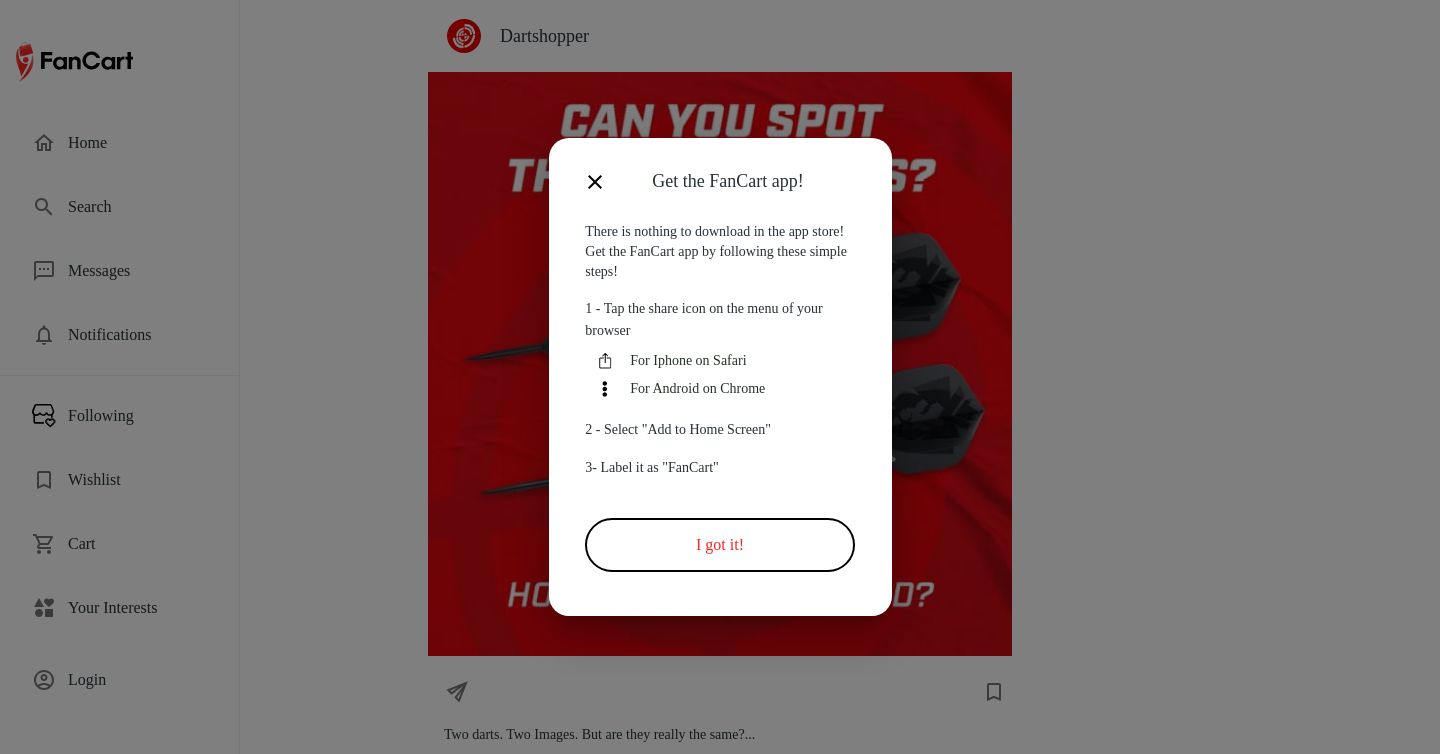 scroll, scrollTop: 0, scrollLeft: 0, axis: both 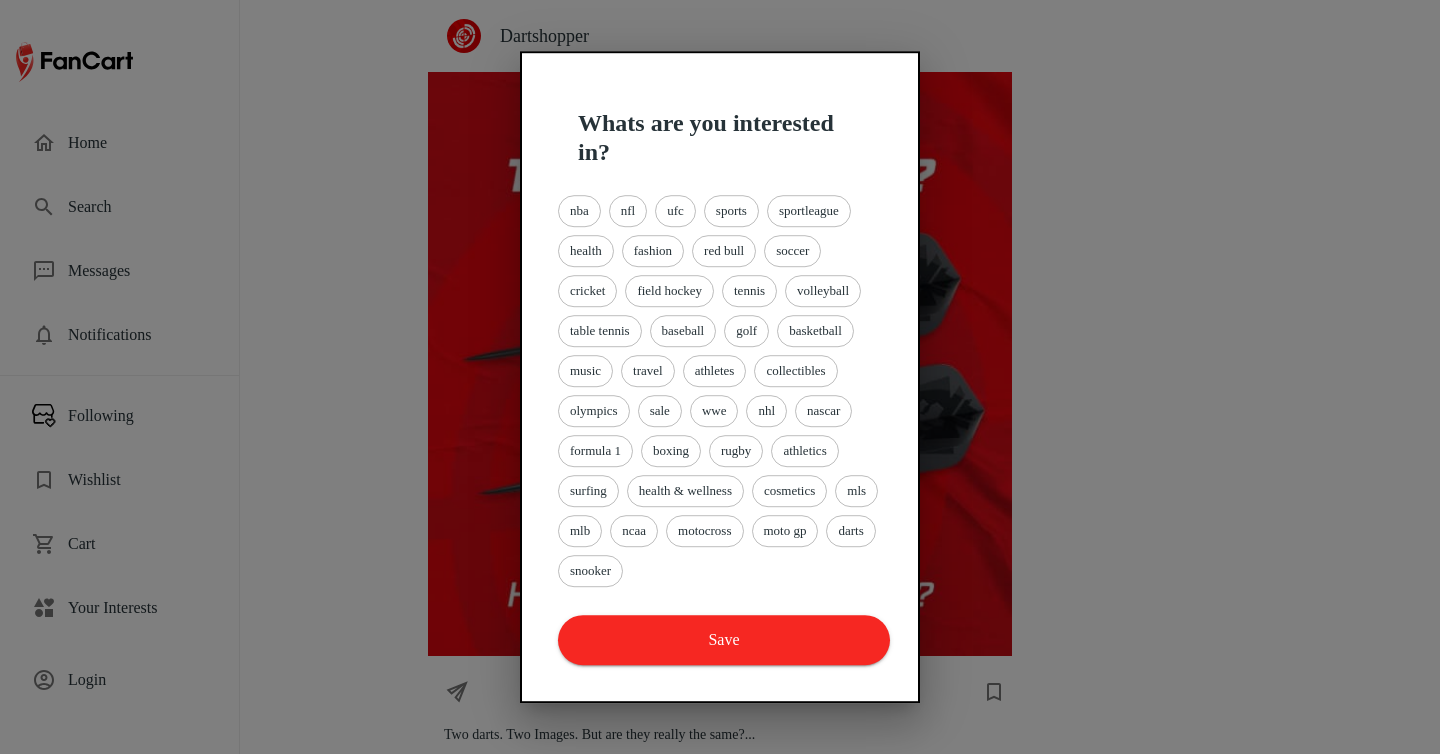 click at bounding box center (720, 377) 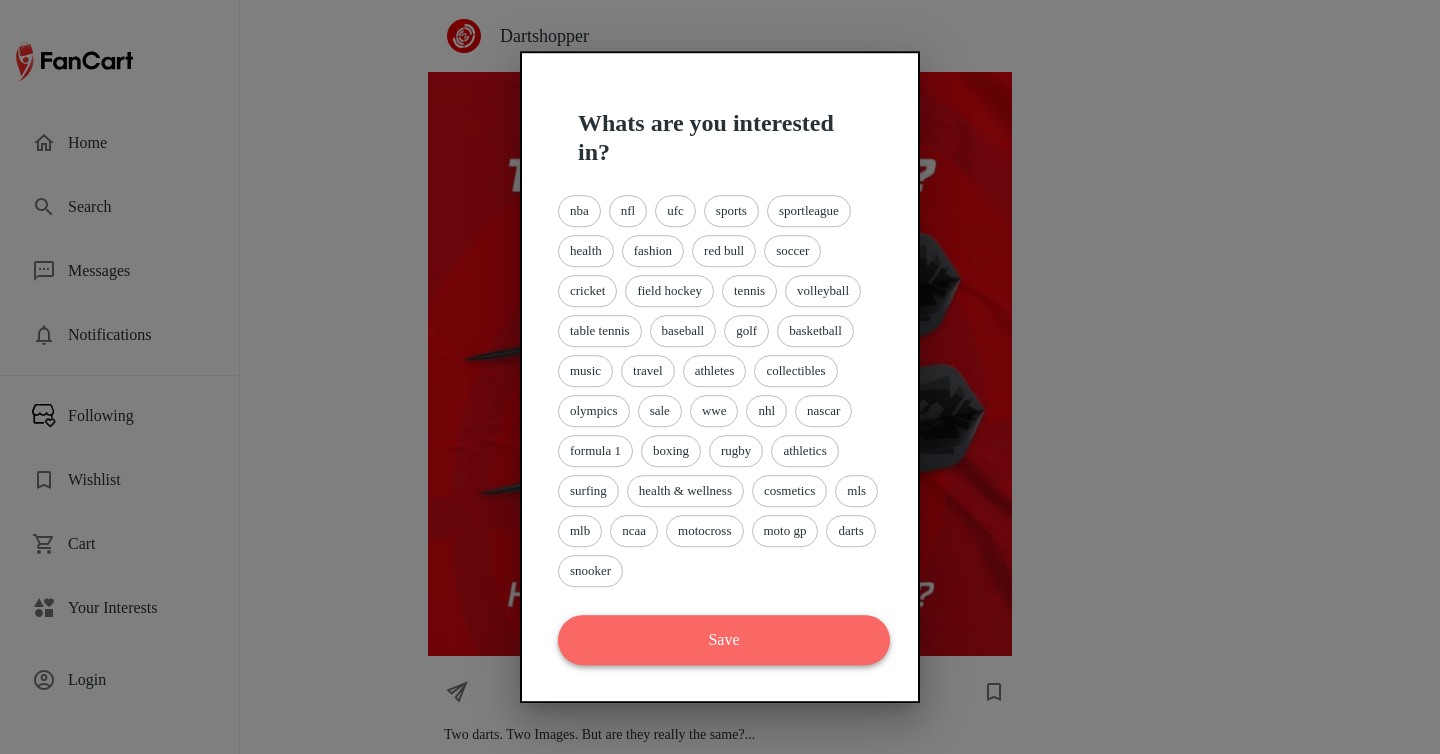 click on "Save" at bounding box center (724, 640) 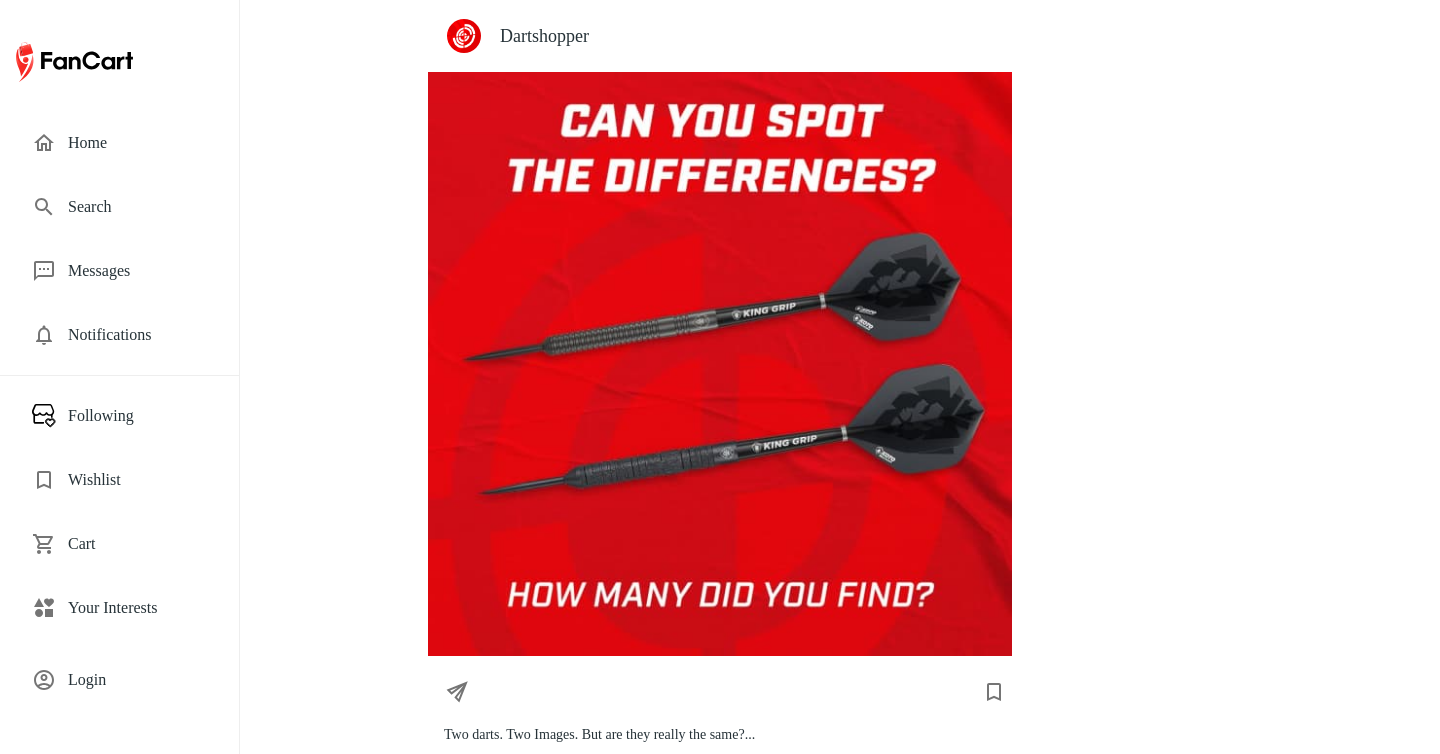 scroll, scrollTop: 0, scrollLeft: 0, axis: both 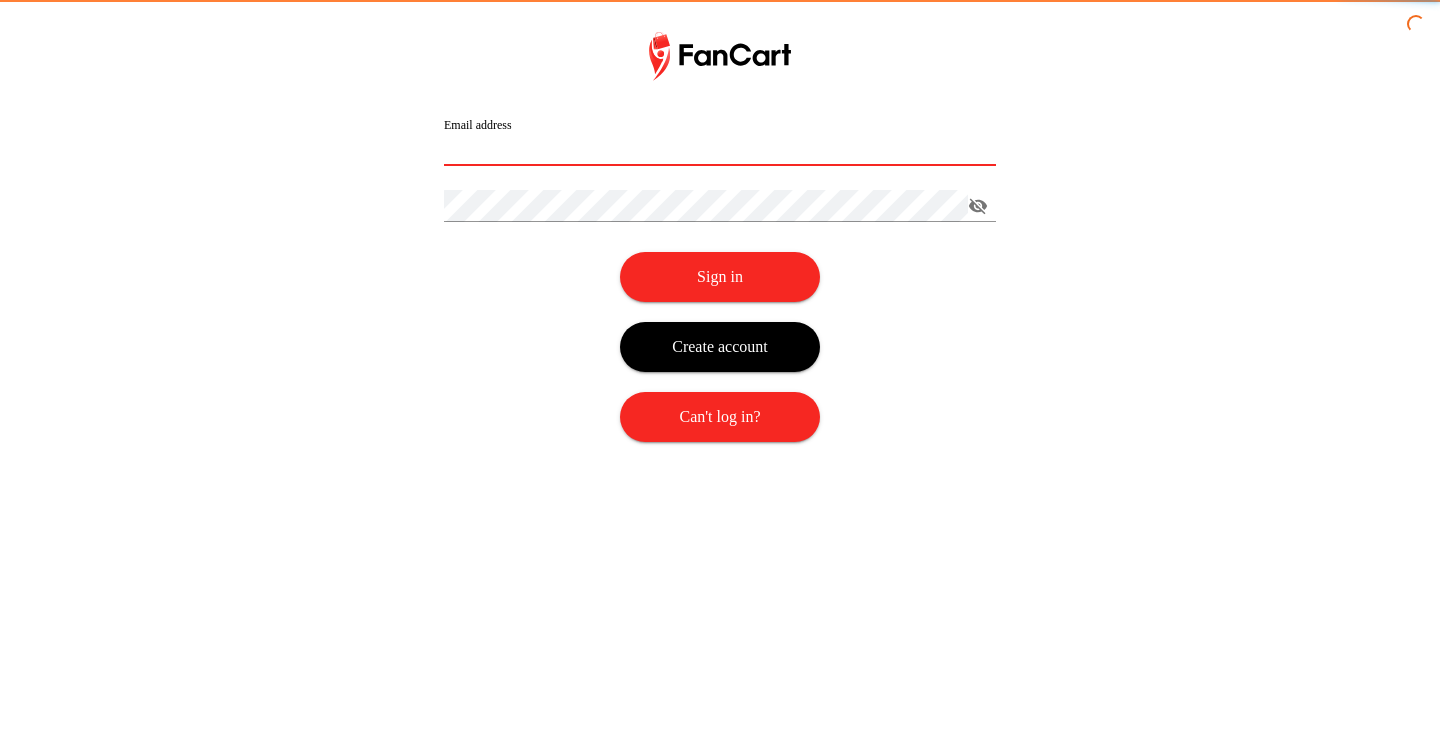 type on "**********" 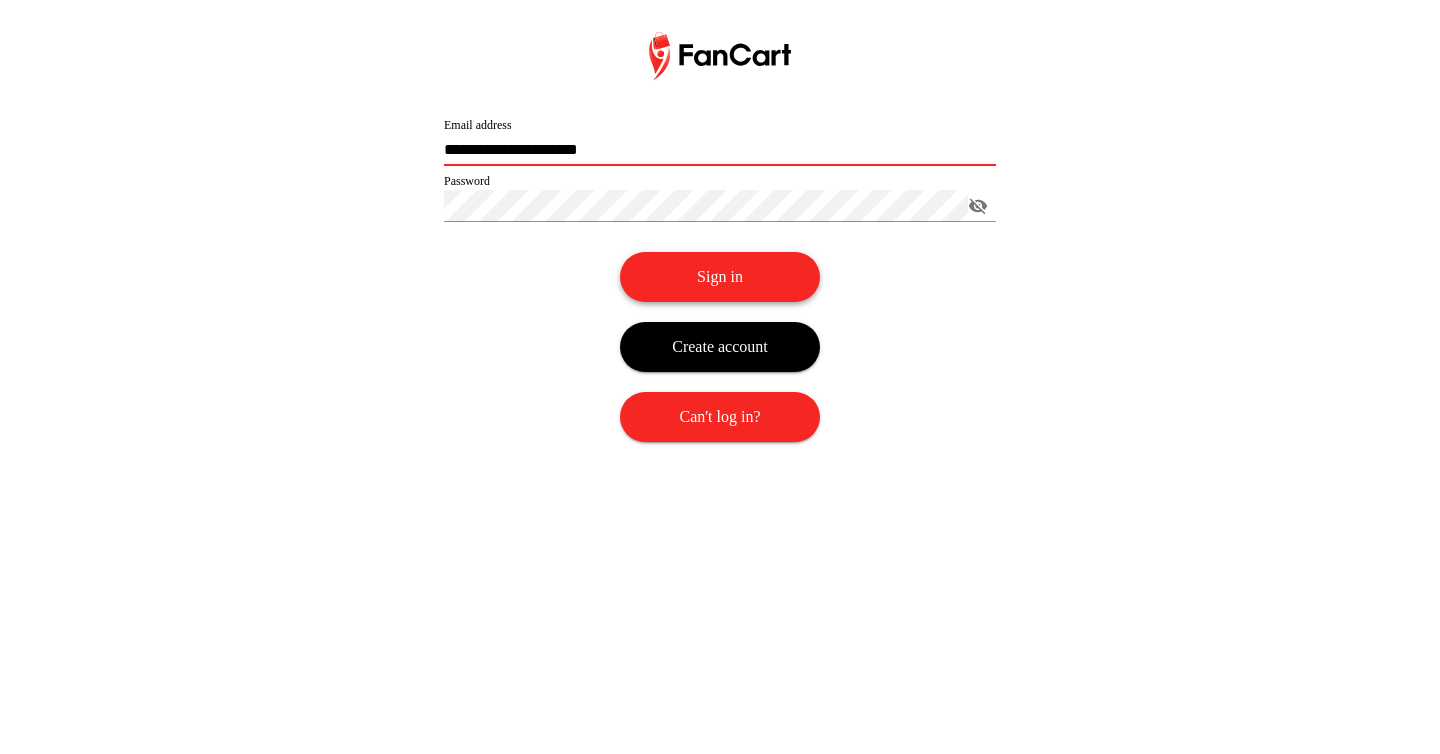 click on "Sign in" at bounding box center [720, 277] 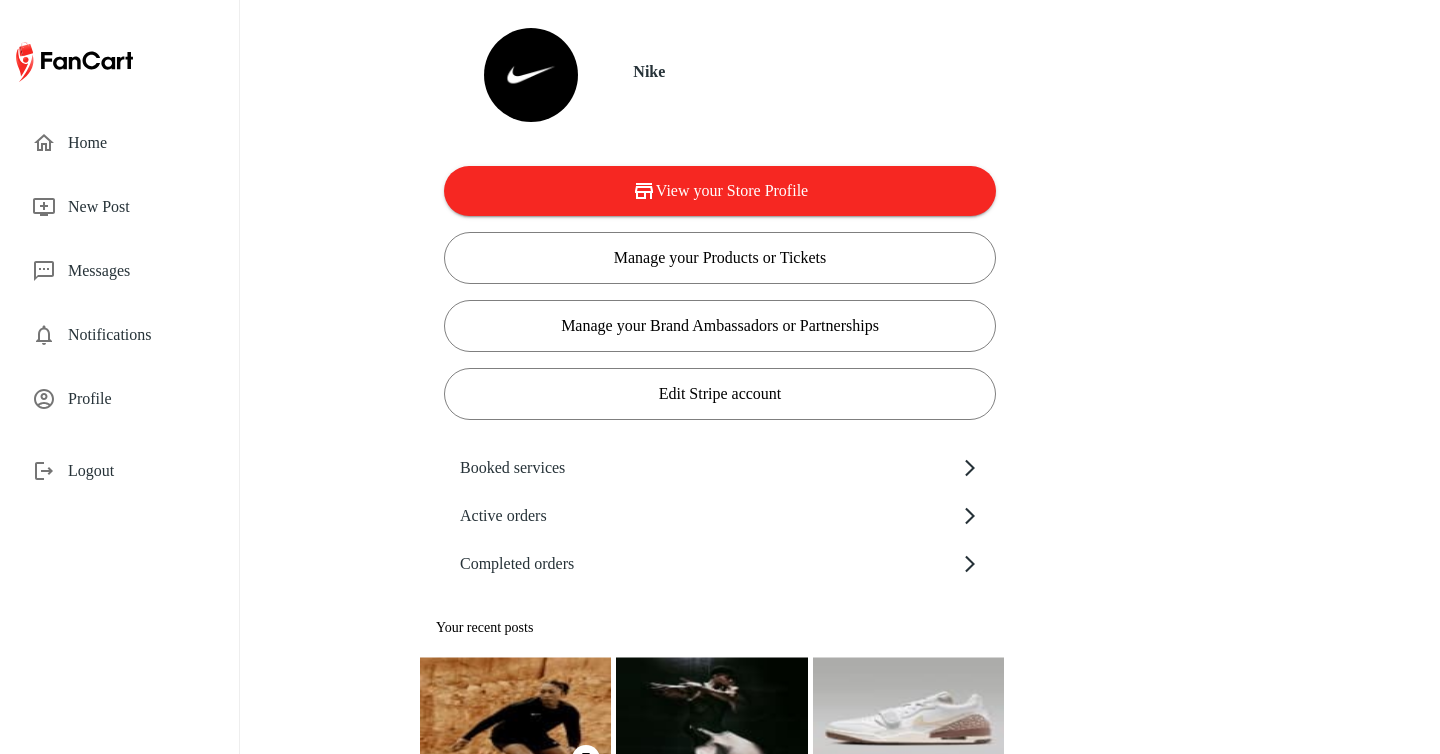 scroll, scrollTop: 0, scrollLeft: 0, axis: both 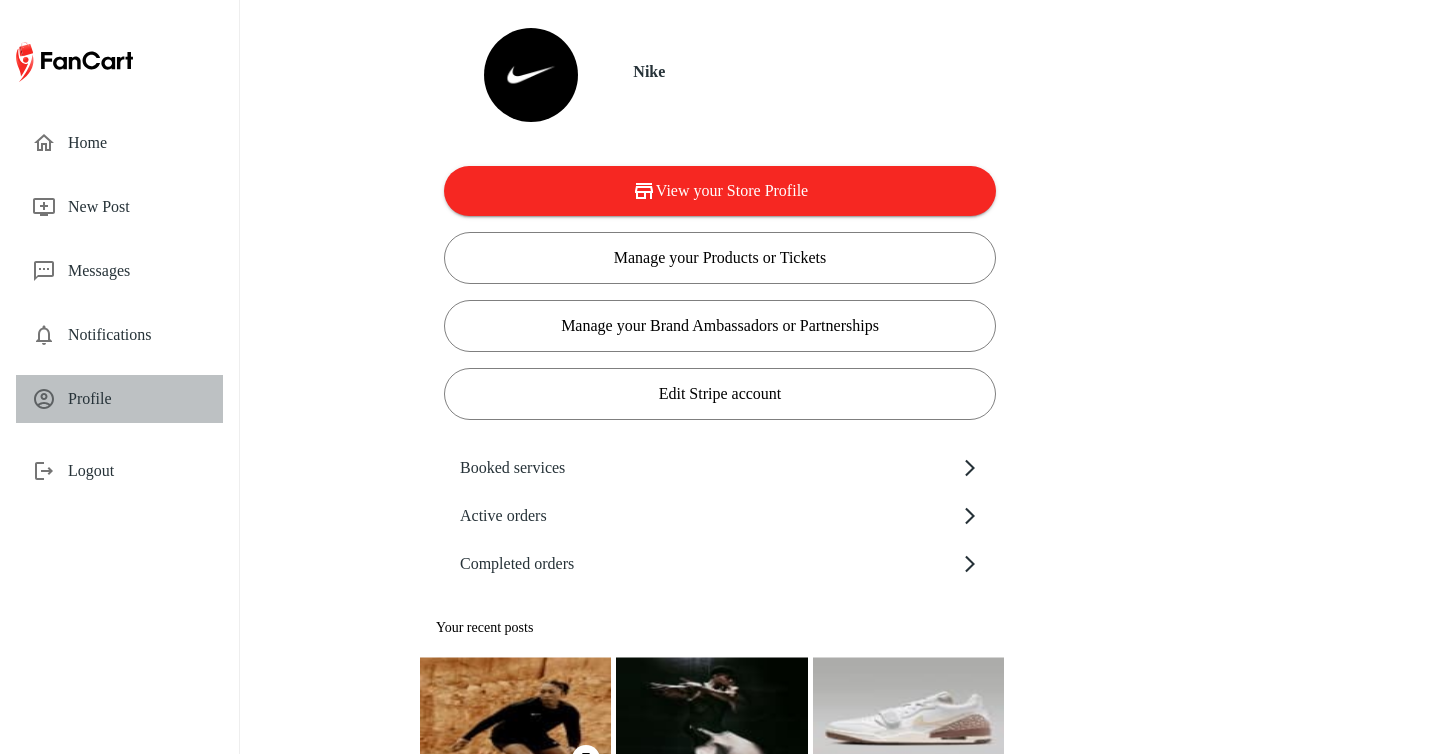 click on "Profile" at bounding box center [137, 399] 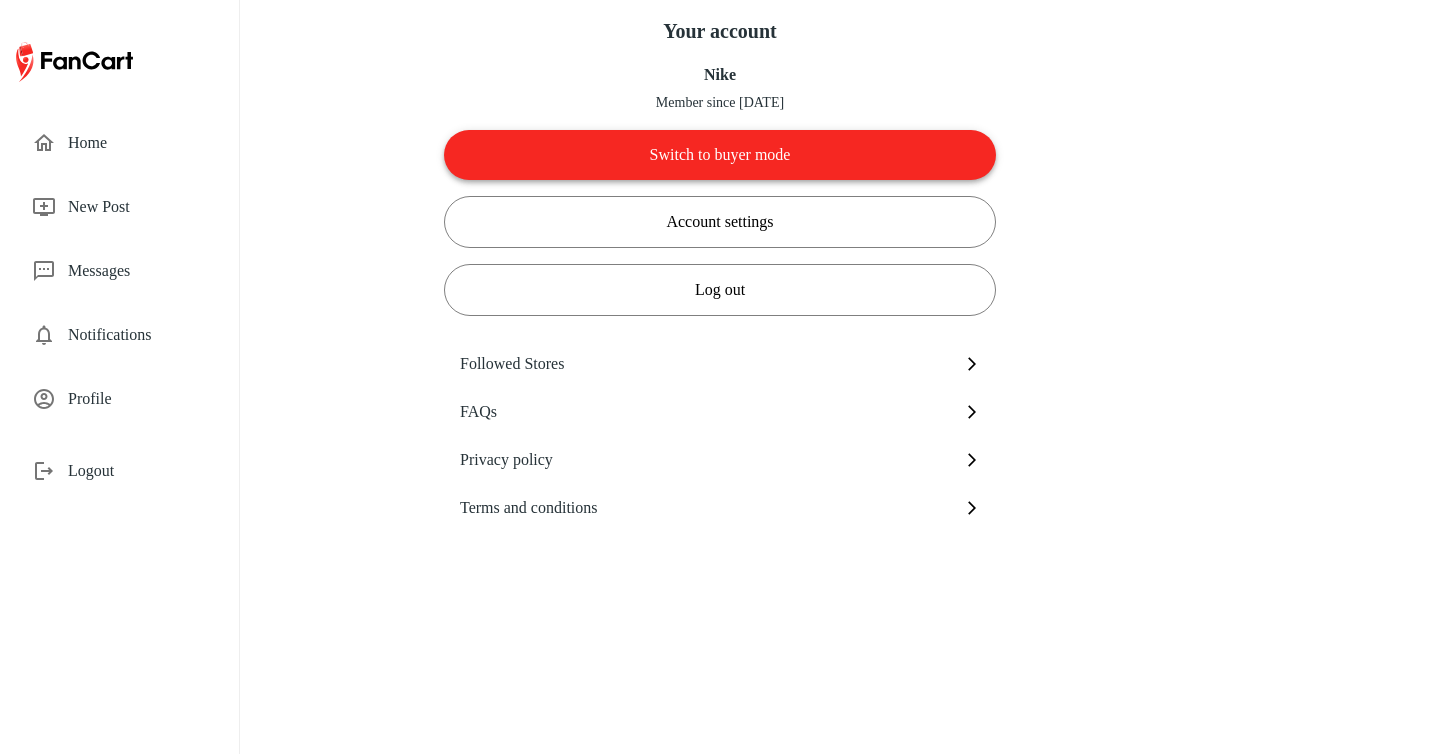 click on "Switch to buyer mode" at bounding box center (720, 155) 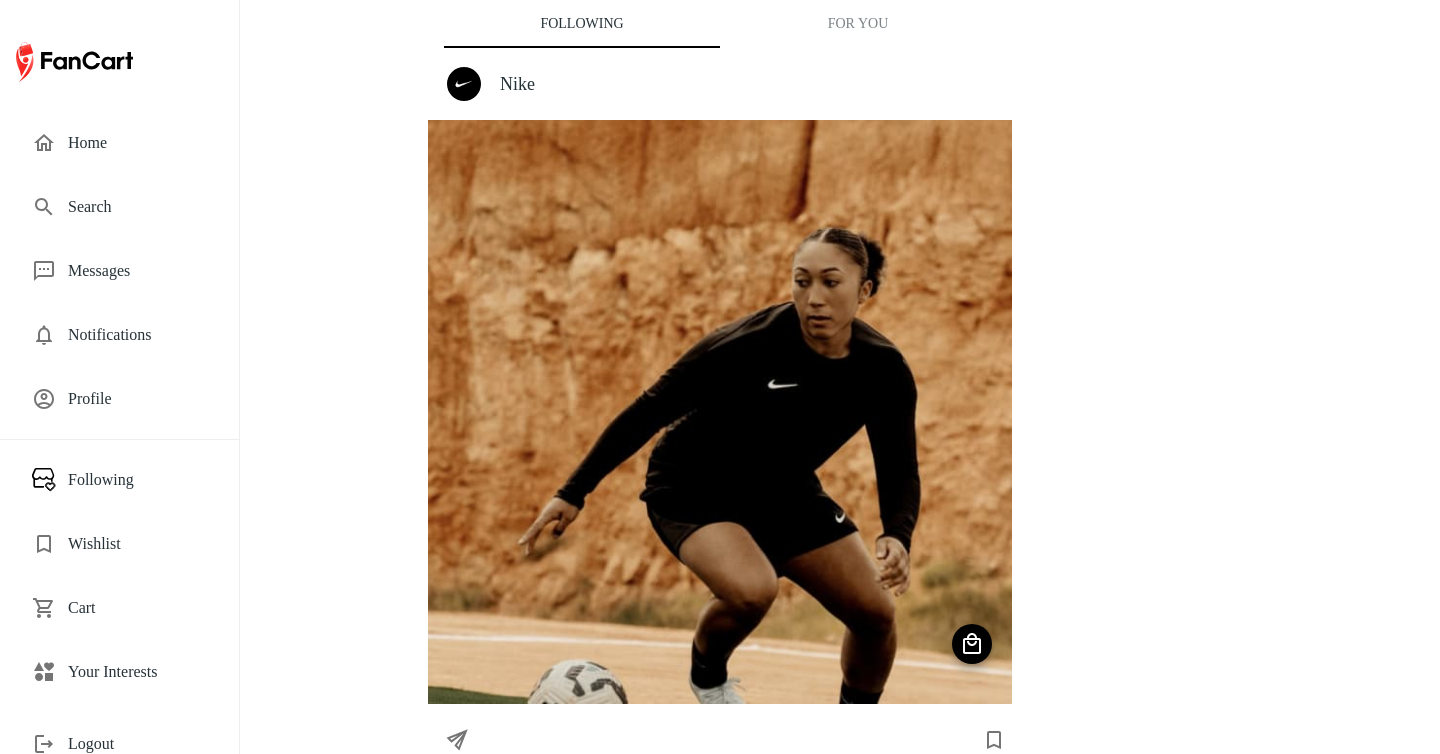 scroll, scrollTop: 21, scrollLeft: 0, axis: vertical 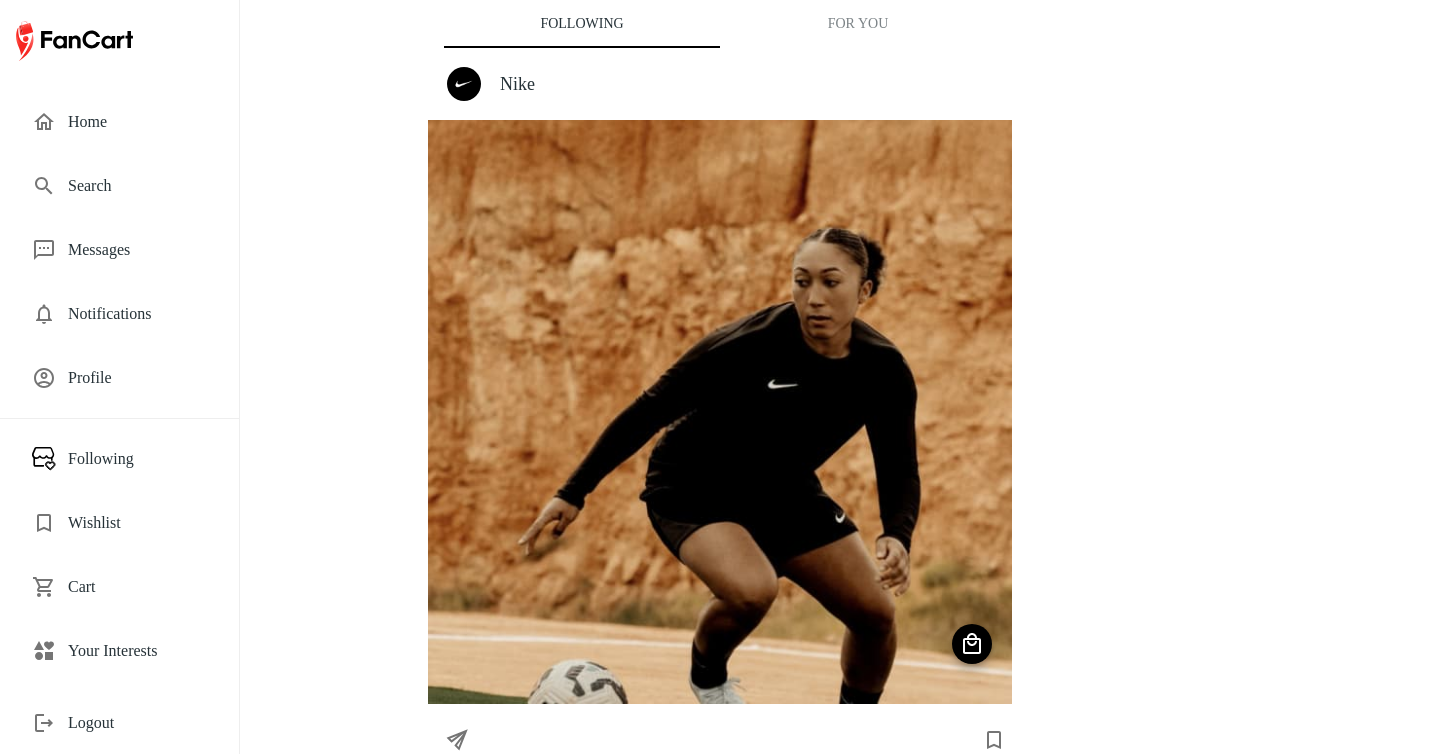 click on "Your Interests" at bounding box center (137, 651) 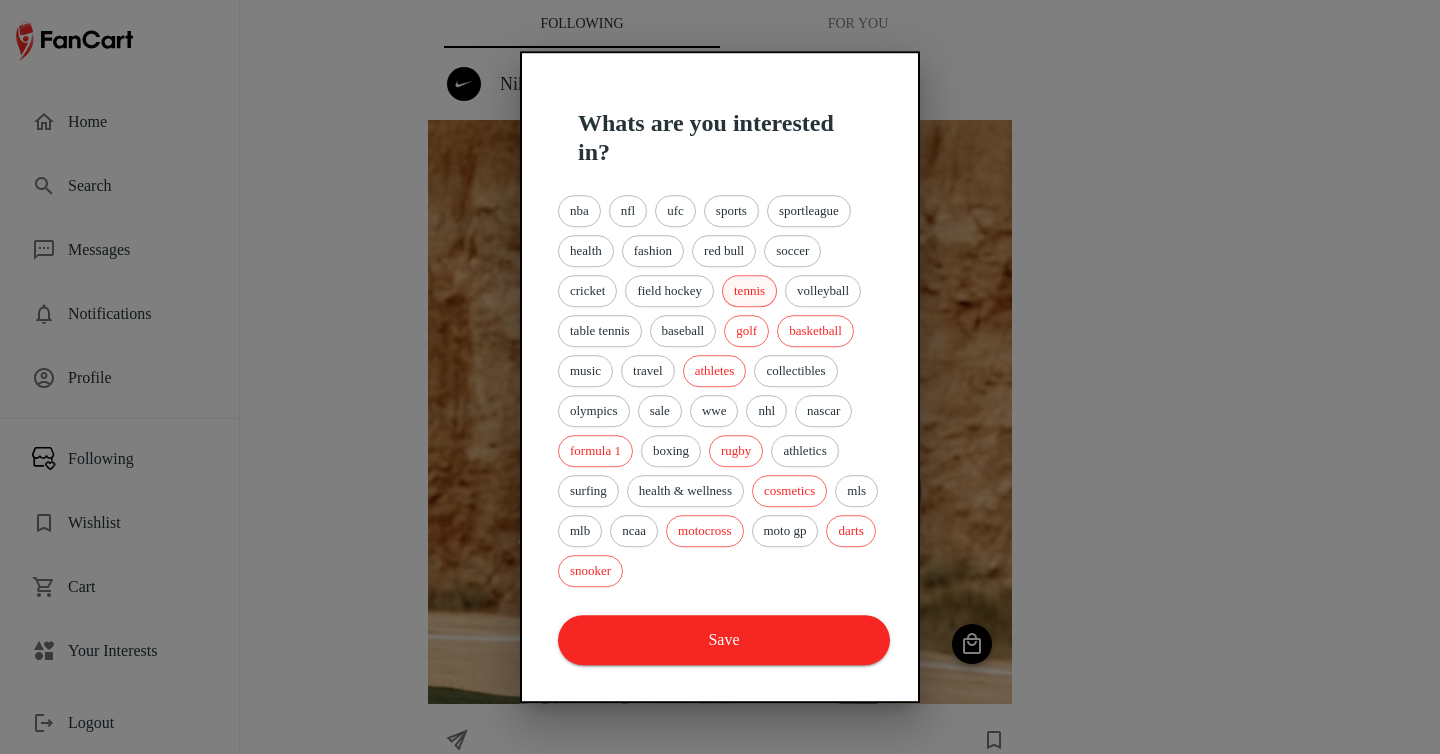 click on "tennis" at bounding box center (749, 291) 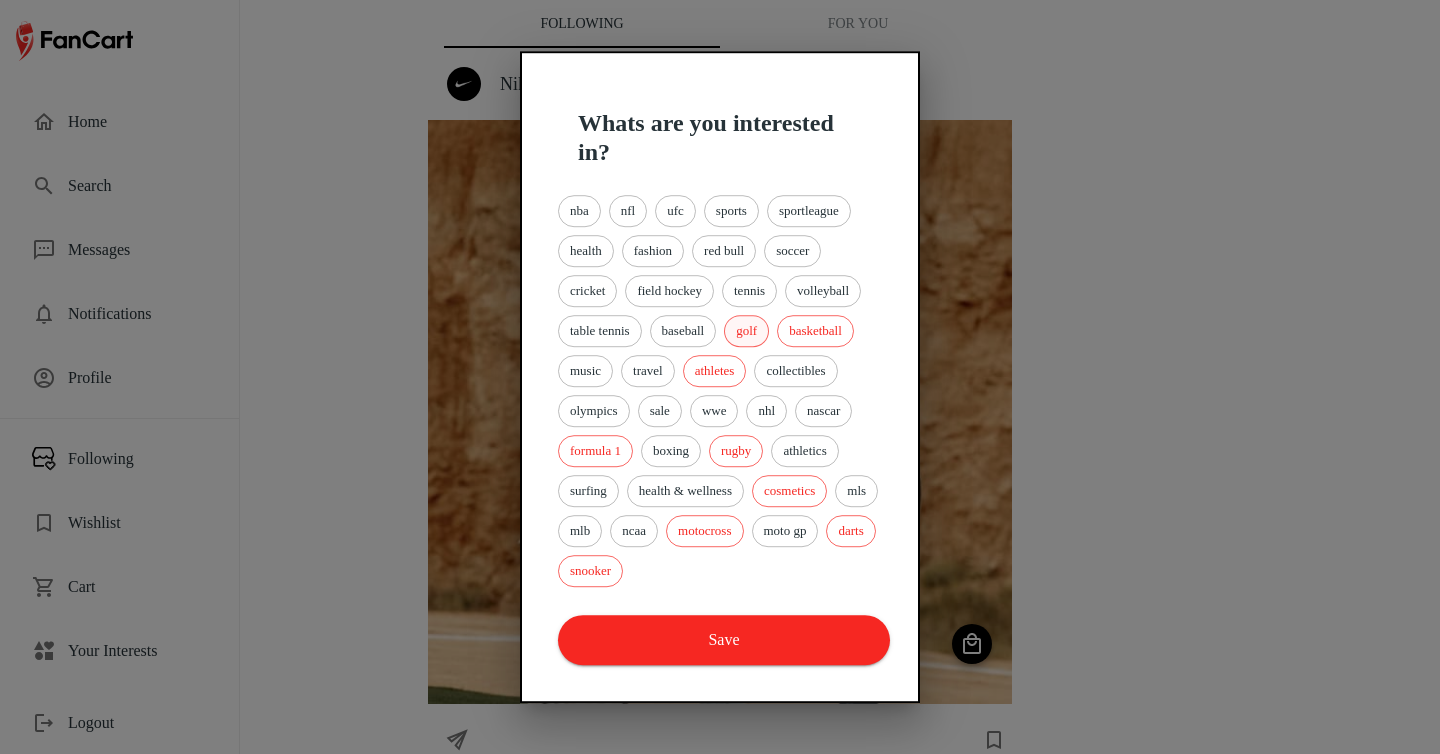 click on "golf" at bounding box center [746, 331] 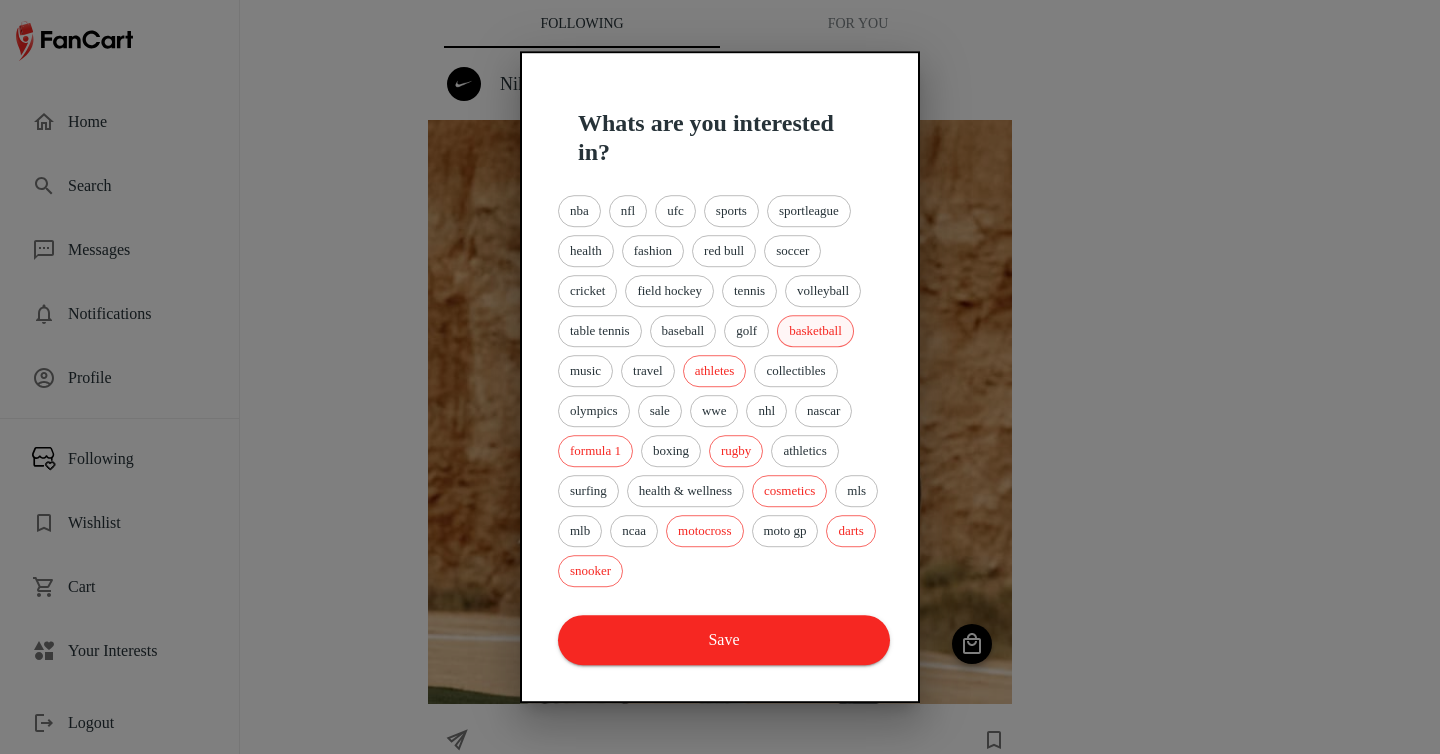 click on "basketball" at bounding box center [815, 331] 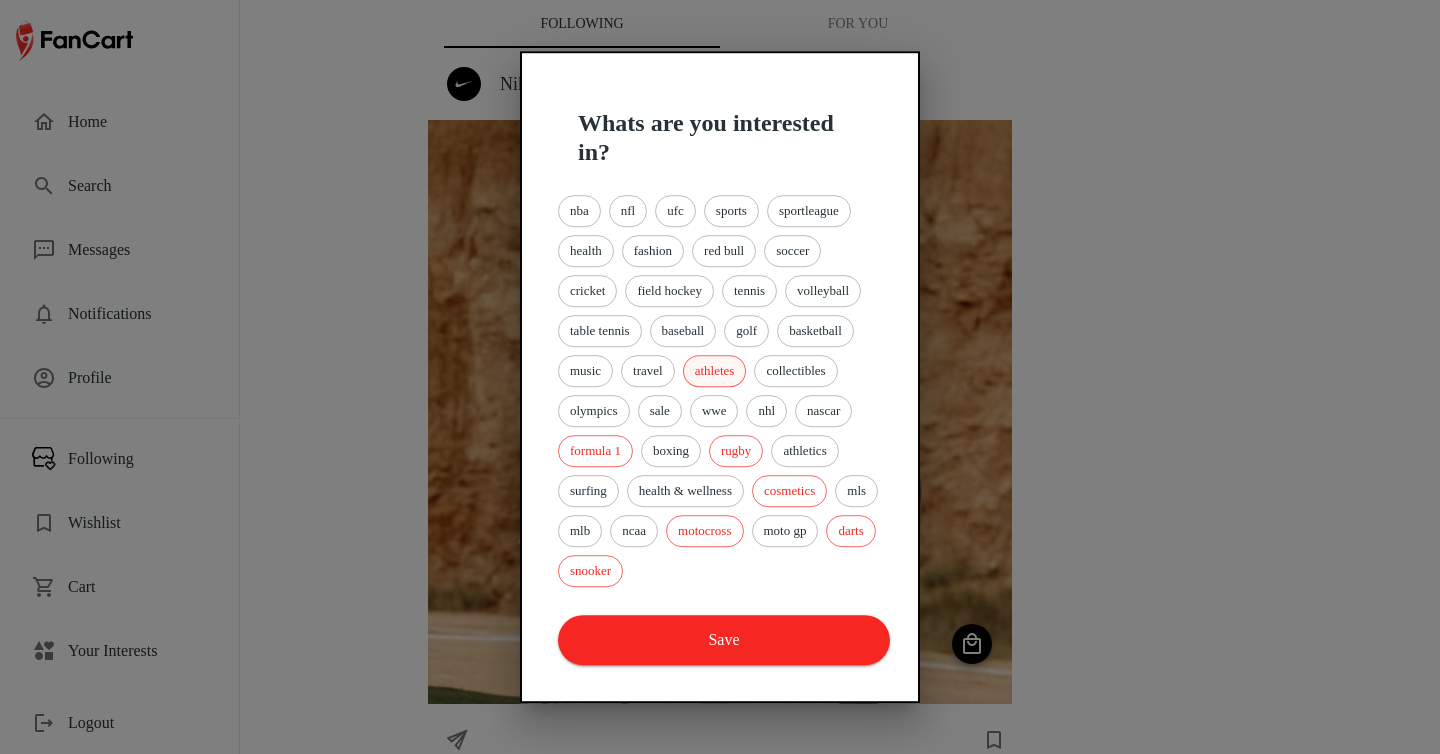 click on "athletes" at bounding box center (715, 371) 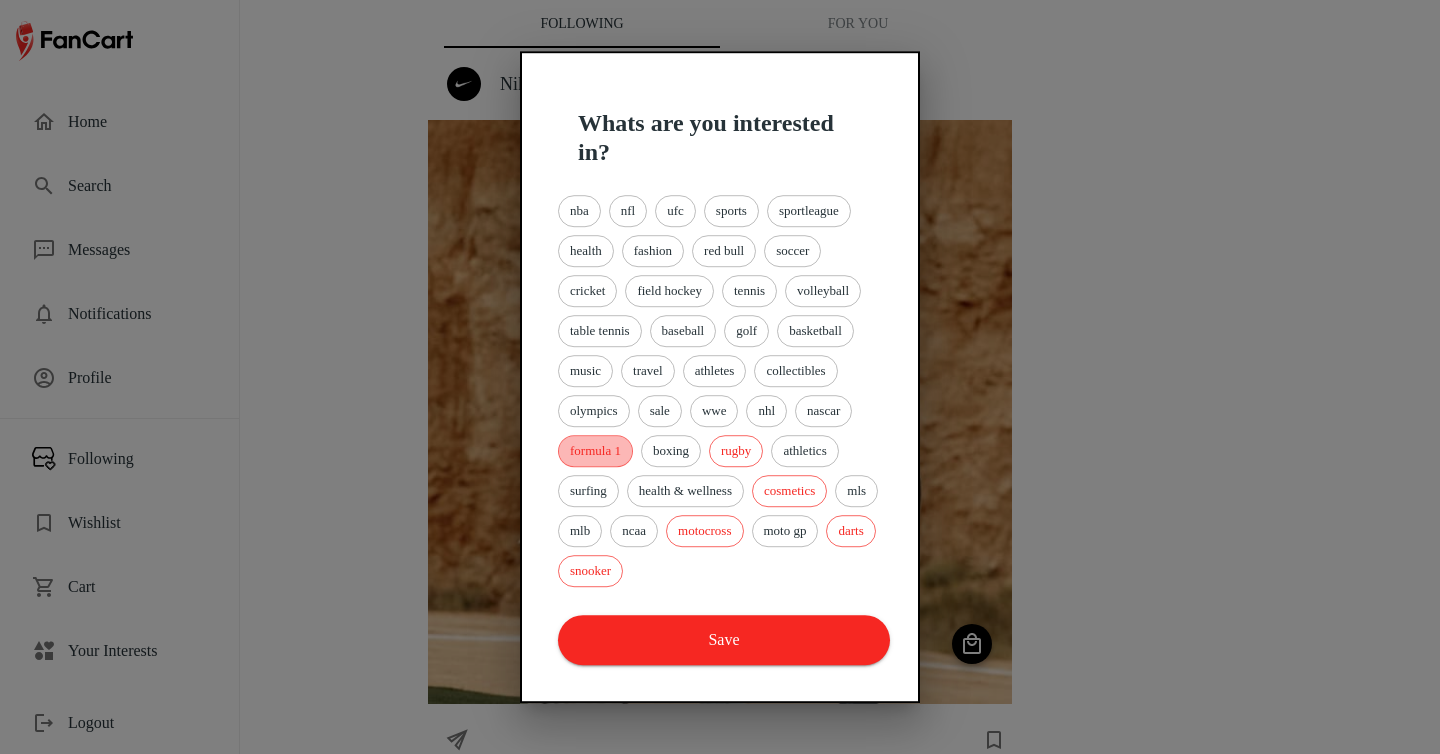 click on "formula 1" at bounding box center [595, 451] 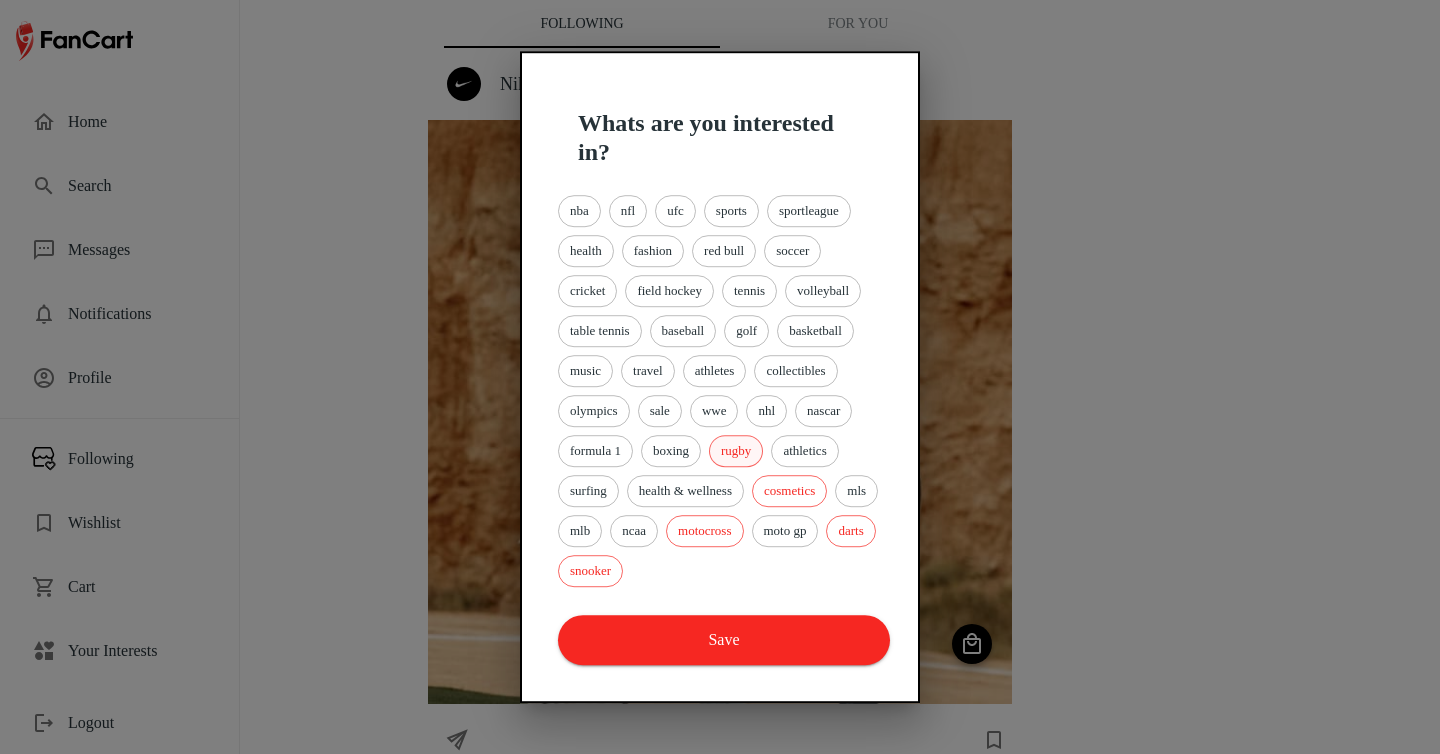 click on "rugby" at bounding box center (736, 451) 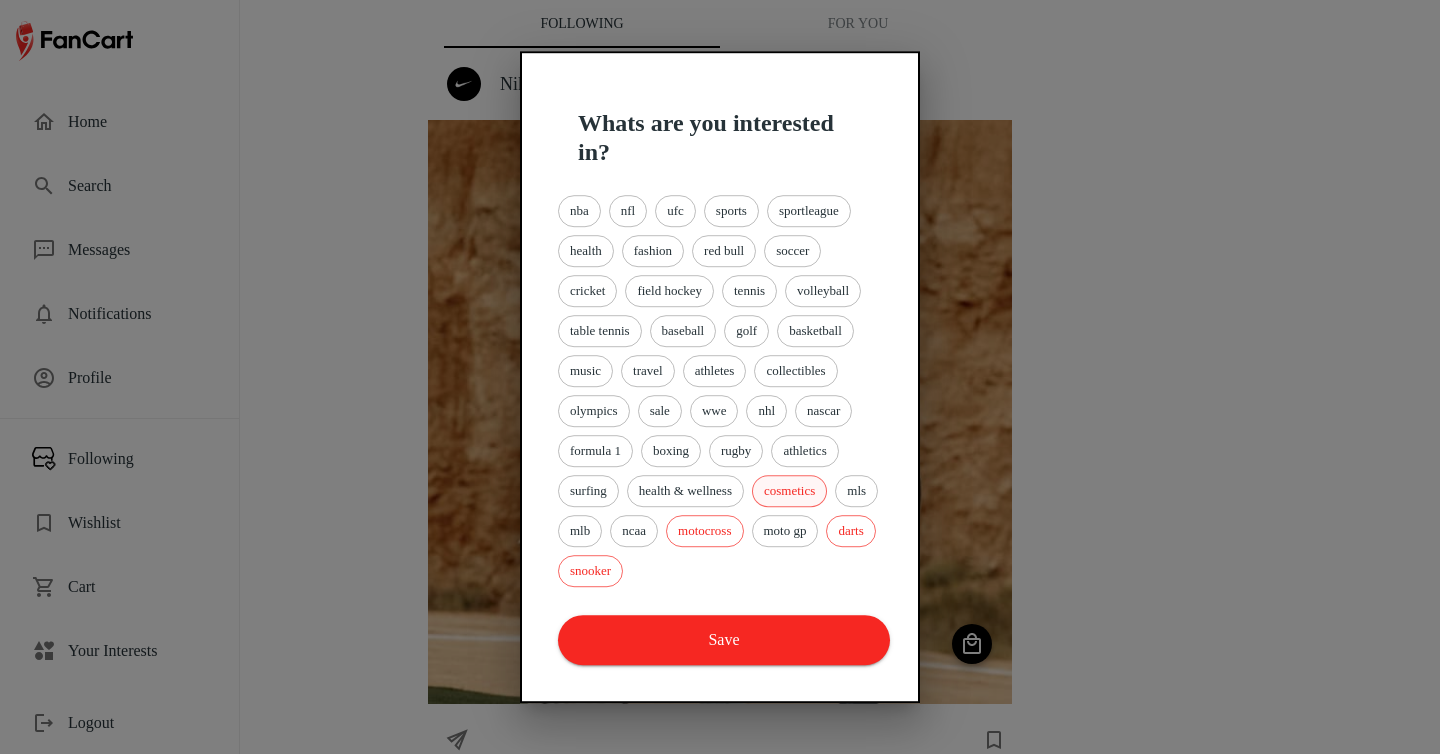 click on "cosmetics" at bounding box center [789, 491] 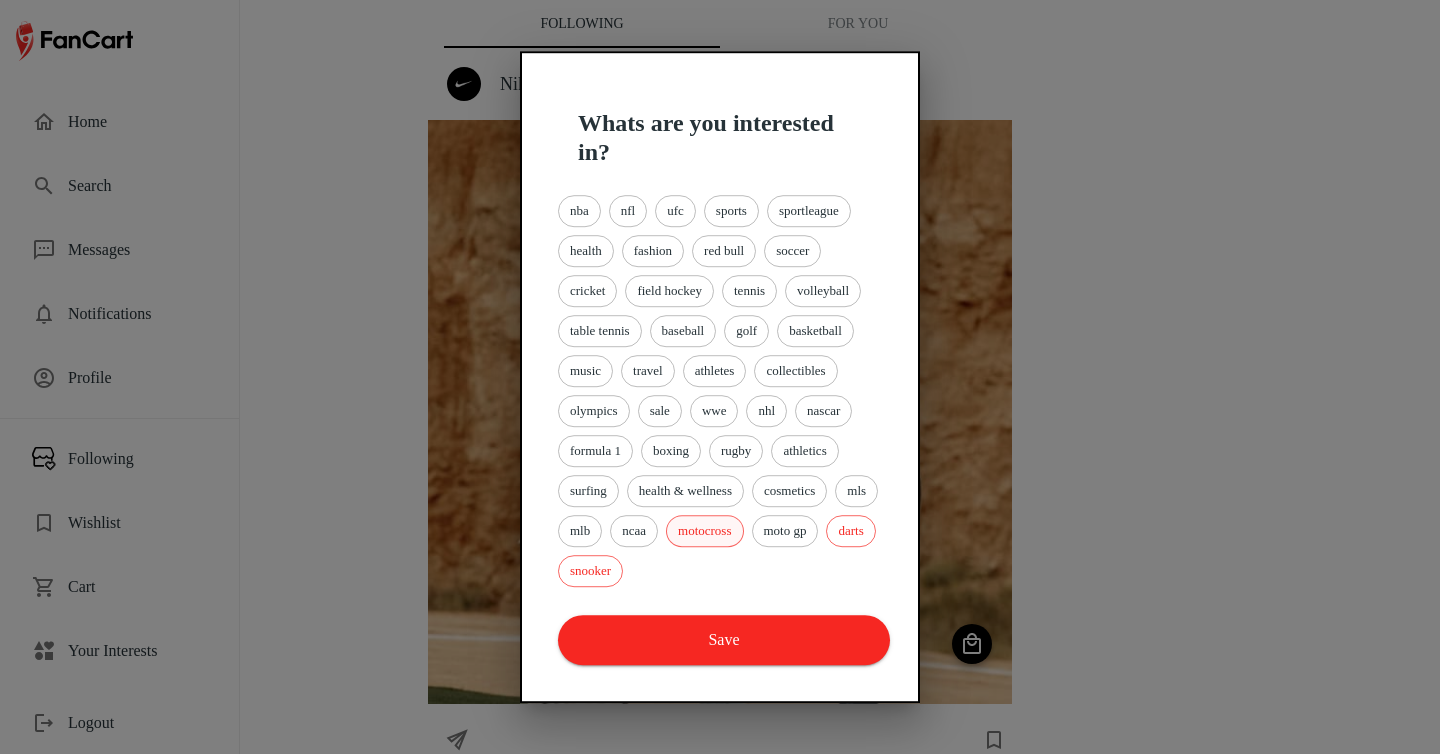 click on "motocross" at bounding box center (704, 531) 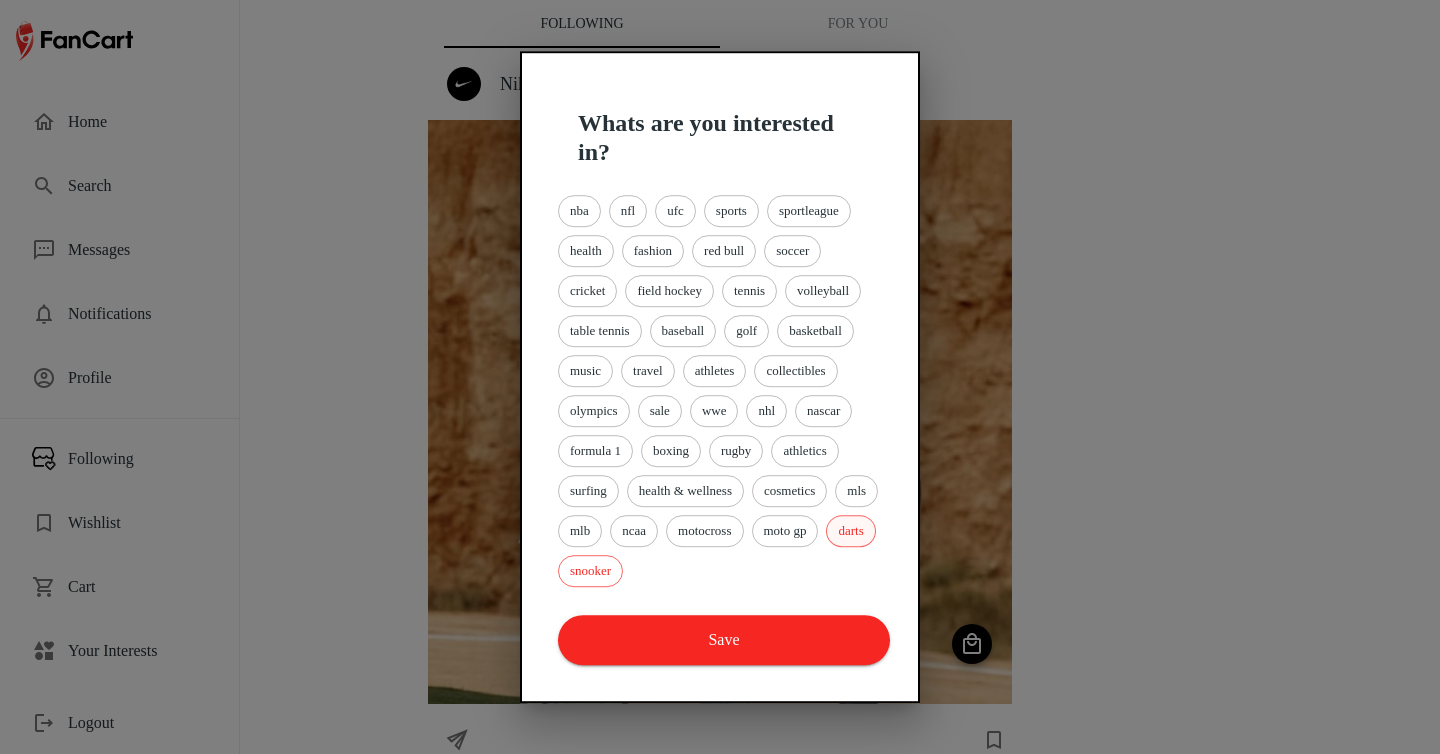 click on "darts" at bounding box center (850, 531) 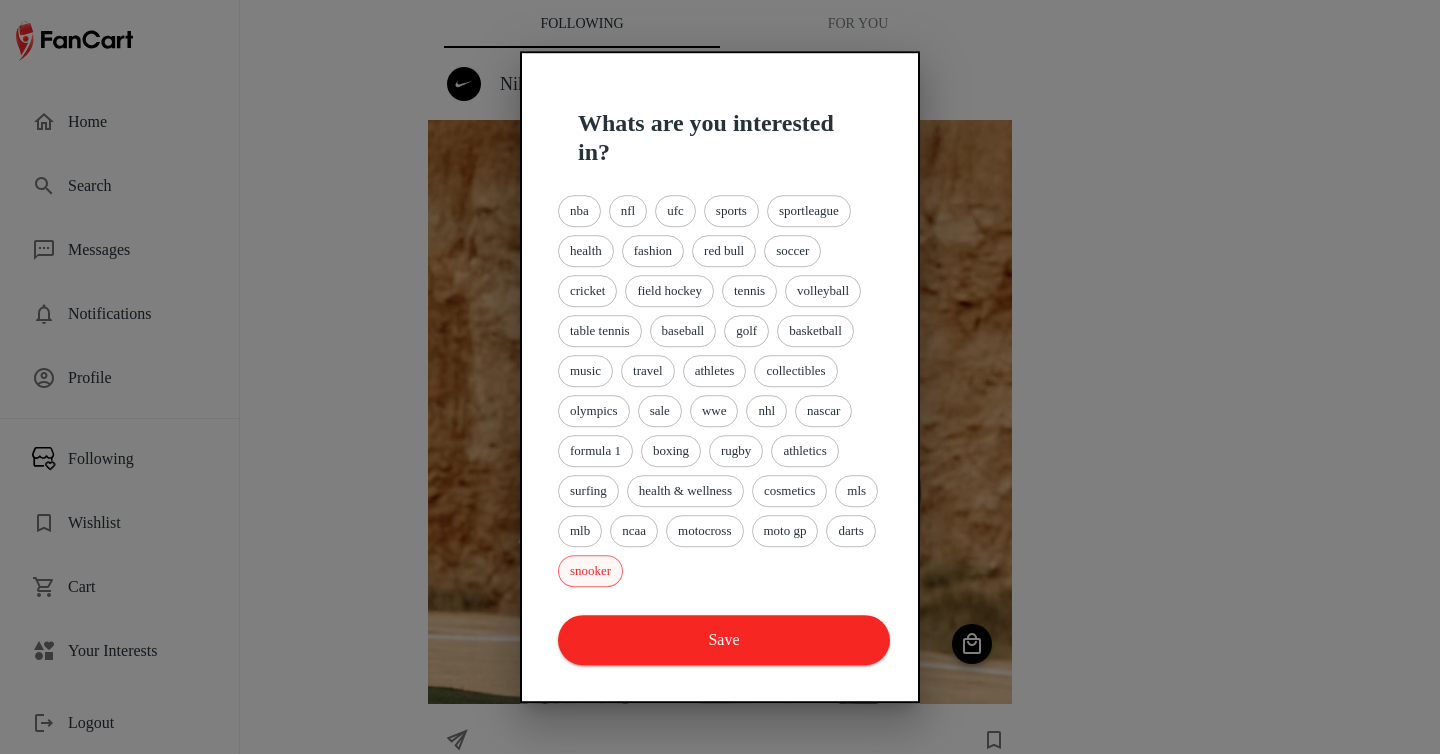 click on "snooker" at bounding box center (590, 571) 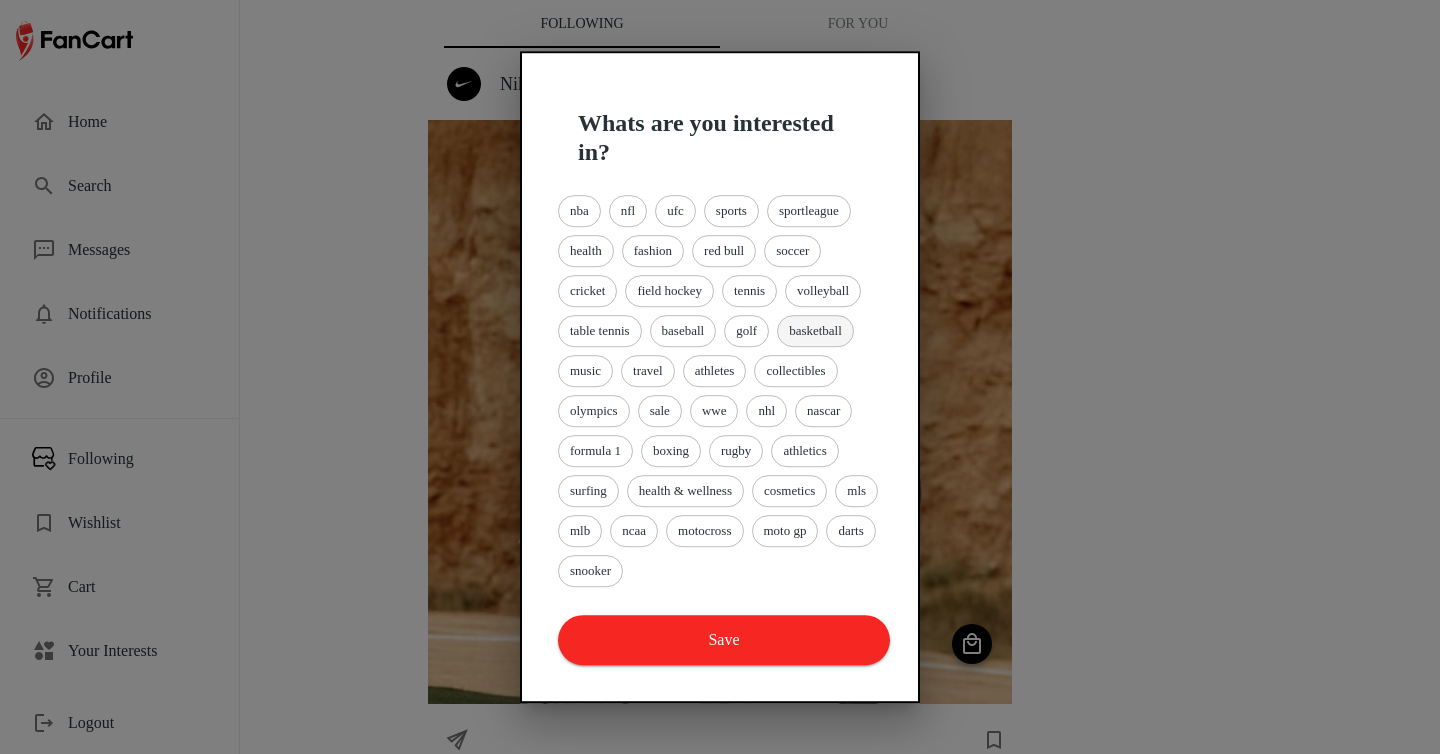 click on "basketball" at bounding box center [815, 331] 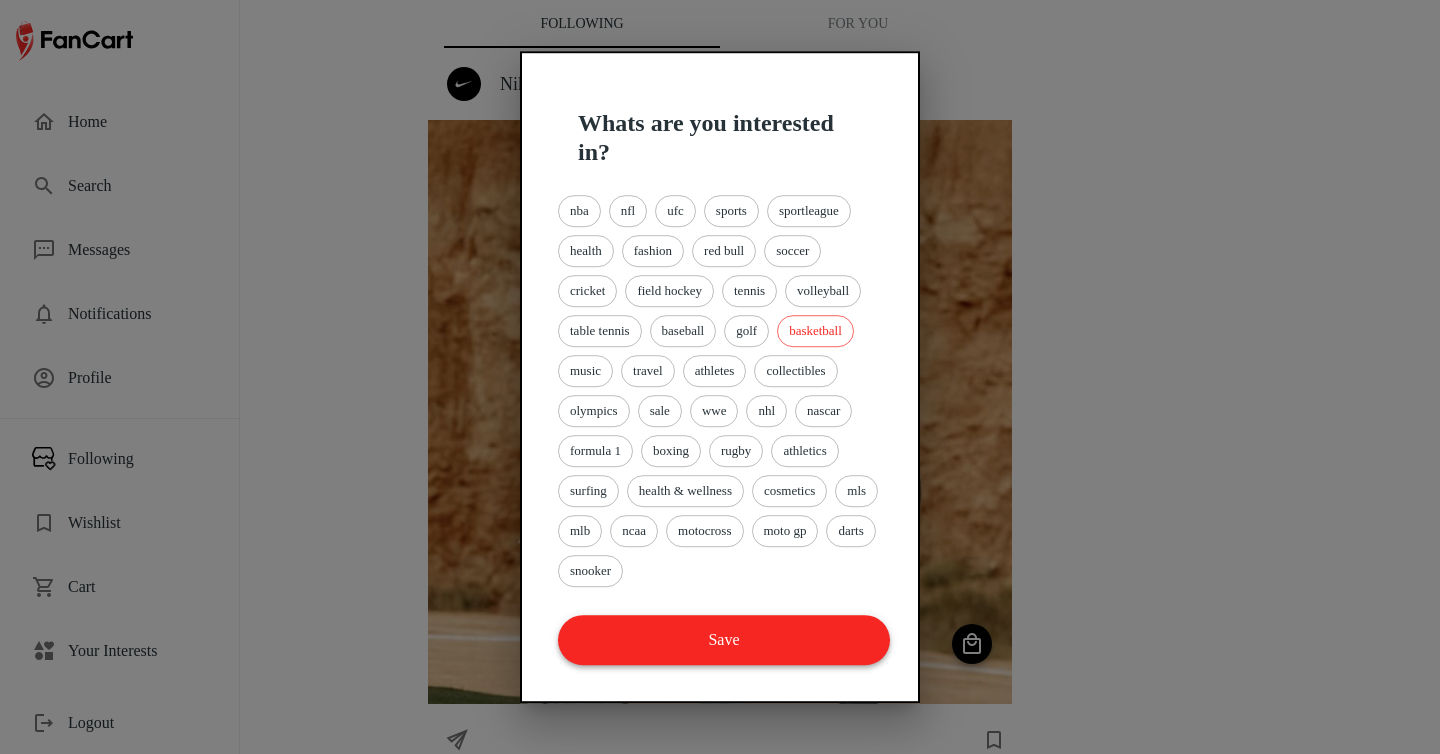 click on "Save" at bounding box center [724, 640] 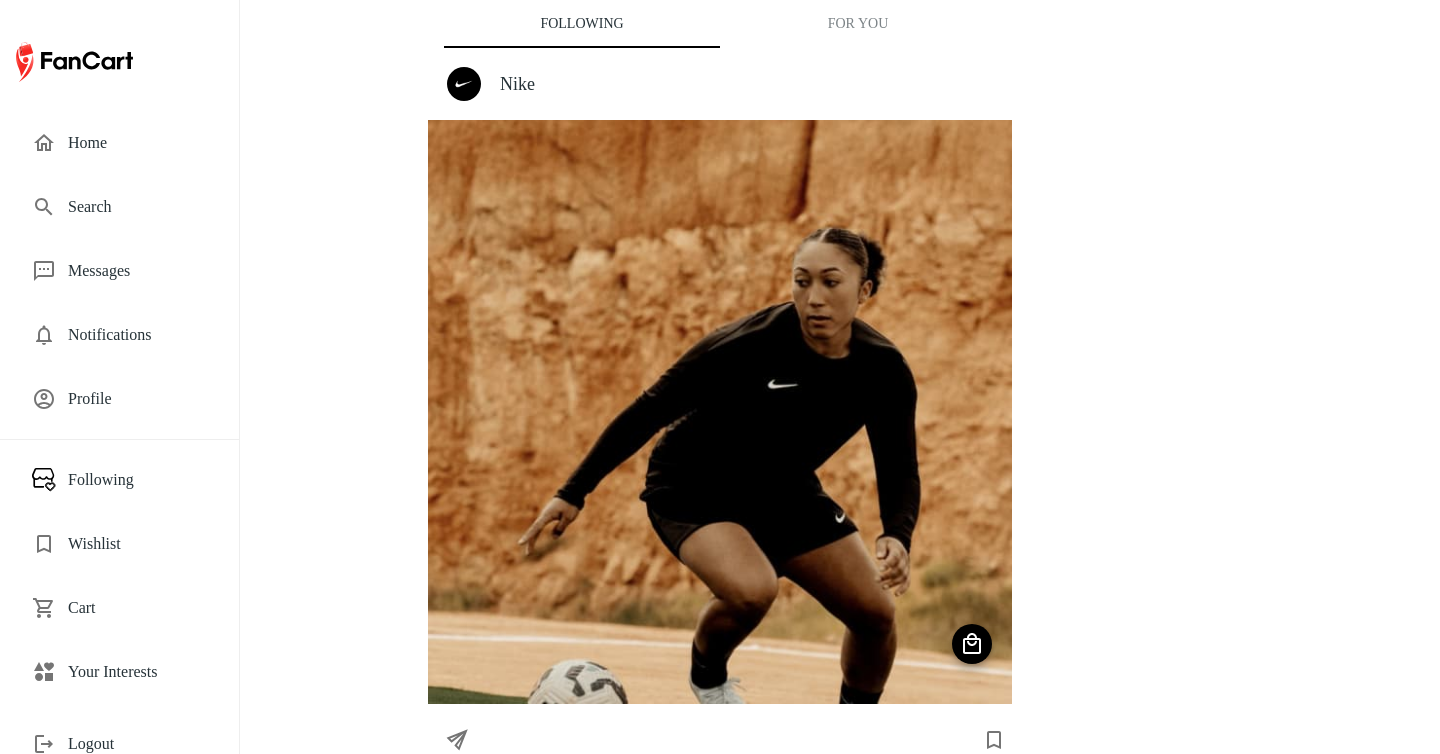 scroll, scrollTop: 0, scrollLeft: 0, axis: both 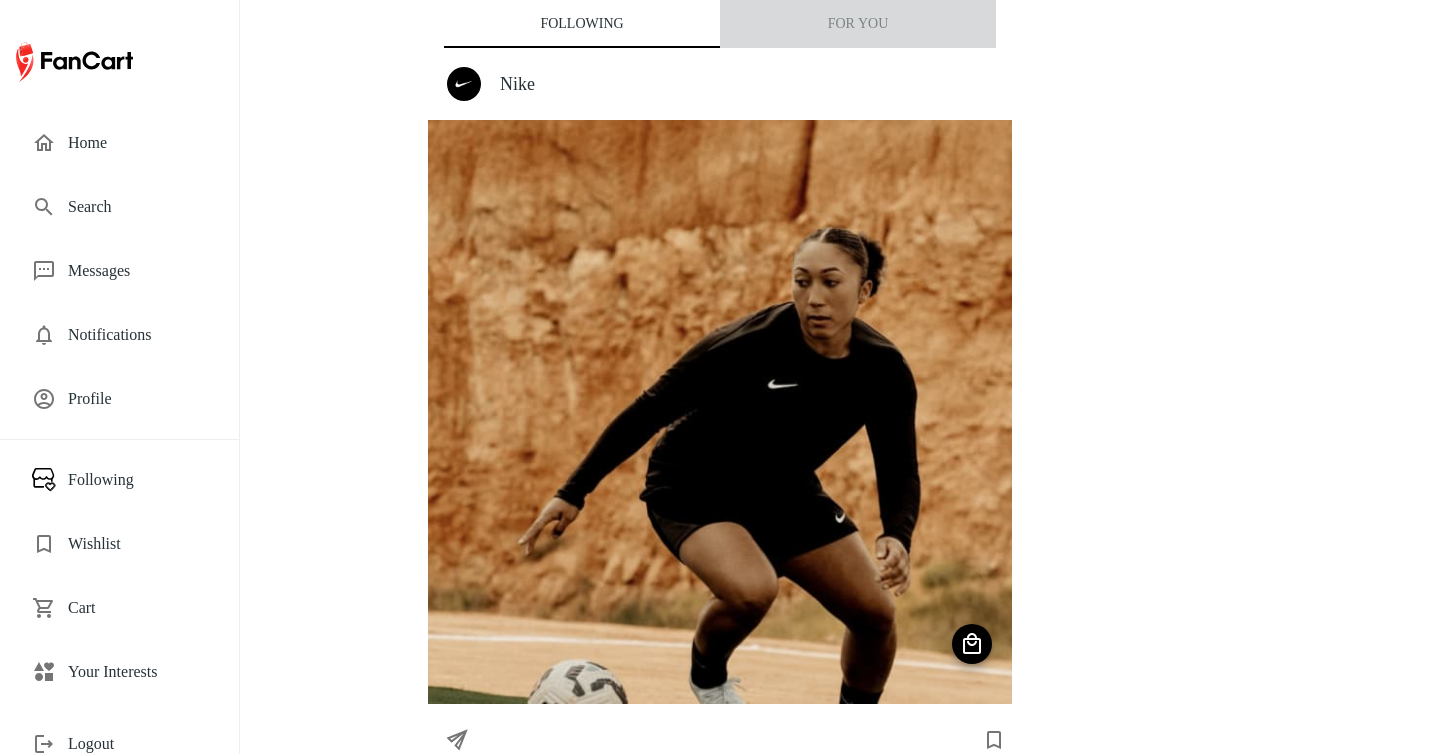 click on "For You" at bounding box center (858, 24) 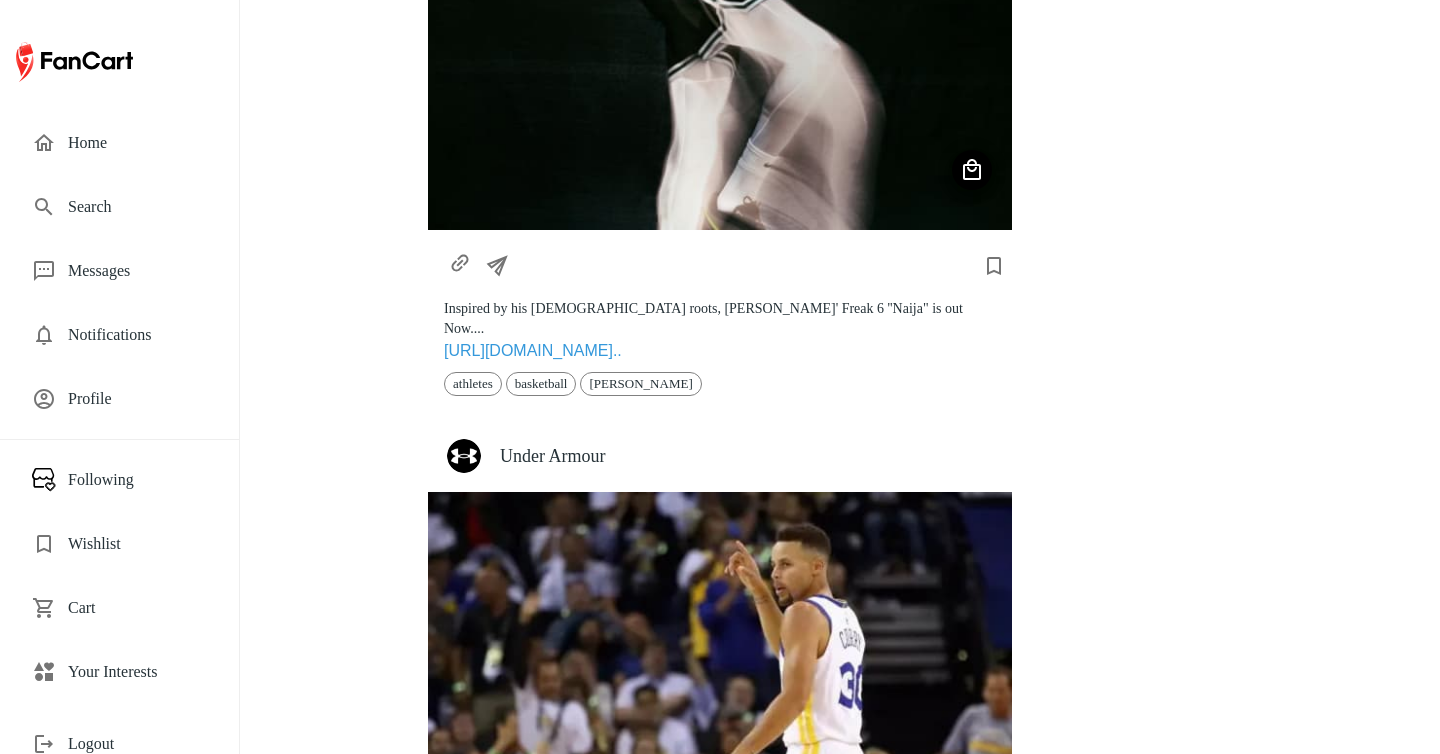 scroll, scrollTop: 0, scrollLeft: 0, axis: both 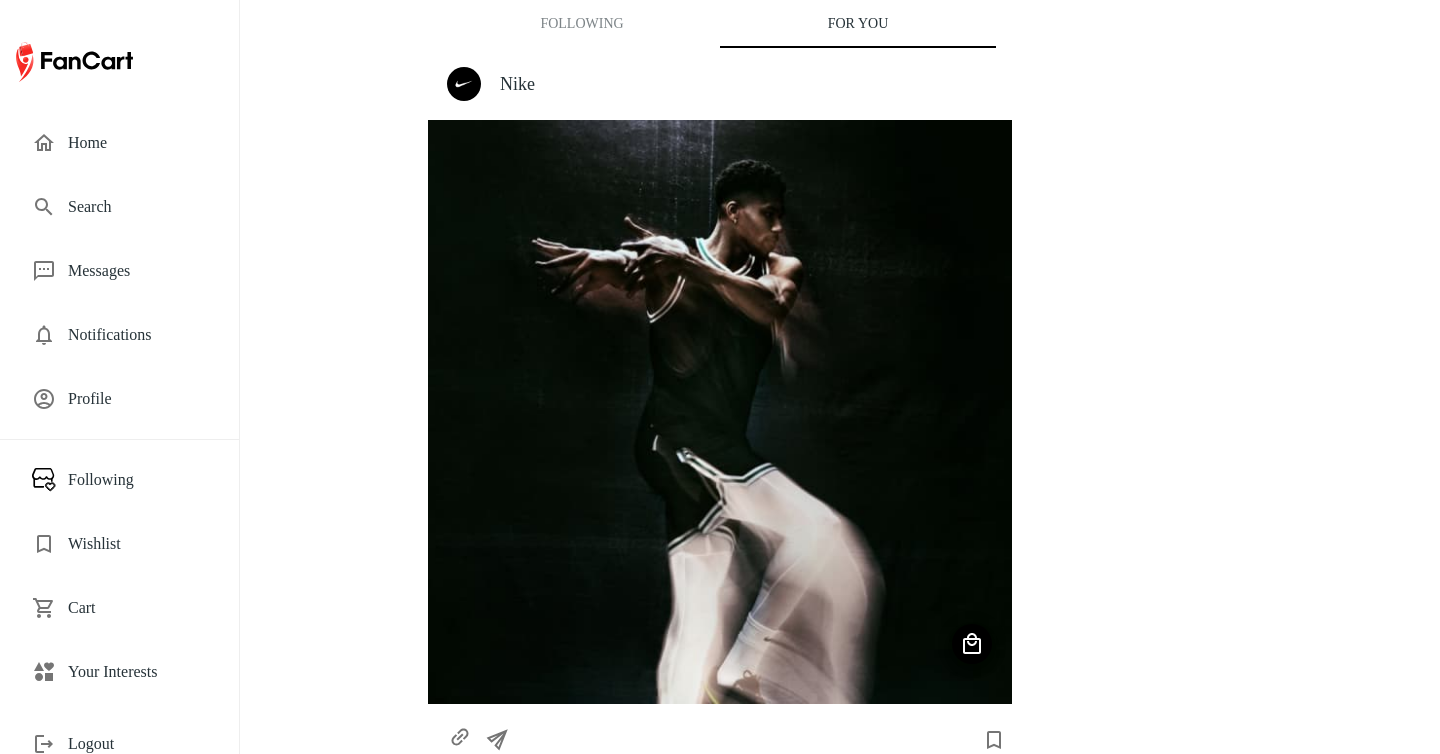 click on "Profile" at bounding box center (119, 399) 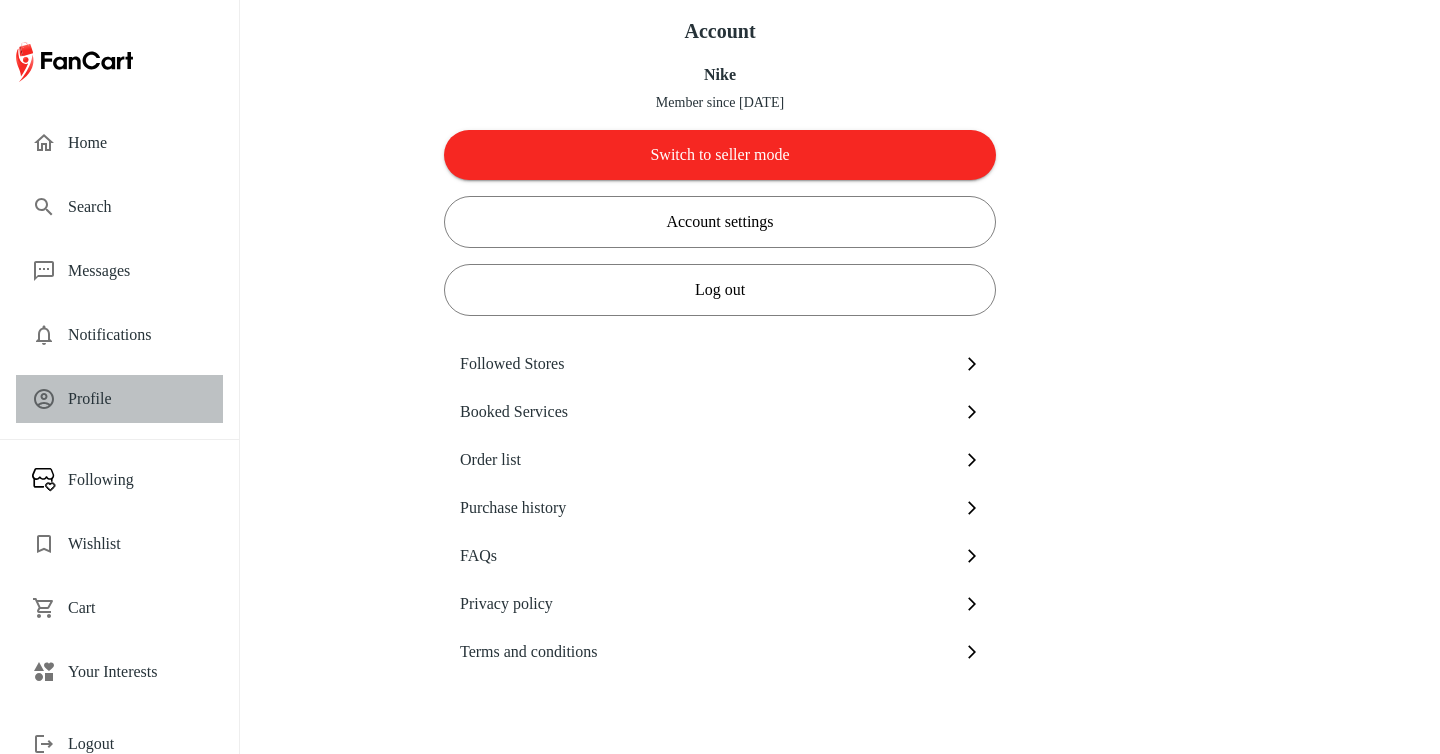 click on "Profile" at bounding box center [137, 399] 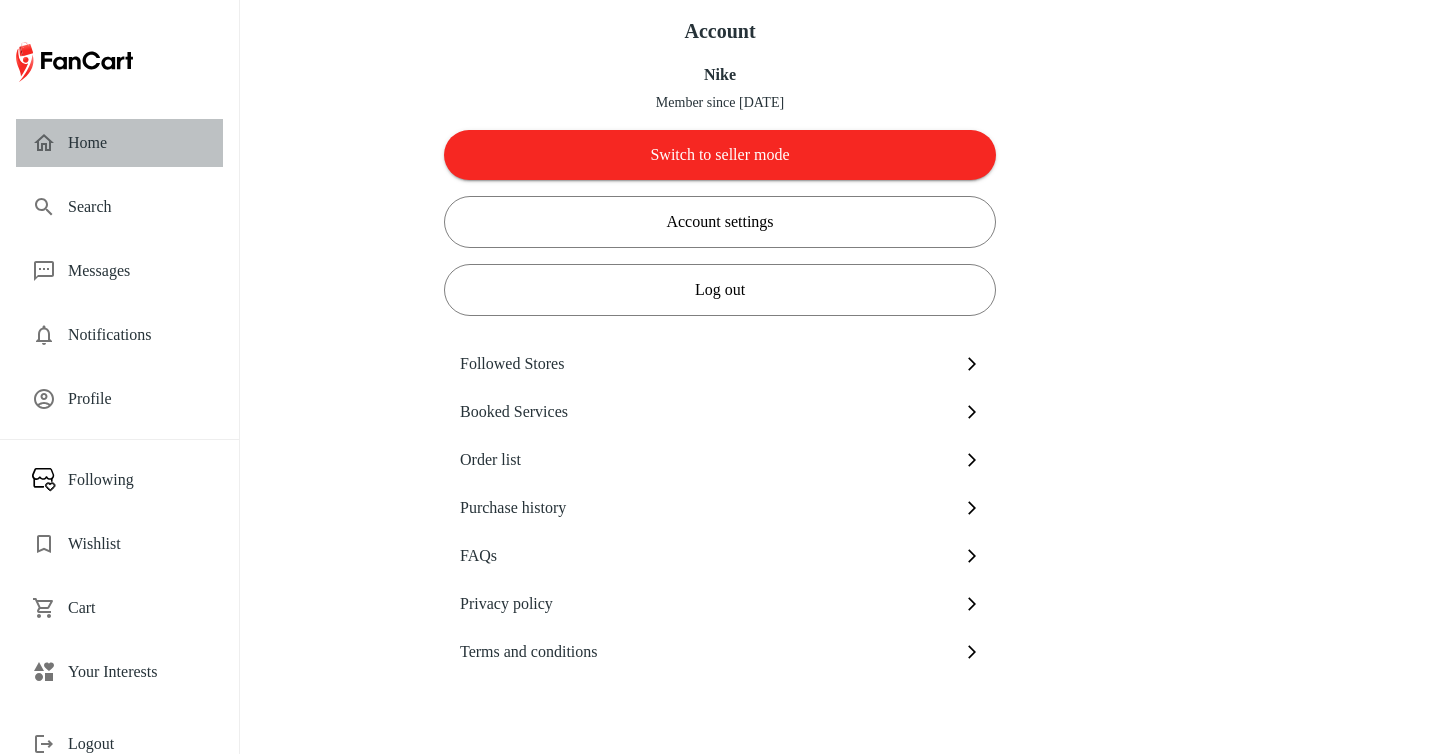 click on "Home" at bounding box center (119, 143) 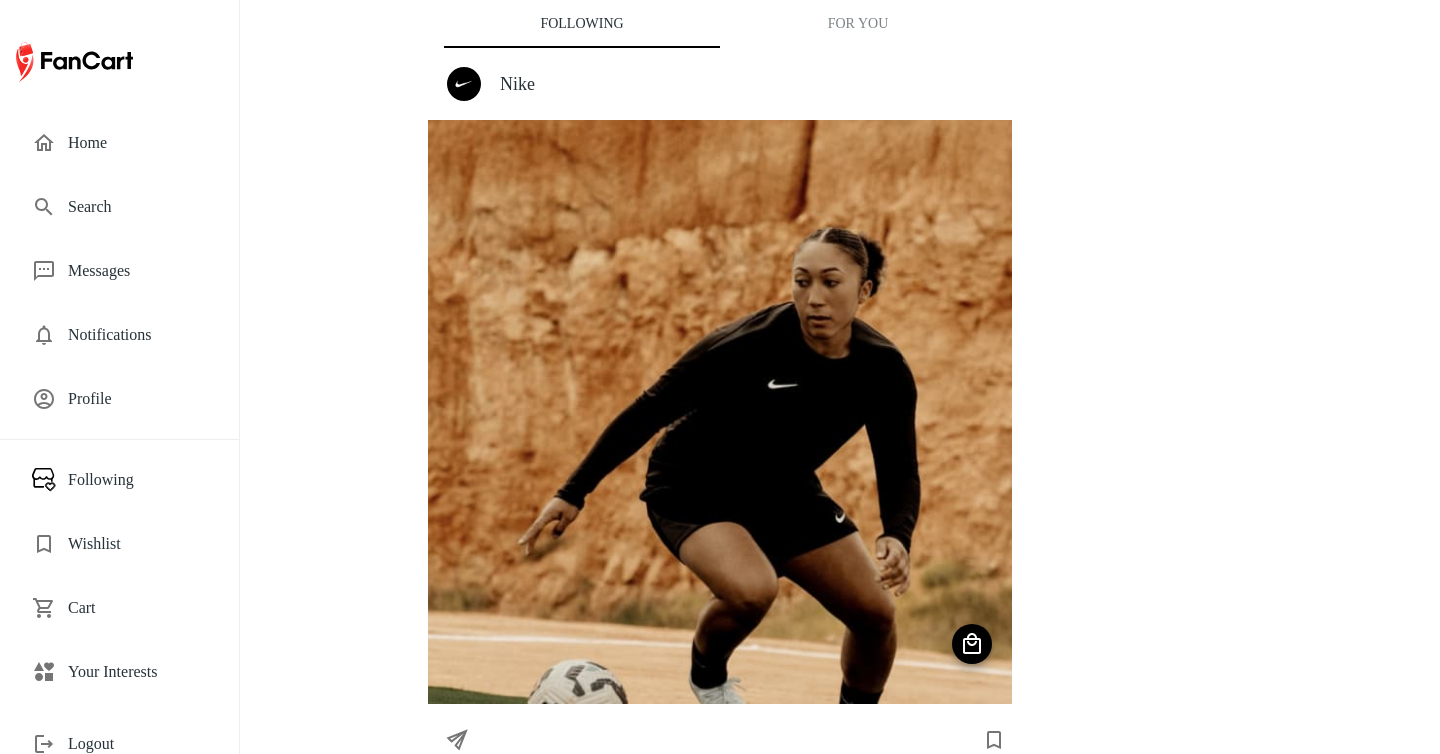 click on "Nike" at bounding box center (748, 84) 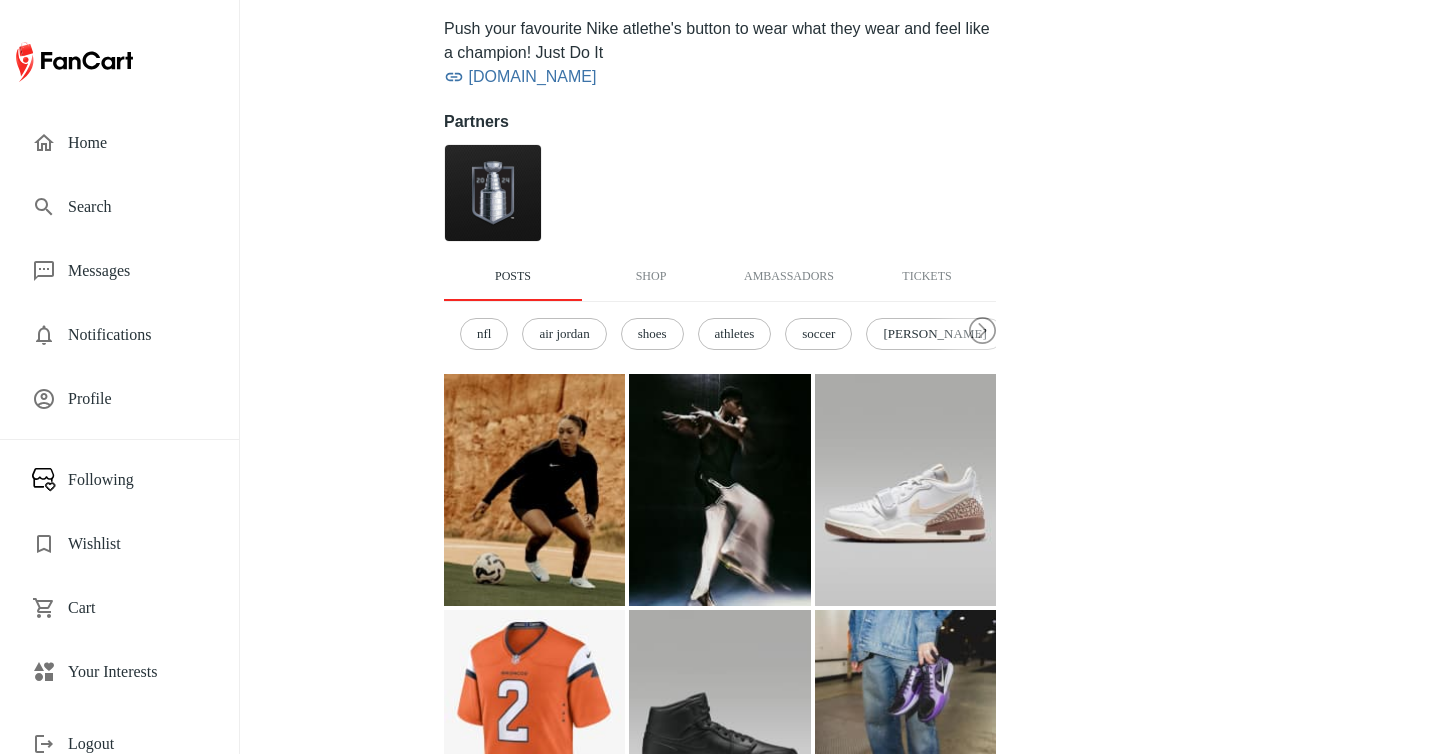 scroll, scrollTop: 0, scrollLeft: 0, axis: both 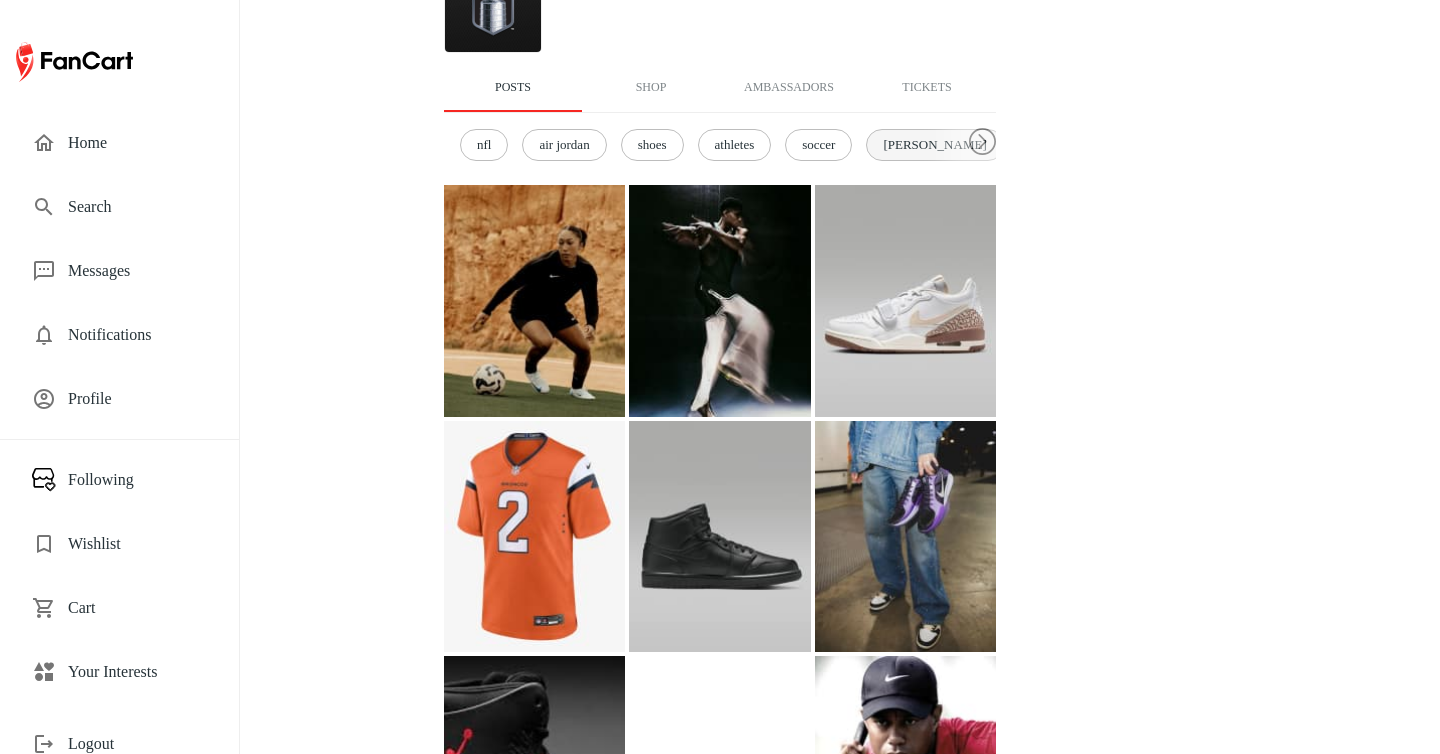 click on "ronaldo" at bounding box center (934, 145) 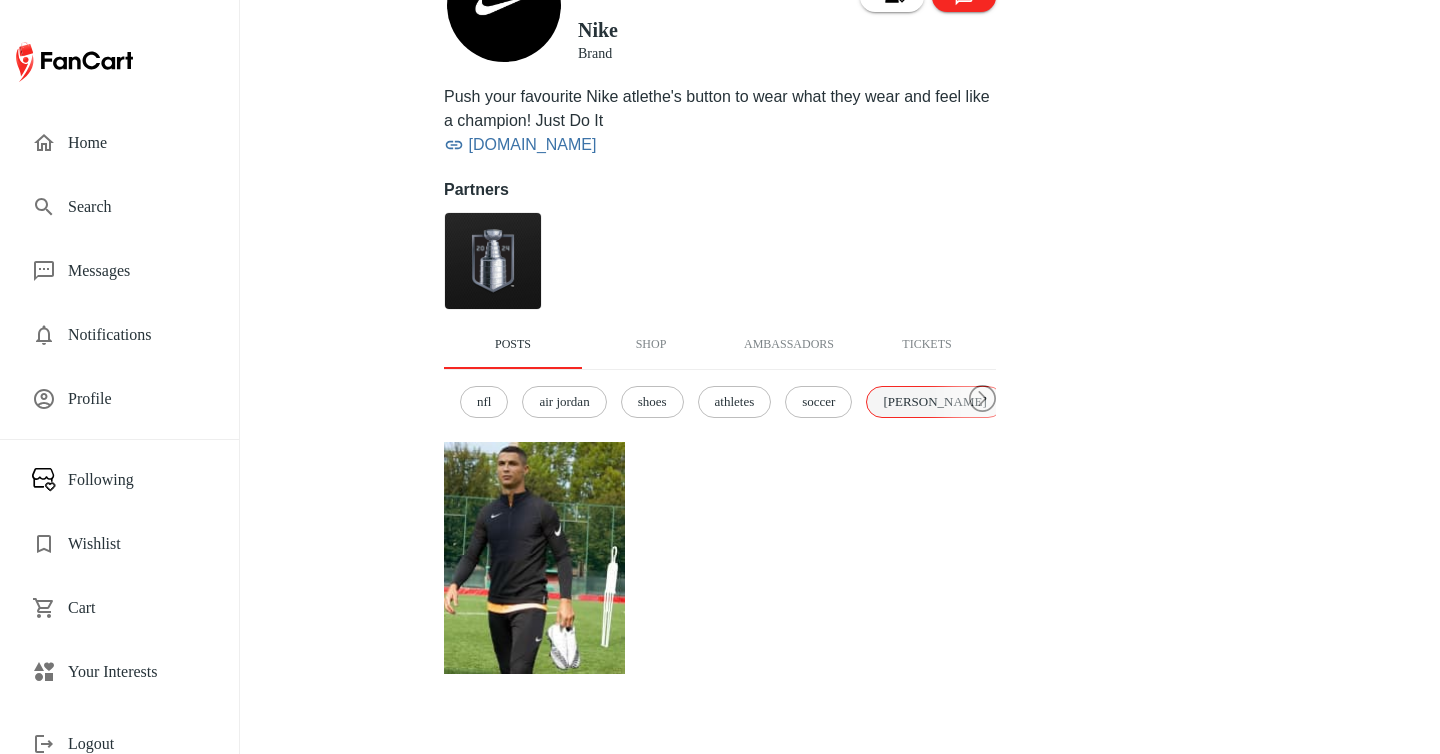 scroll, scrollTop: 245, scrollLeft: 0, axis: vertical 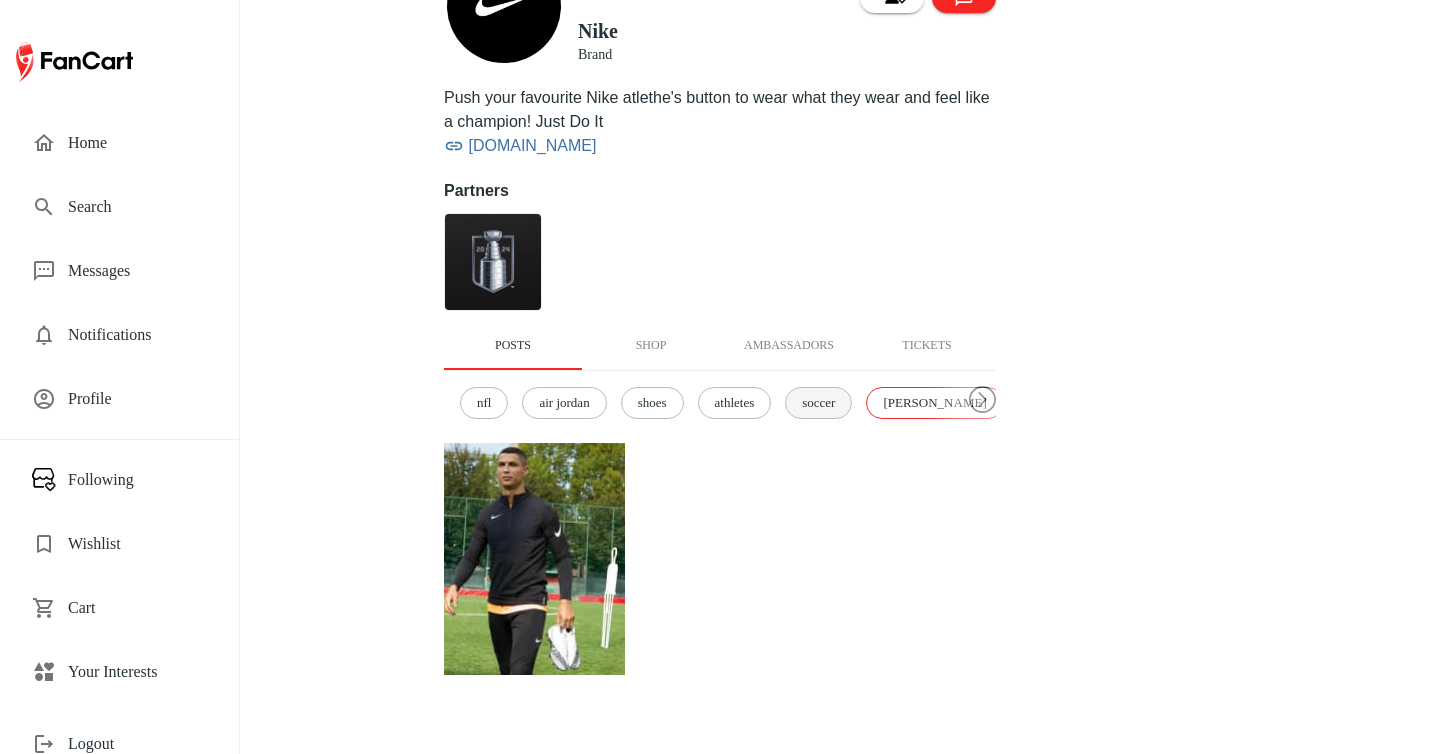 click on "soccer" at bounding box center (818, 403) 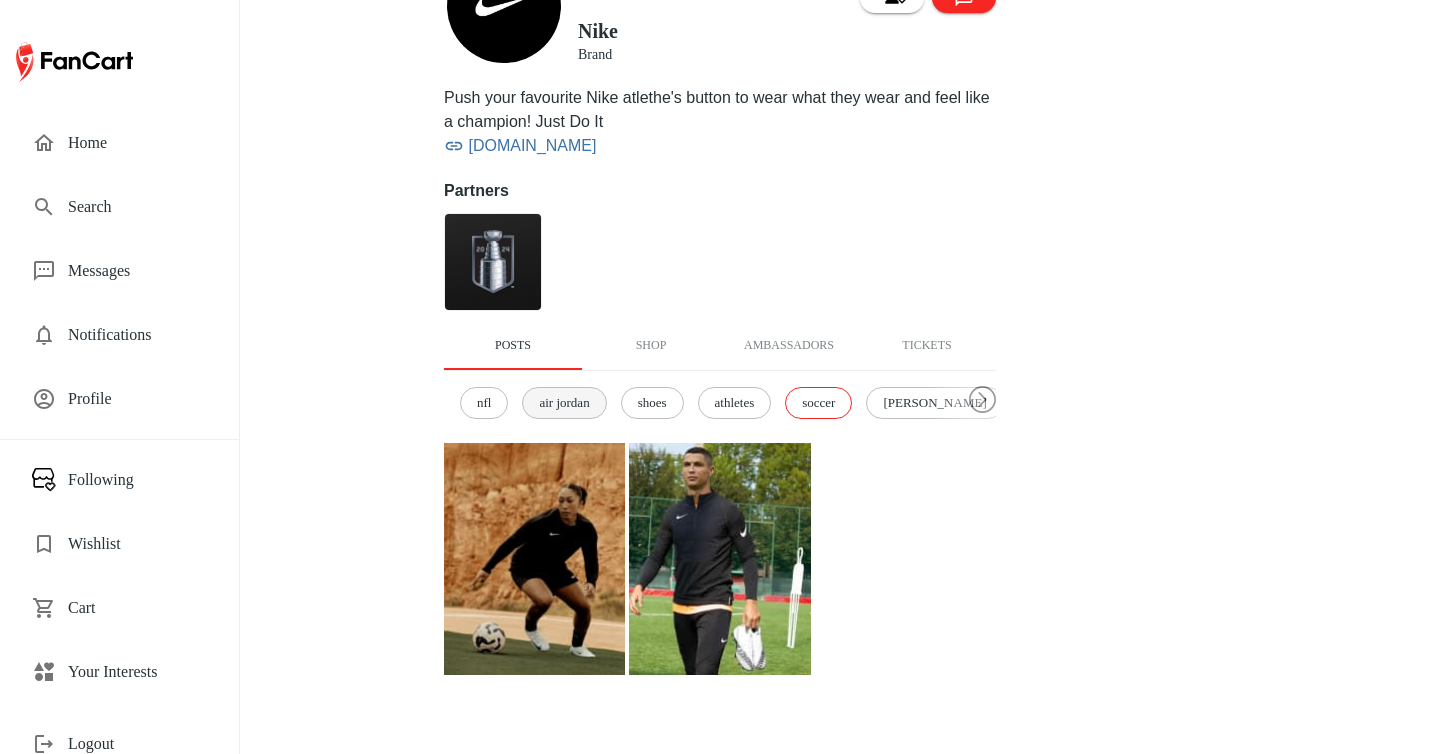 click on "air jordan" at bounding box center [564, 403] 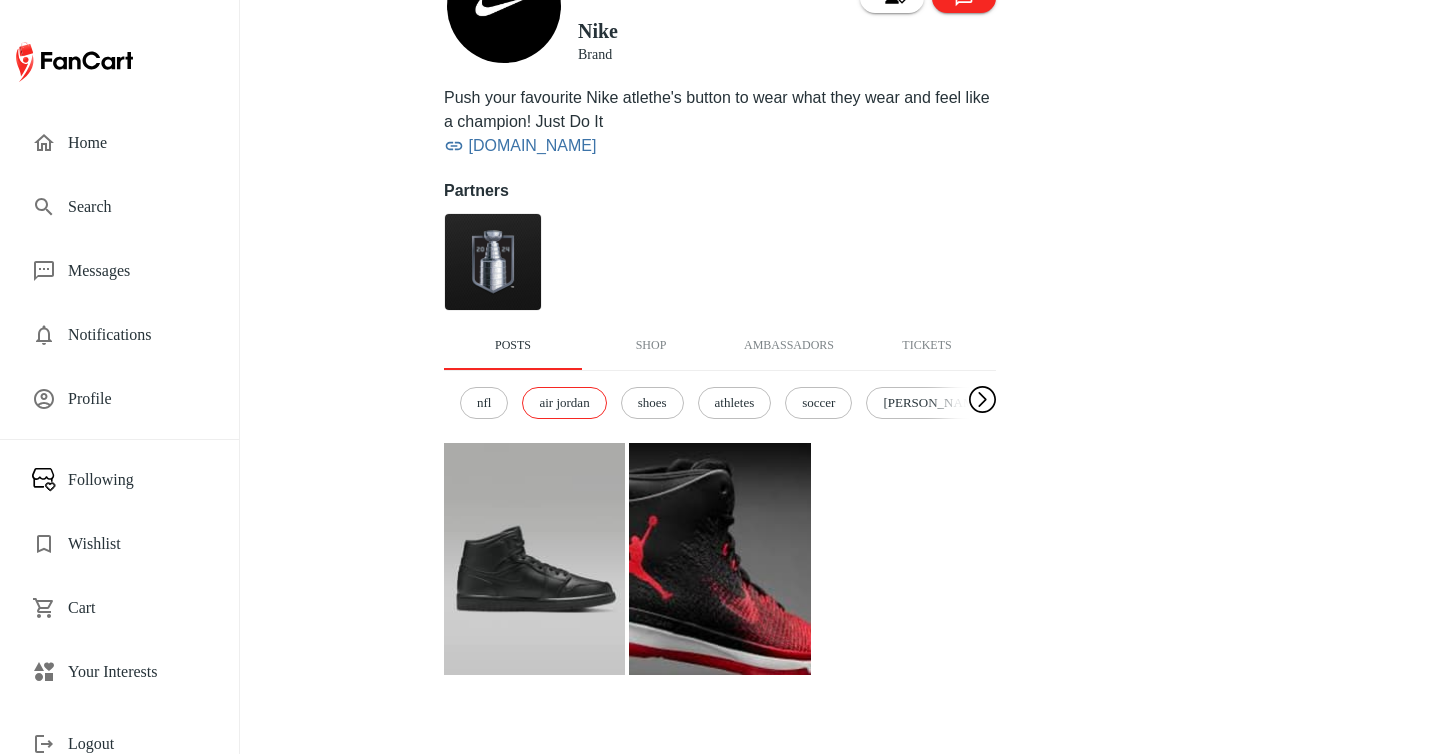 click at bounding box center (982, 400) 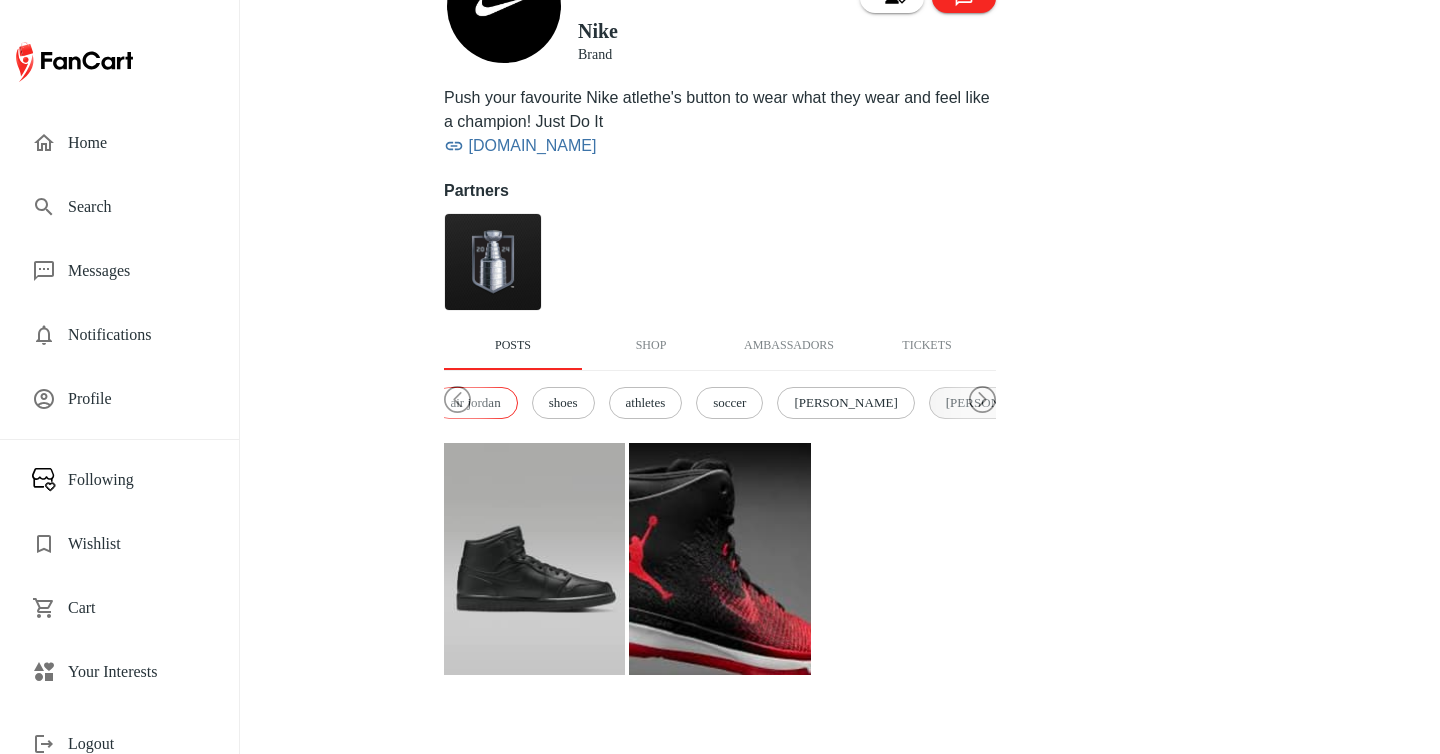 click on "serena williams" at bounding box center (997, 403) 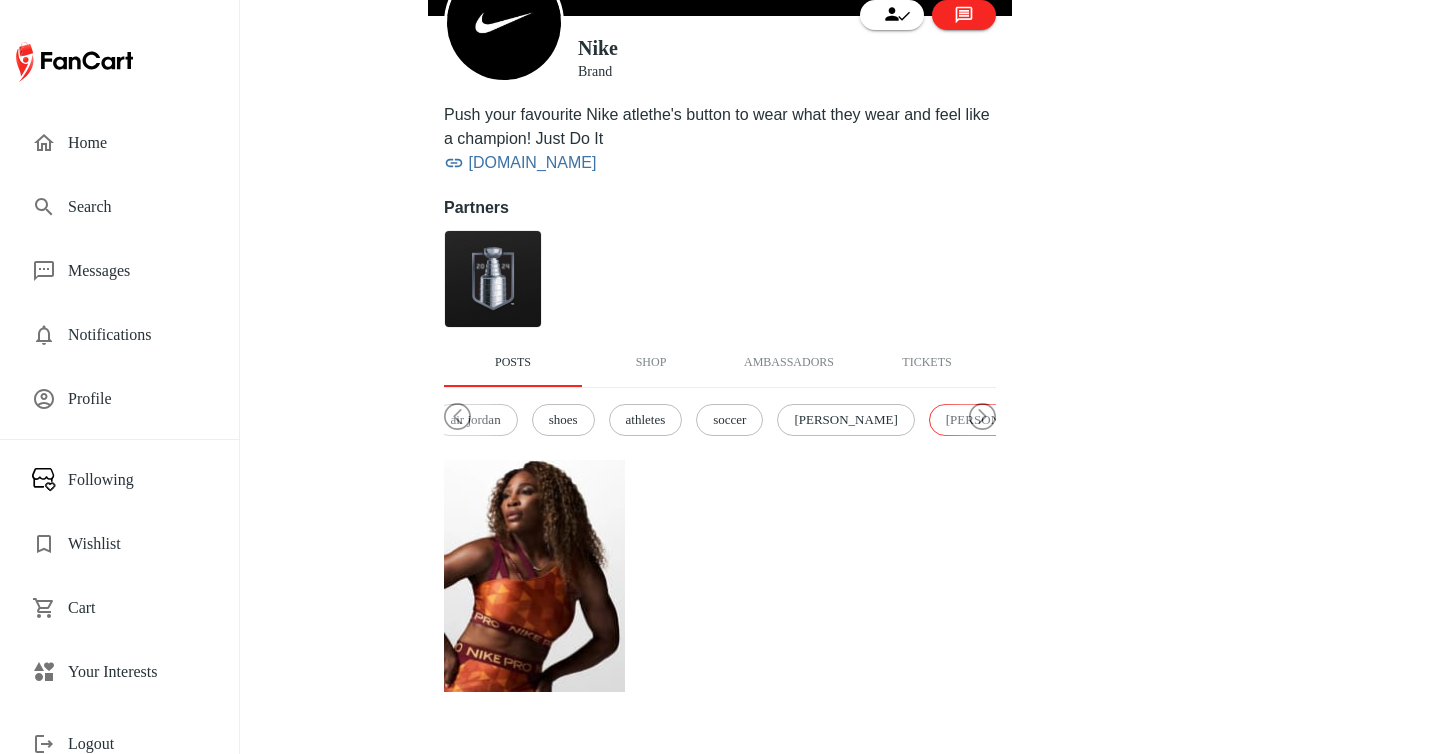 scroll, scrollTop: 242, scrollLeft: 0, axis: vertical 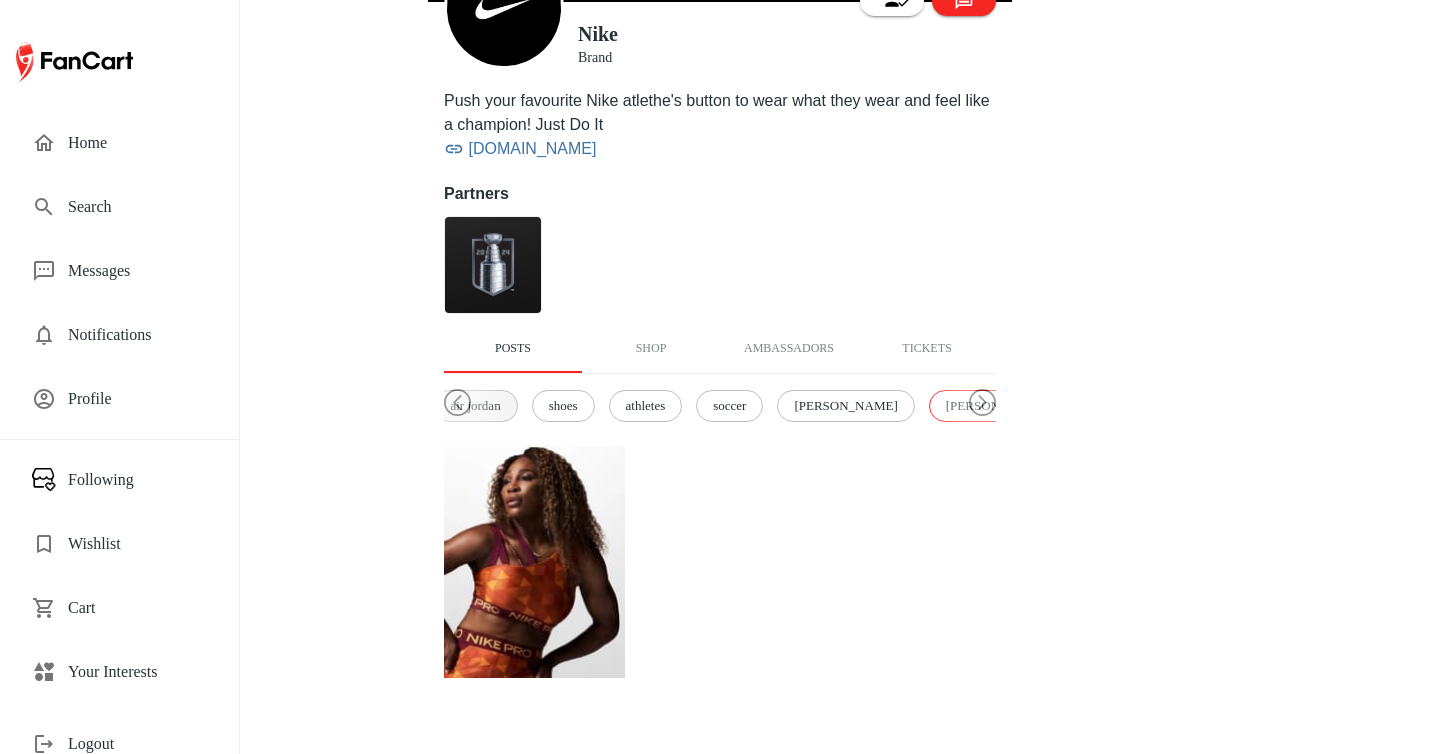 click on "air jordan" at bounding box center (475, 406) 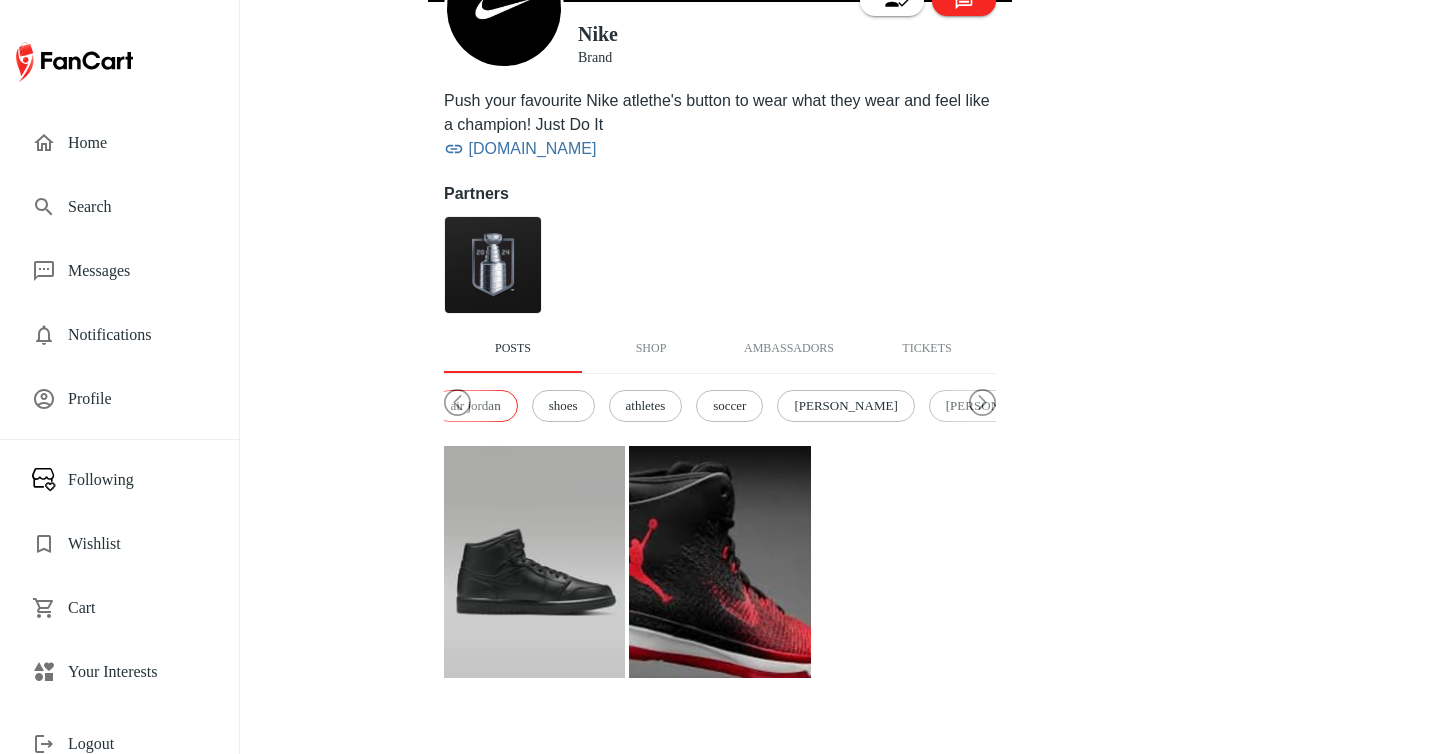 scroll, scrollTop: 245, scrollLeft: 0, axis: vertical 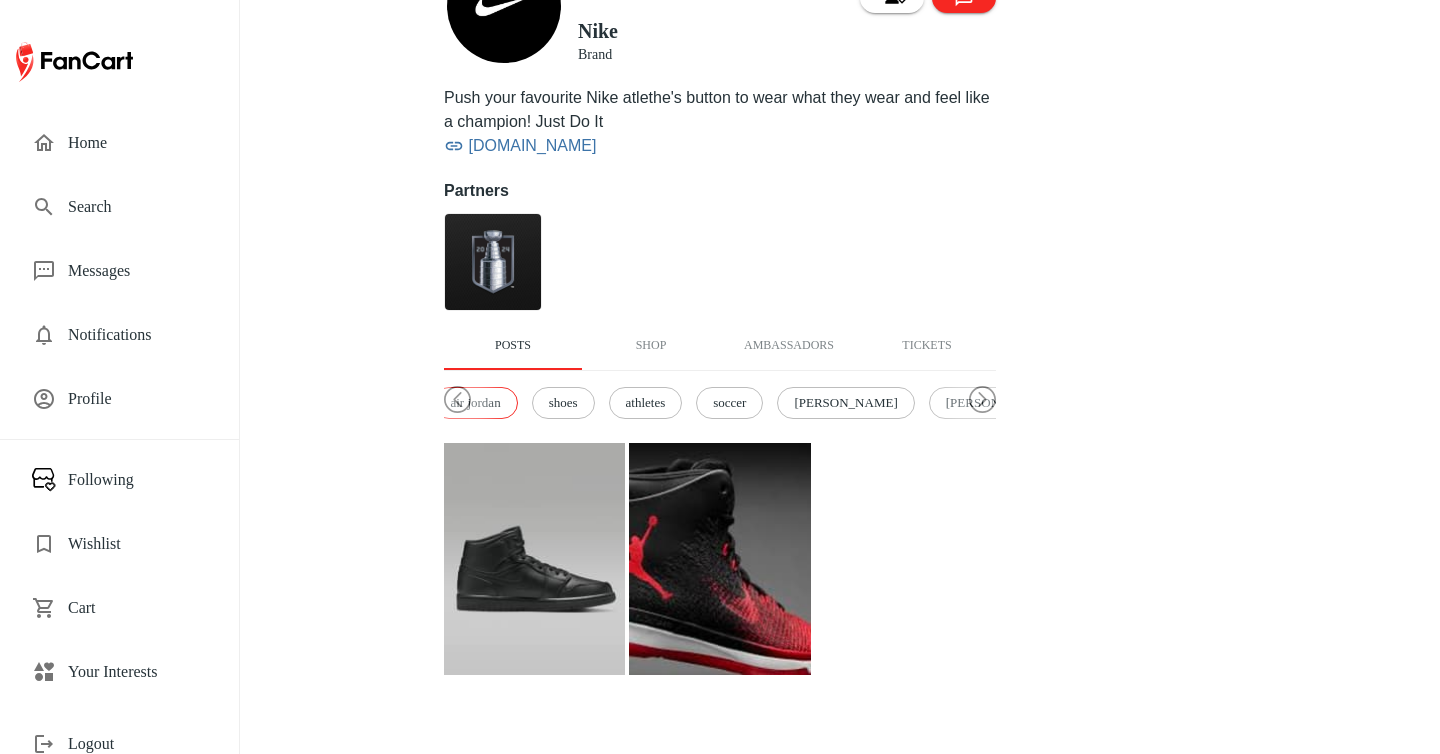 click at bounding box center (534, 559) 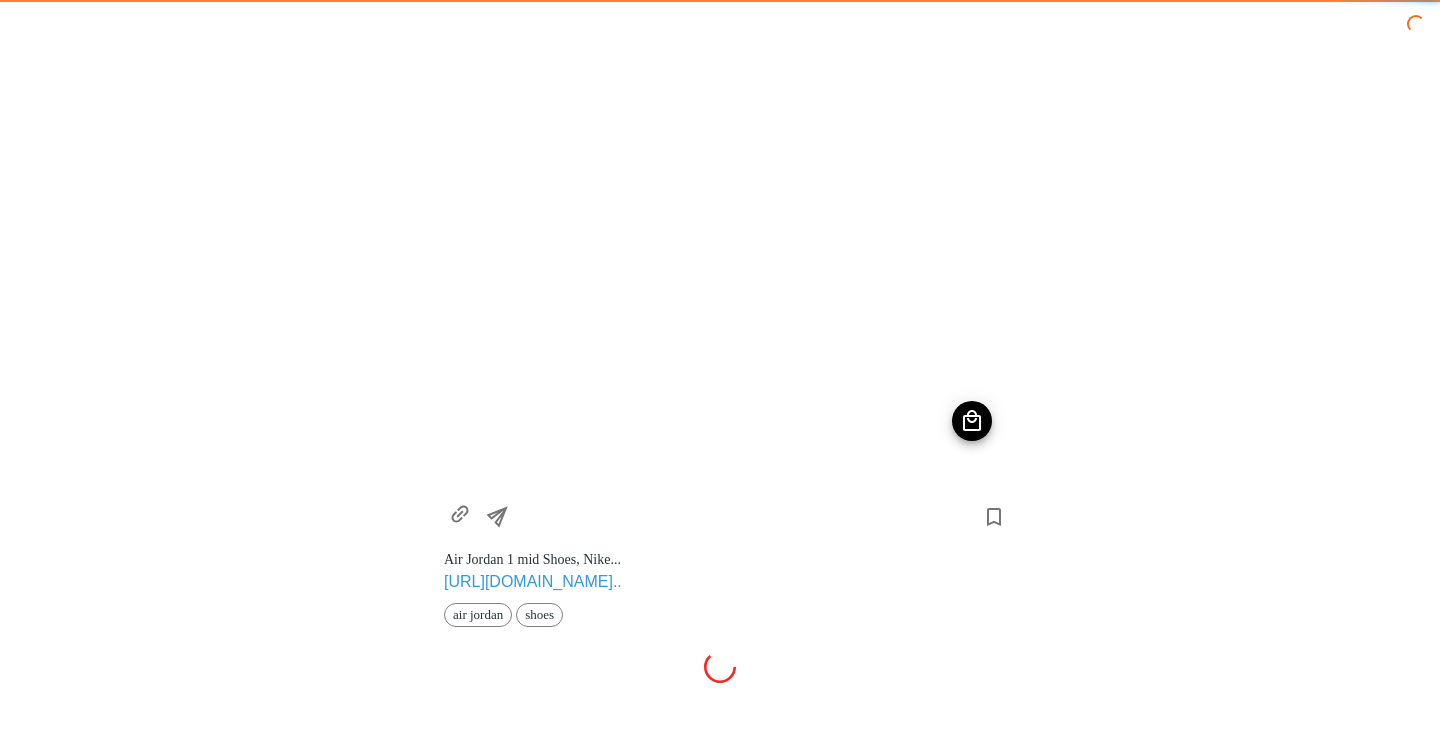 scroll, scrollTop: 0, scrollLeft: 0, axis: both 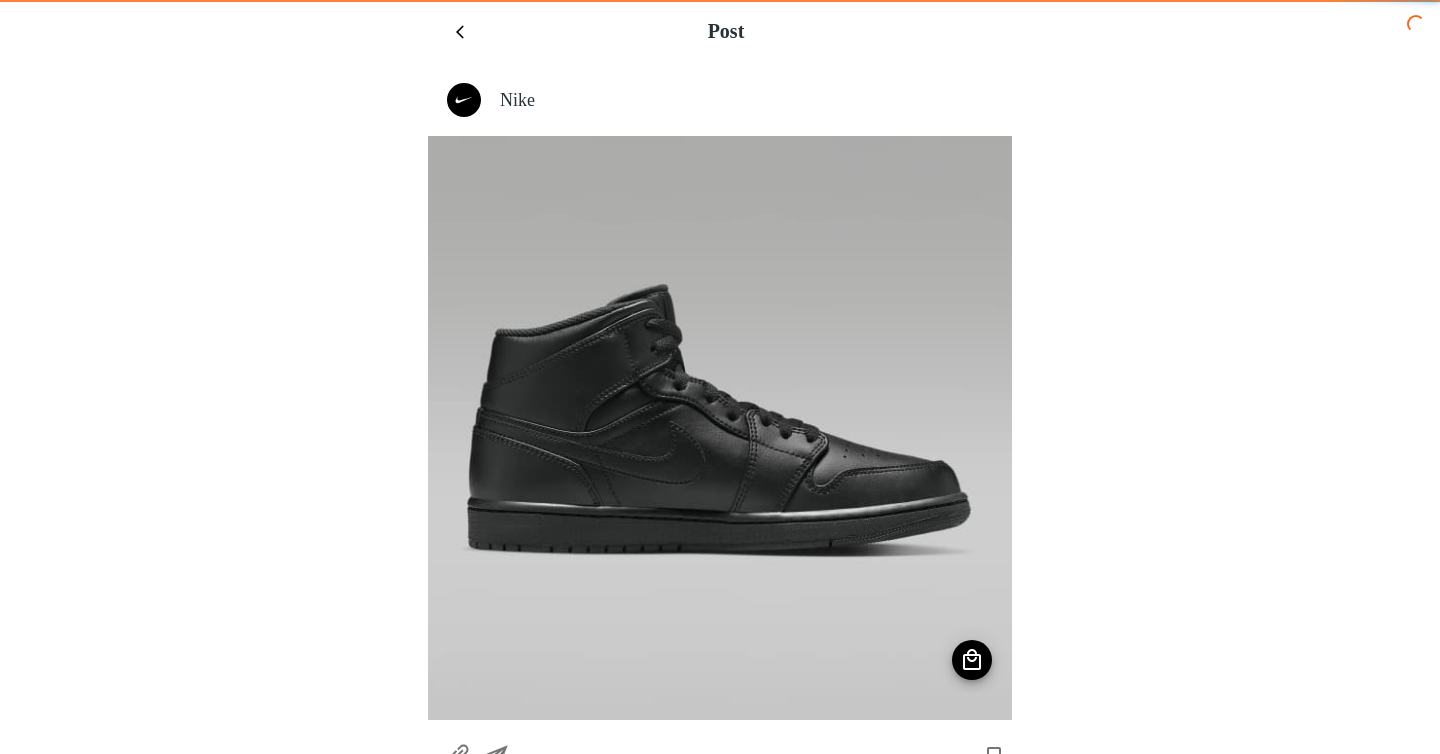 click at bounding box center (720, 428) 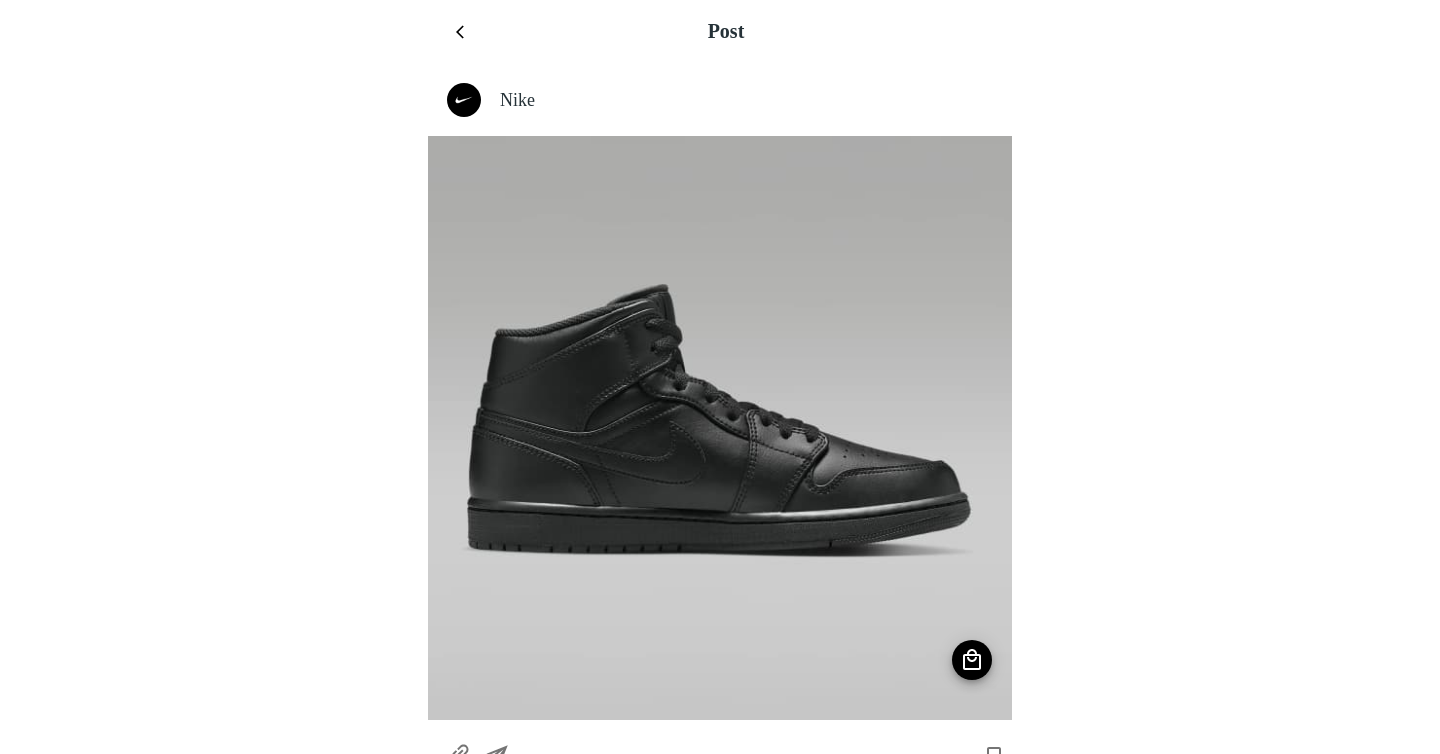 click 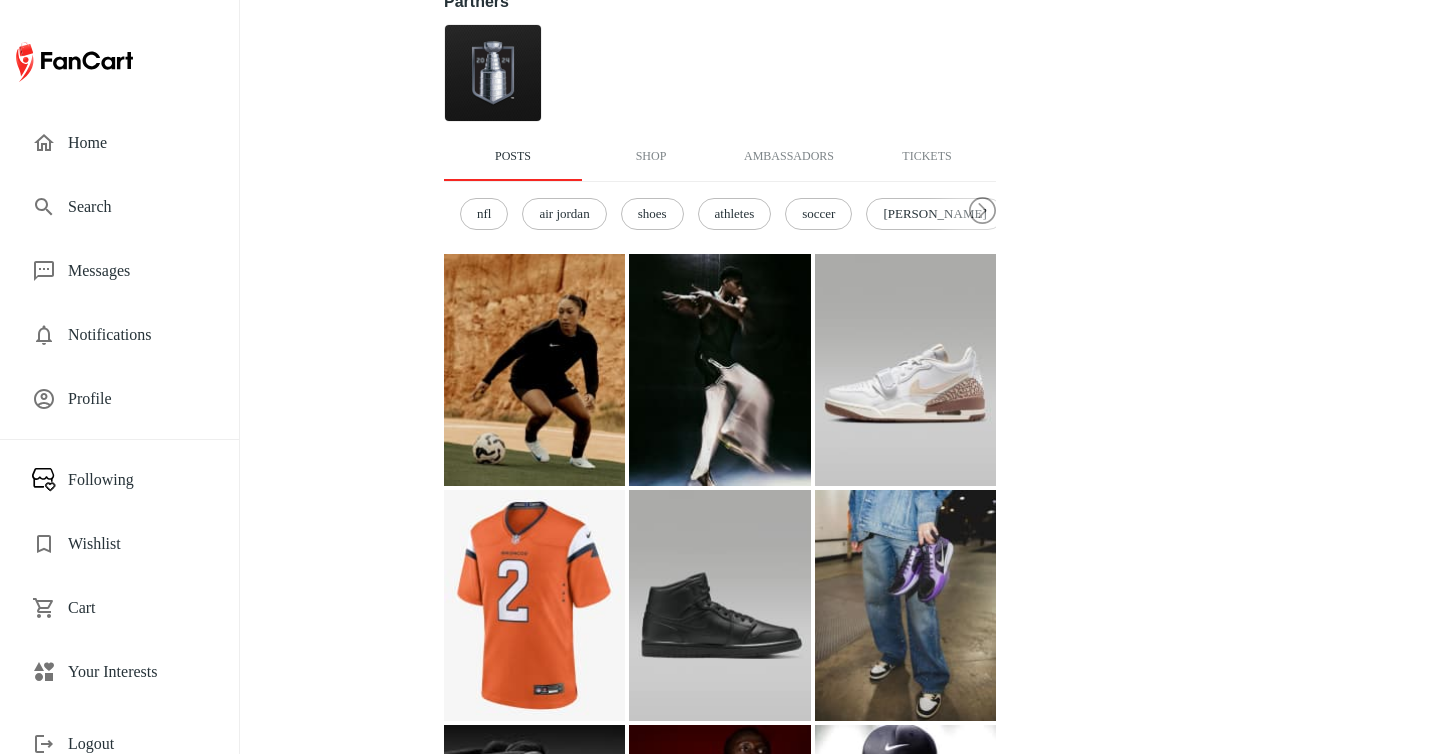 scroll, scrollTop: 375, scrollLeft: 0, axis: vertical 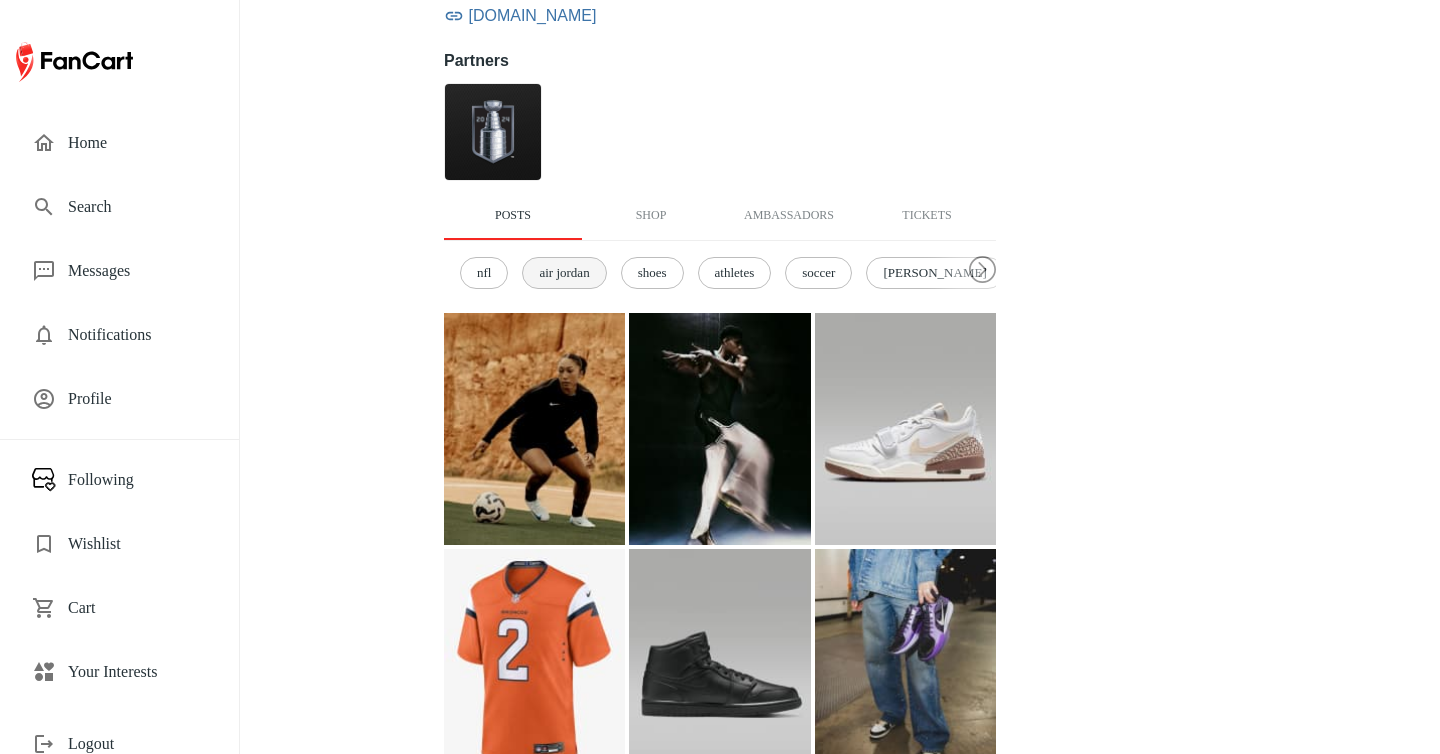 click on "air jordan" at bounding box center [564, 273] 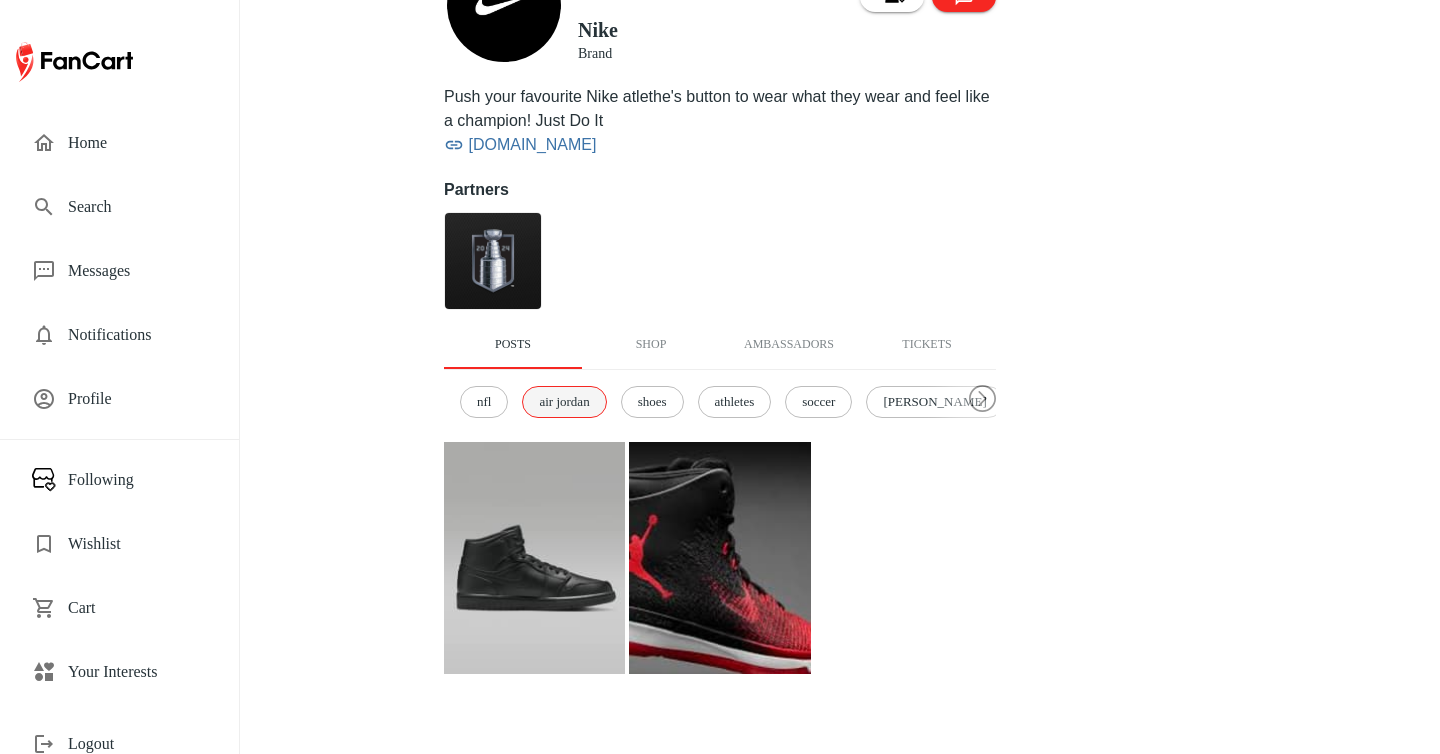 scroll, scrollTop: 245, scrollLeft: 0, axis: vertical 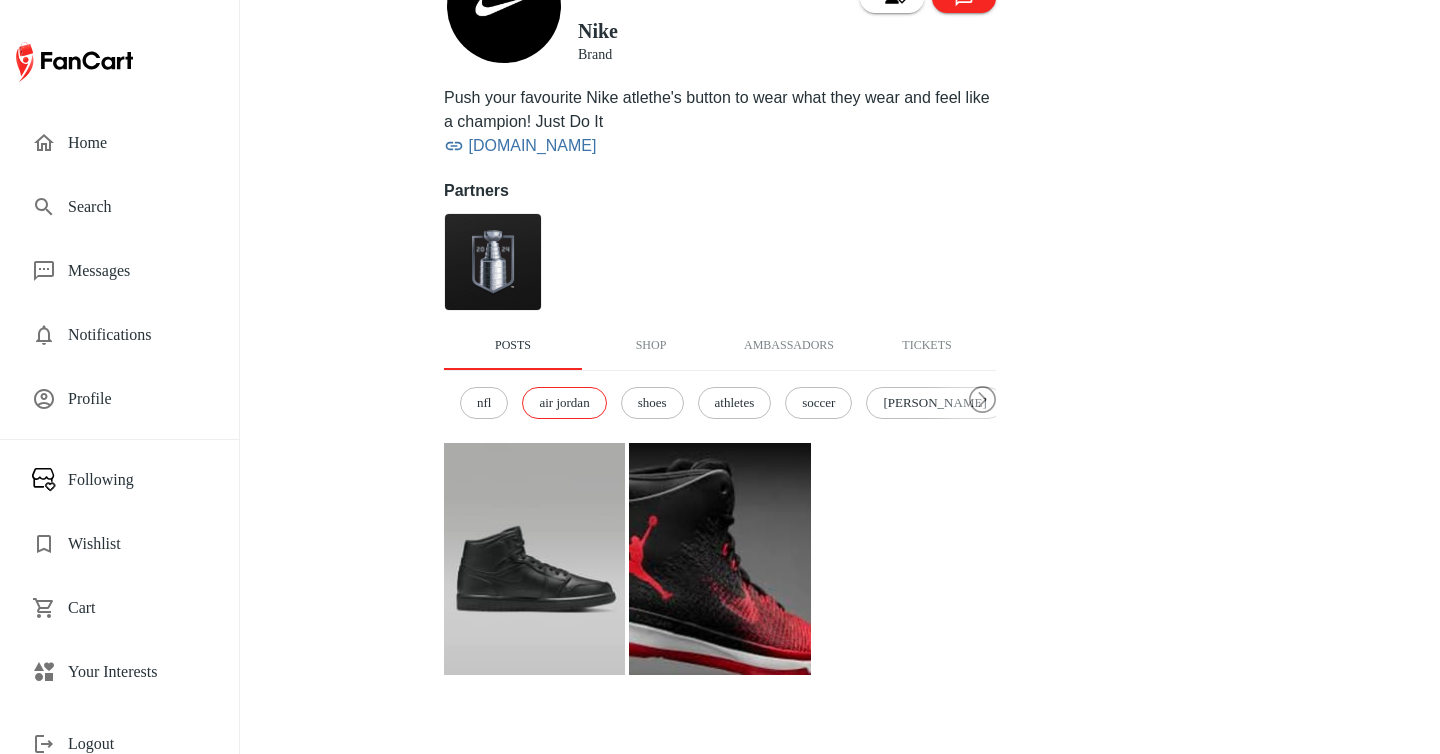 click at bounding box center [719, 559] 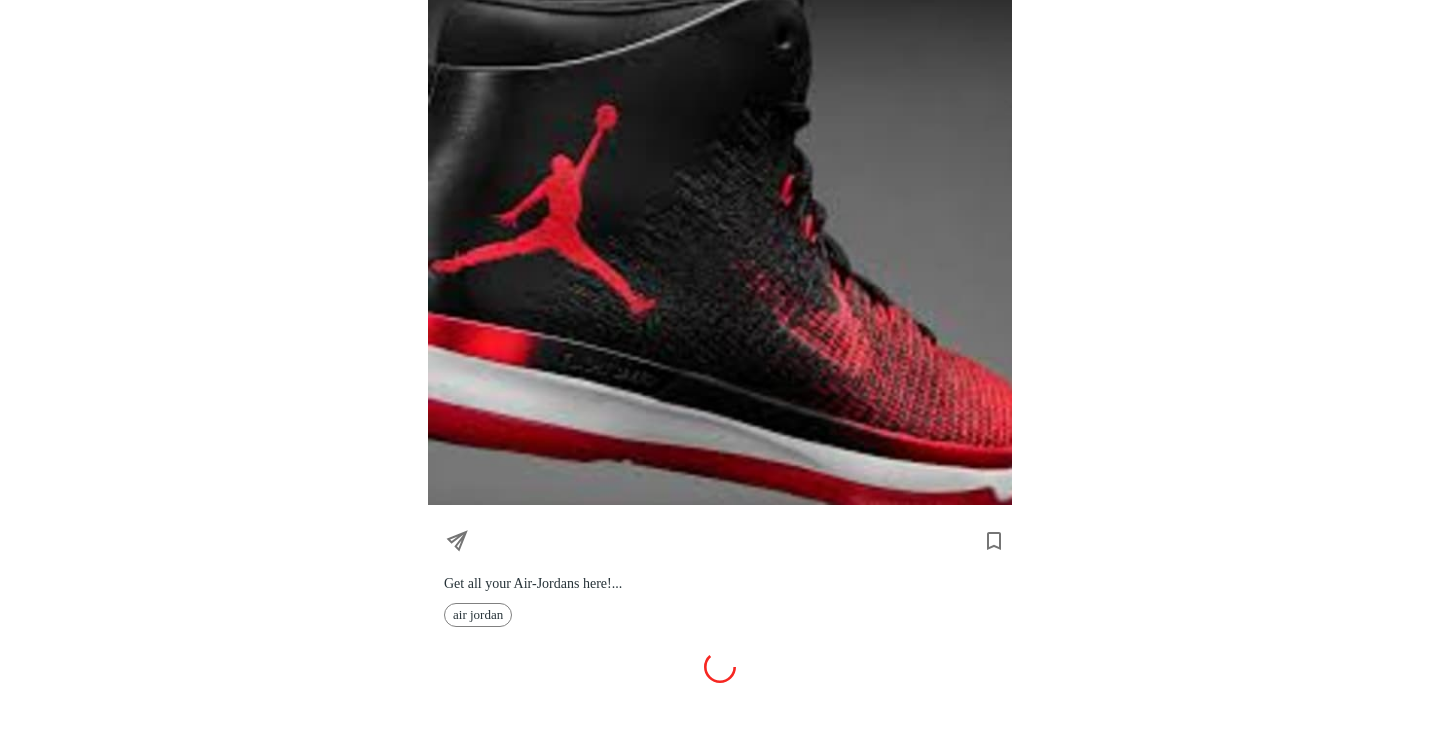 scroll, scrollTop: 0, scrollLeft: 0, axis: both 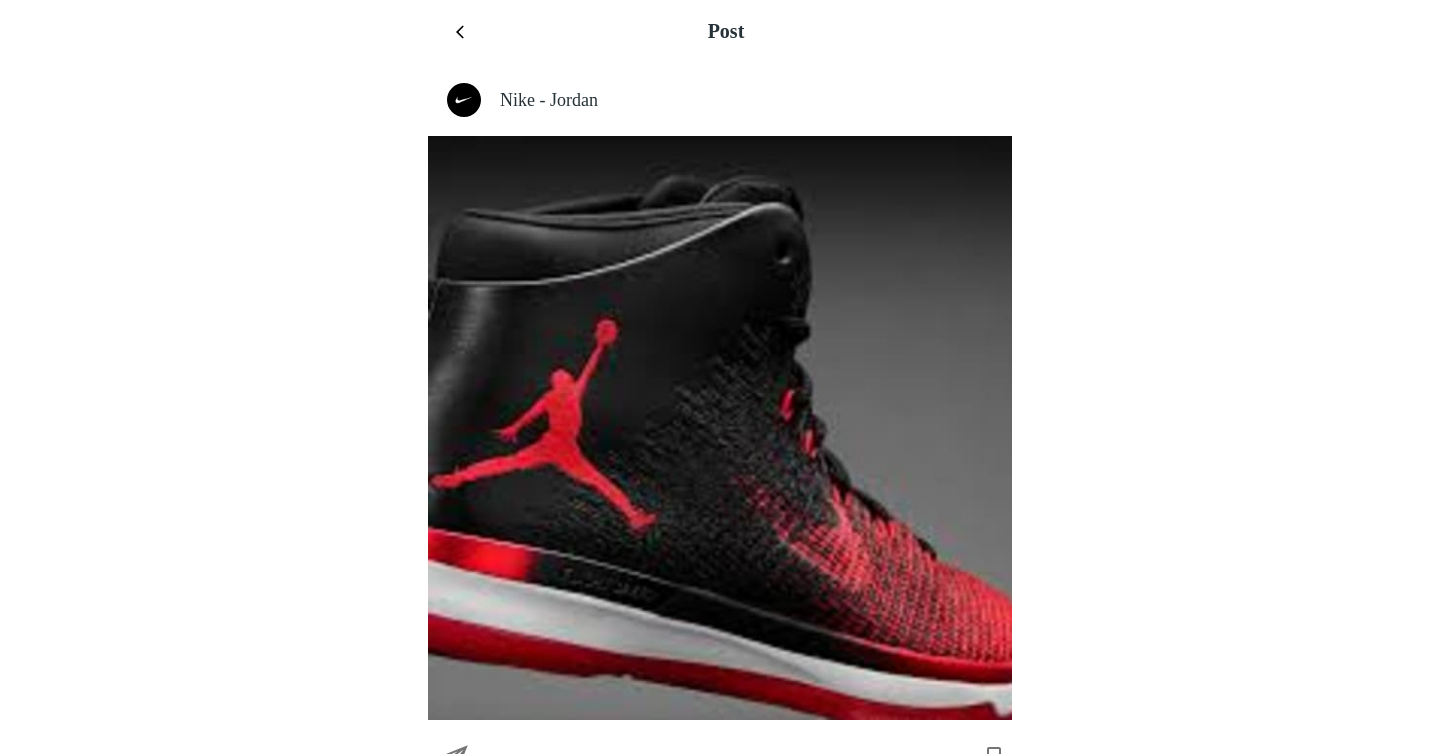 click 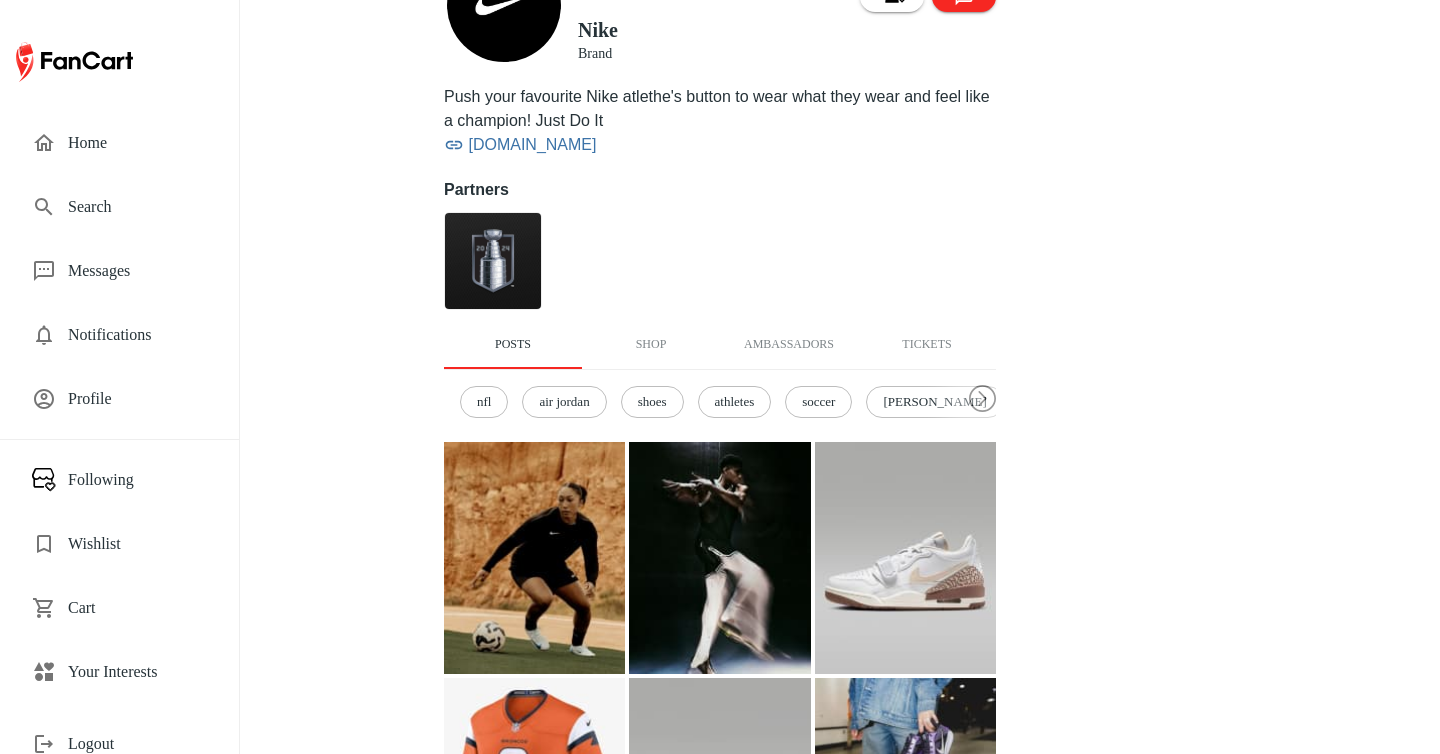 scroll, scrollTop: 0, scrollLeft: 0, axis: both 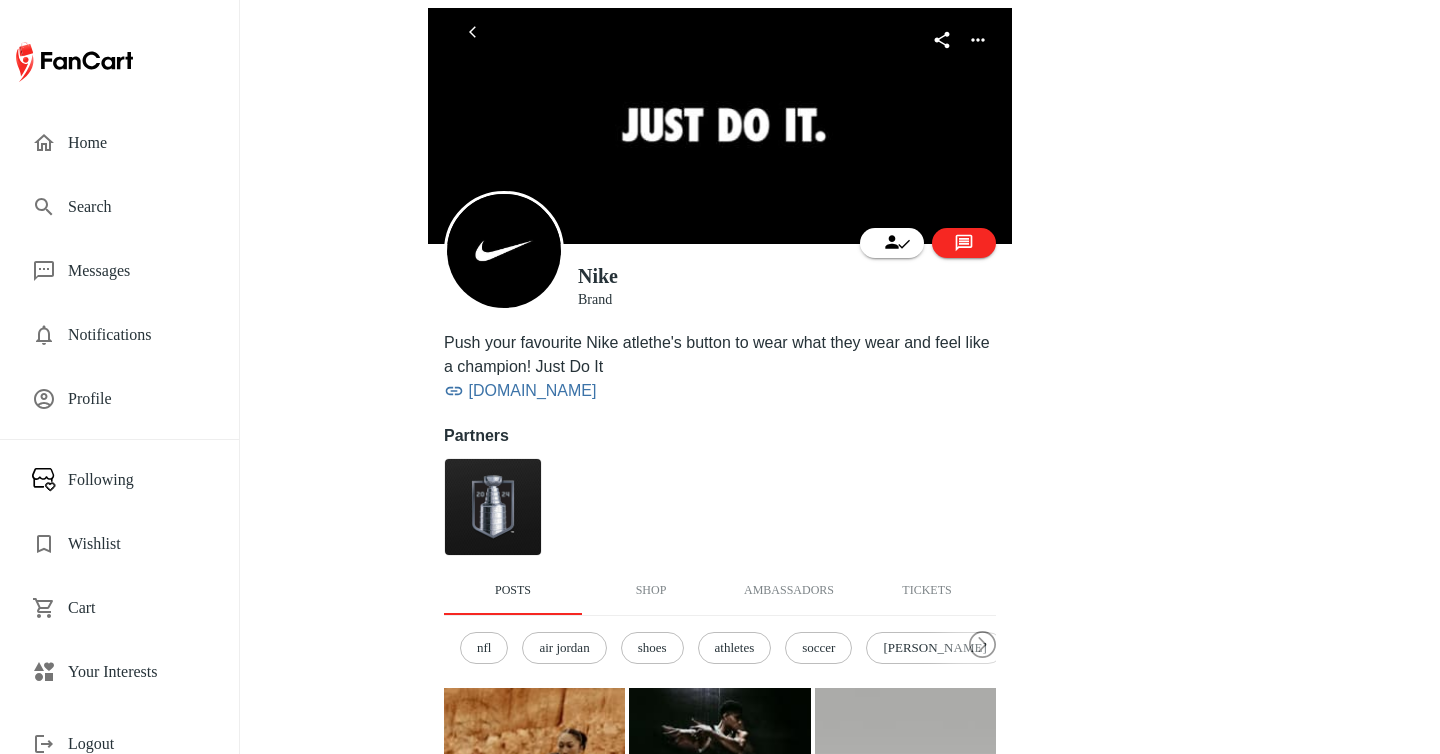 click on "nfl air jordan shoes athletes soccer ronaldo serena williams liverpool tiger woods basketball giannis lauren james womens sale sports" at bounding box center [720, 648] 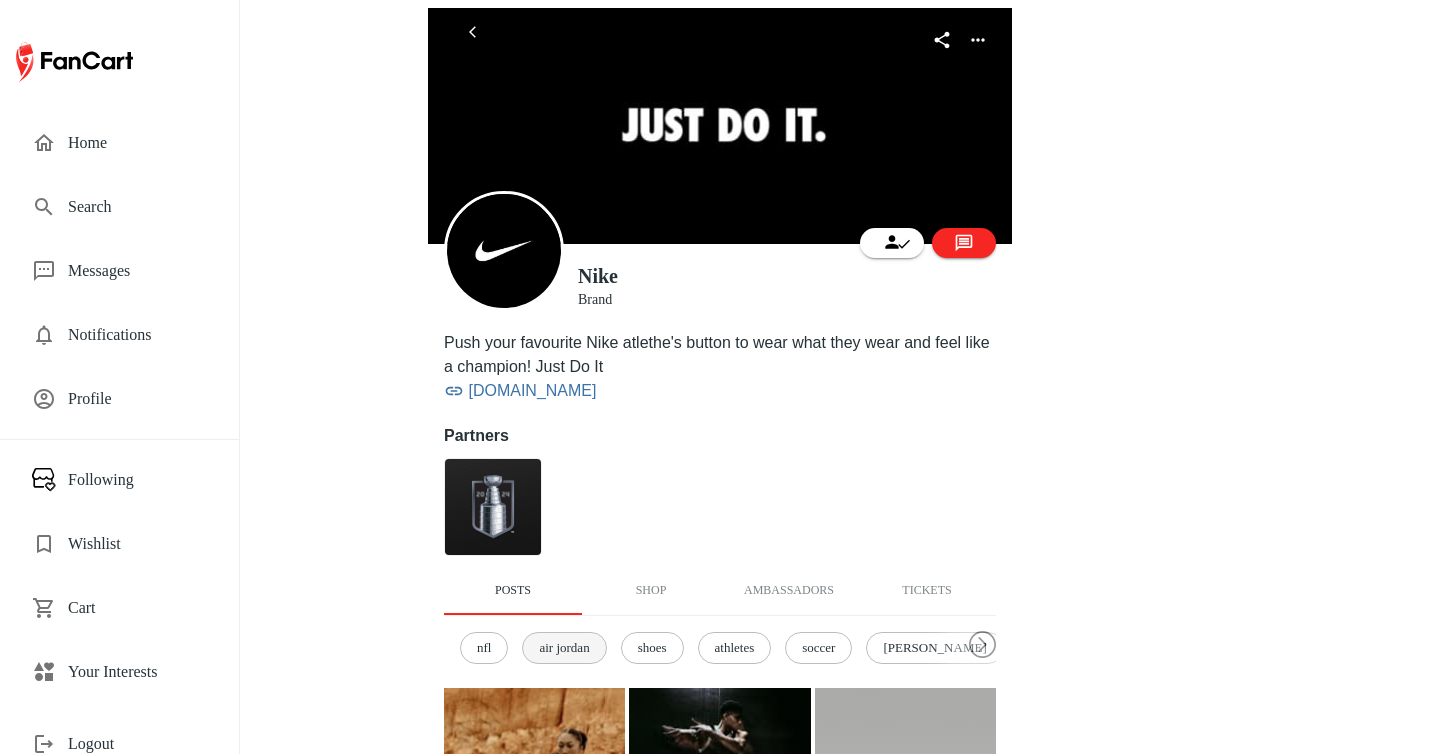 click on "air jordan" at bounding box center [564, 648] 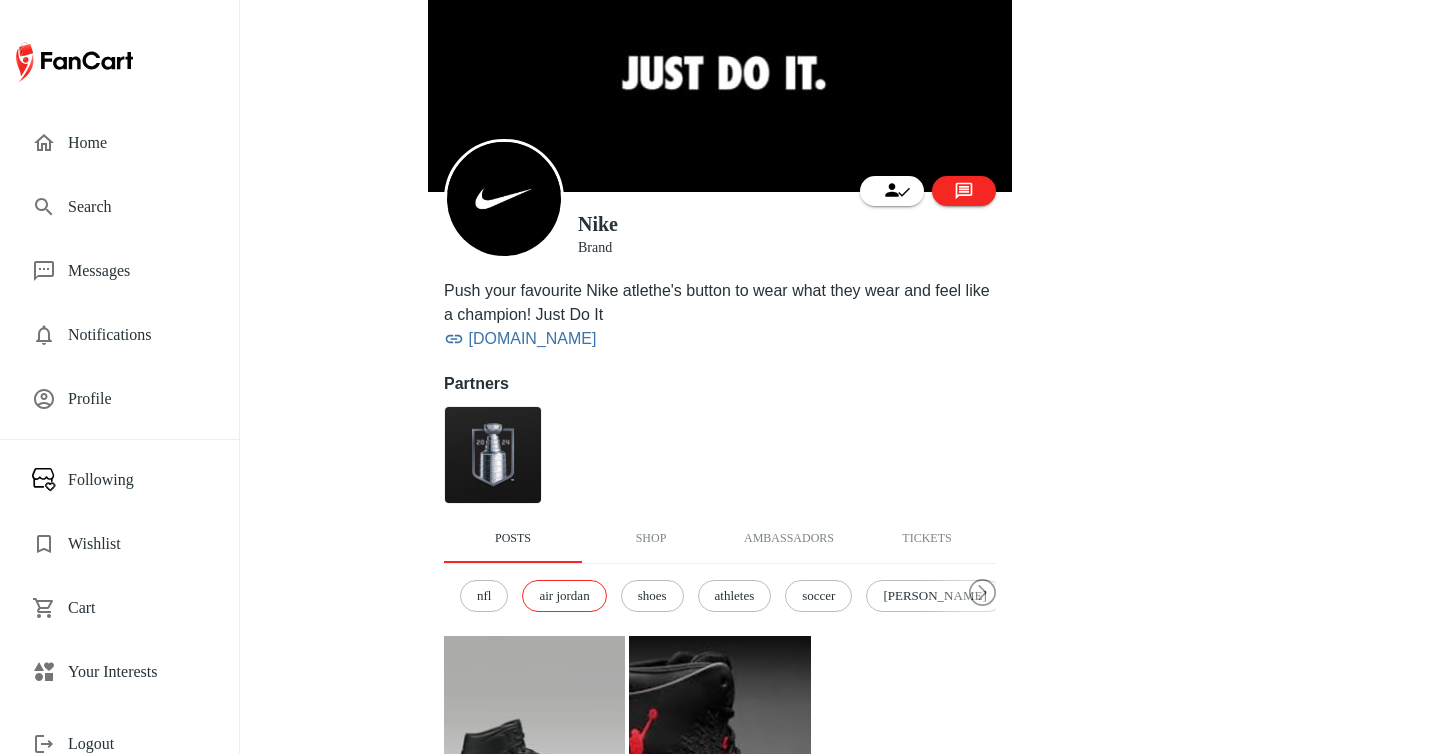 scroll, scrollTop: 0, scrollLeft: 0, axis: both 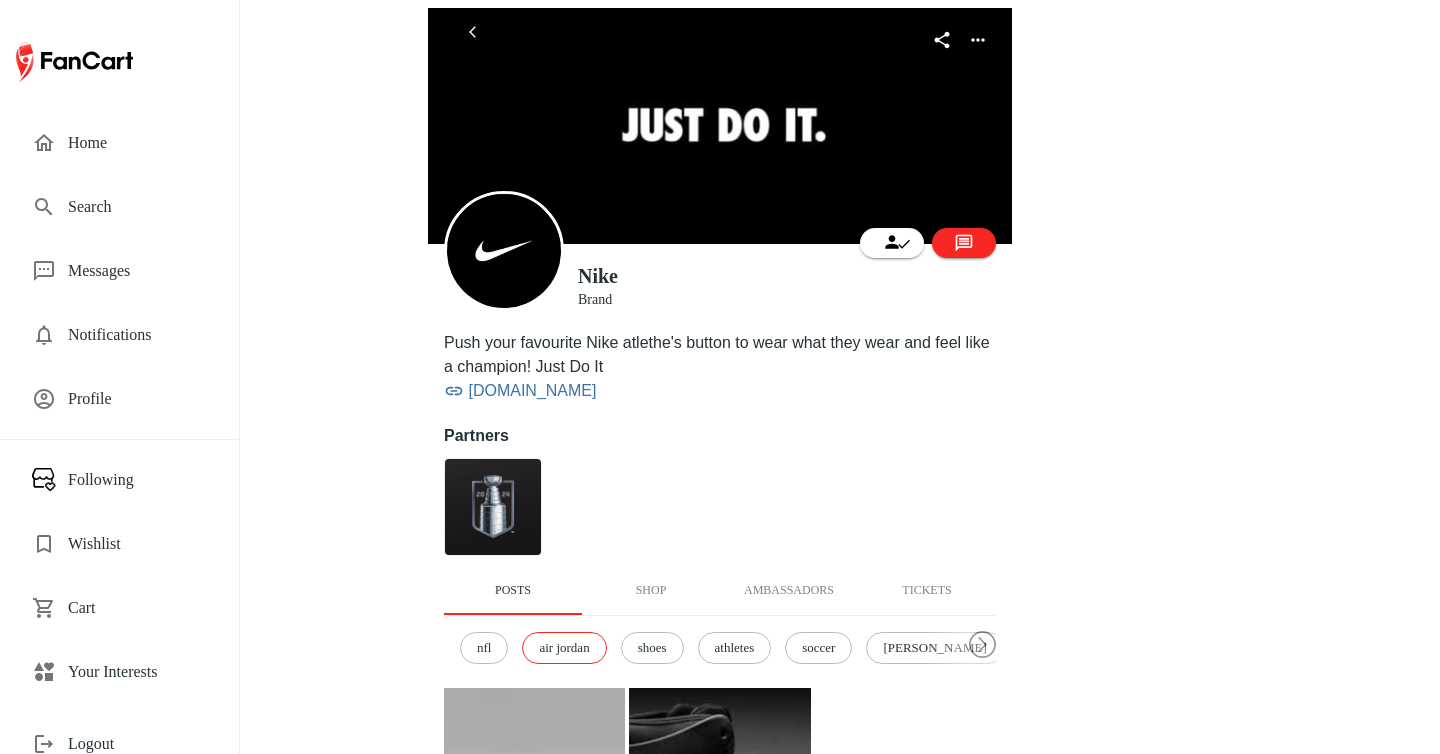 click on "Search" at bounding box center [137, 207] 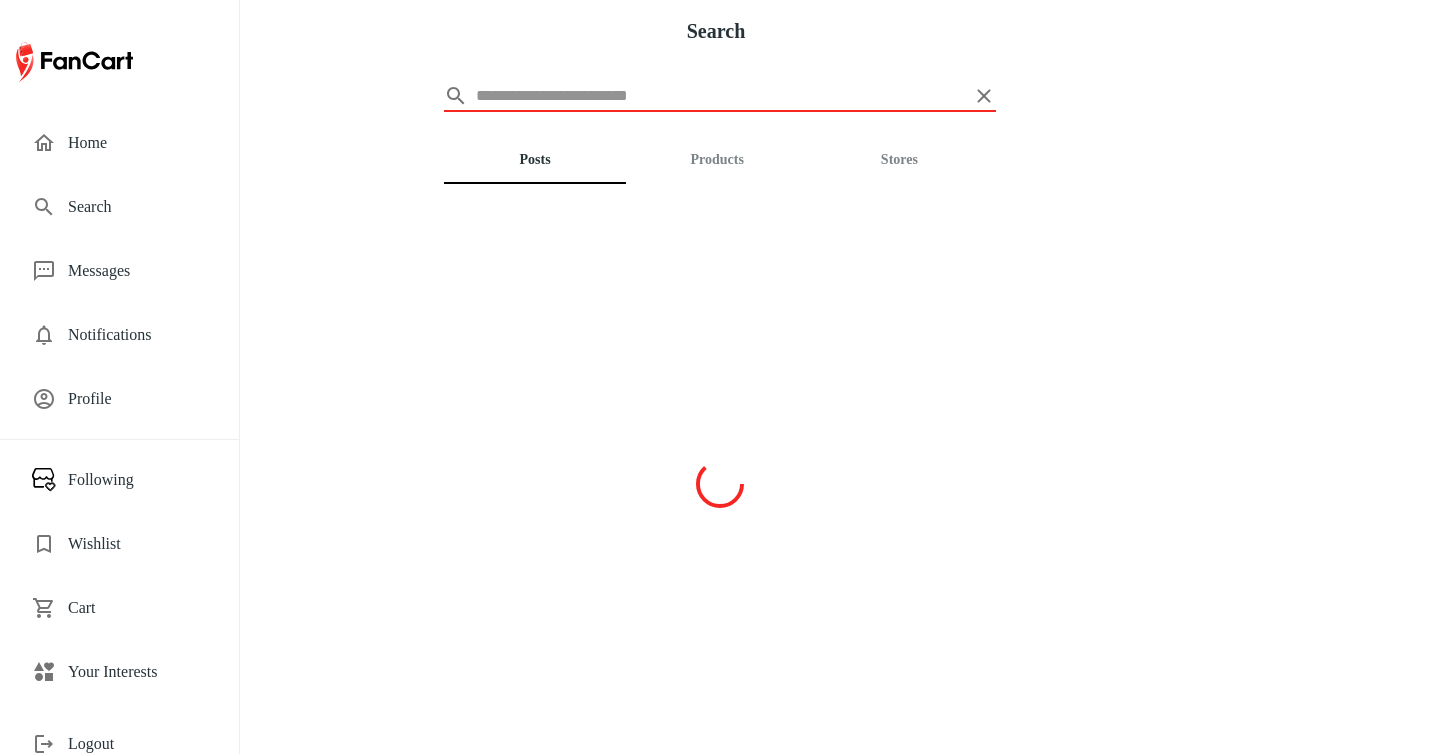 click at bounding box center [720, 96] 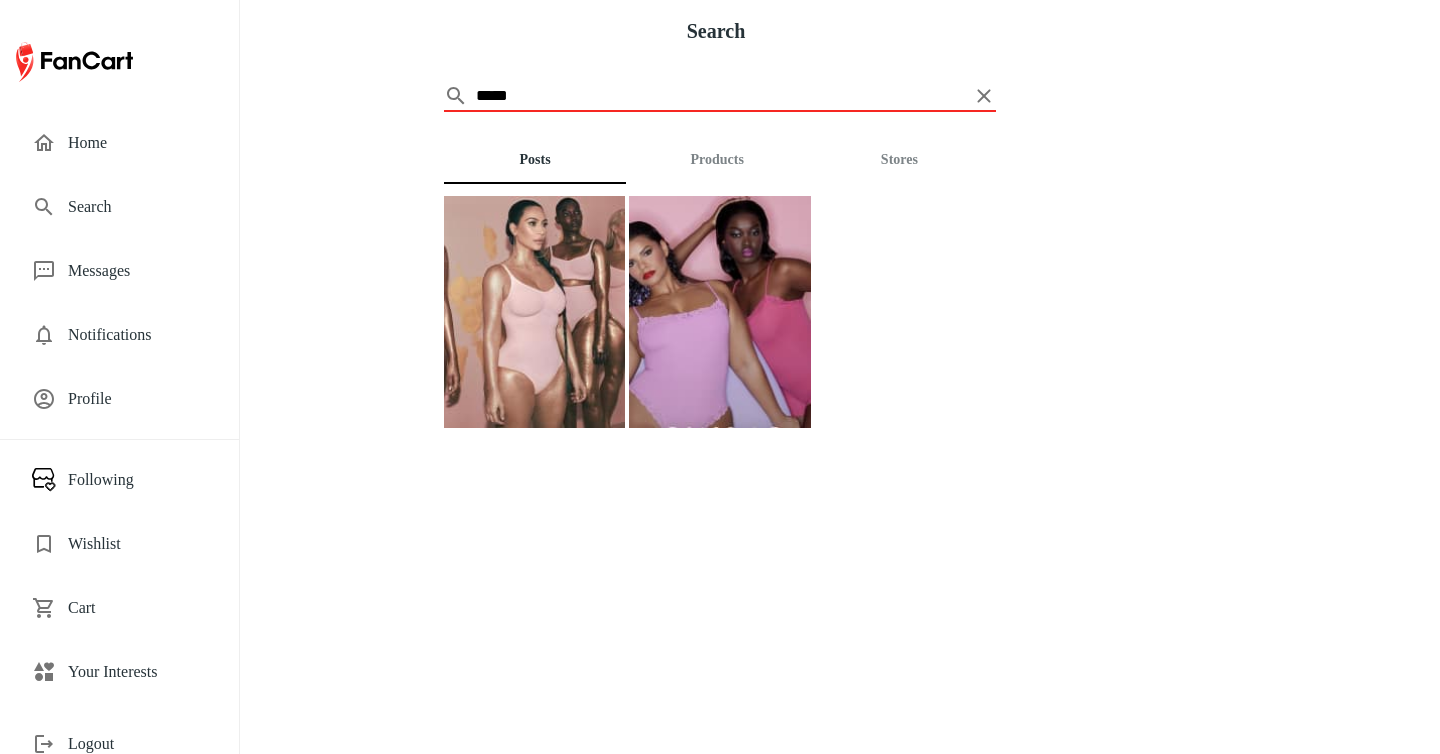type on "*****" 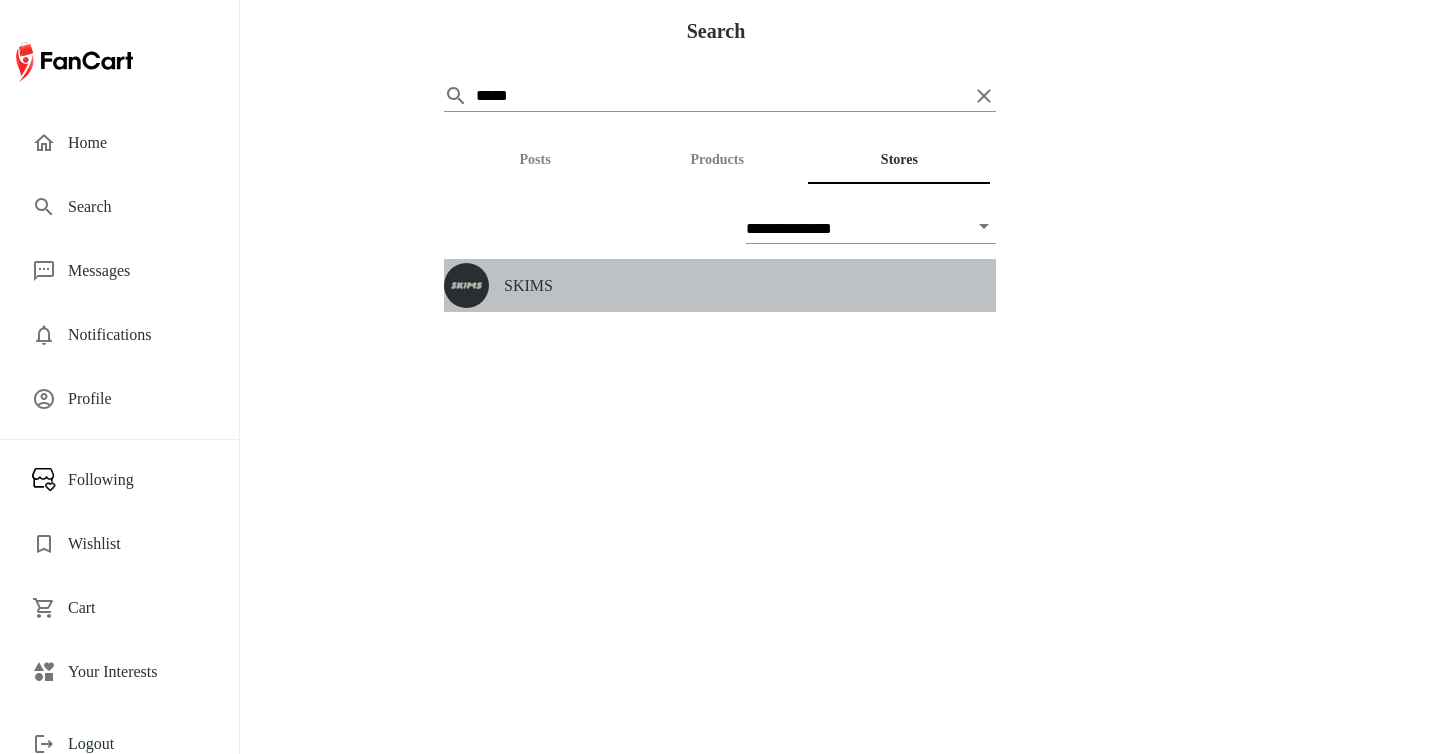 click on "SKIMS" at bounding box center (720, 285) 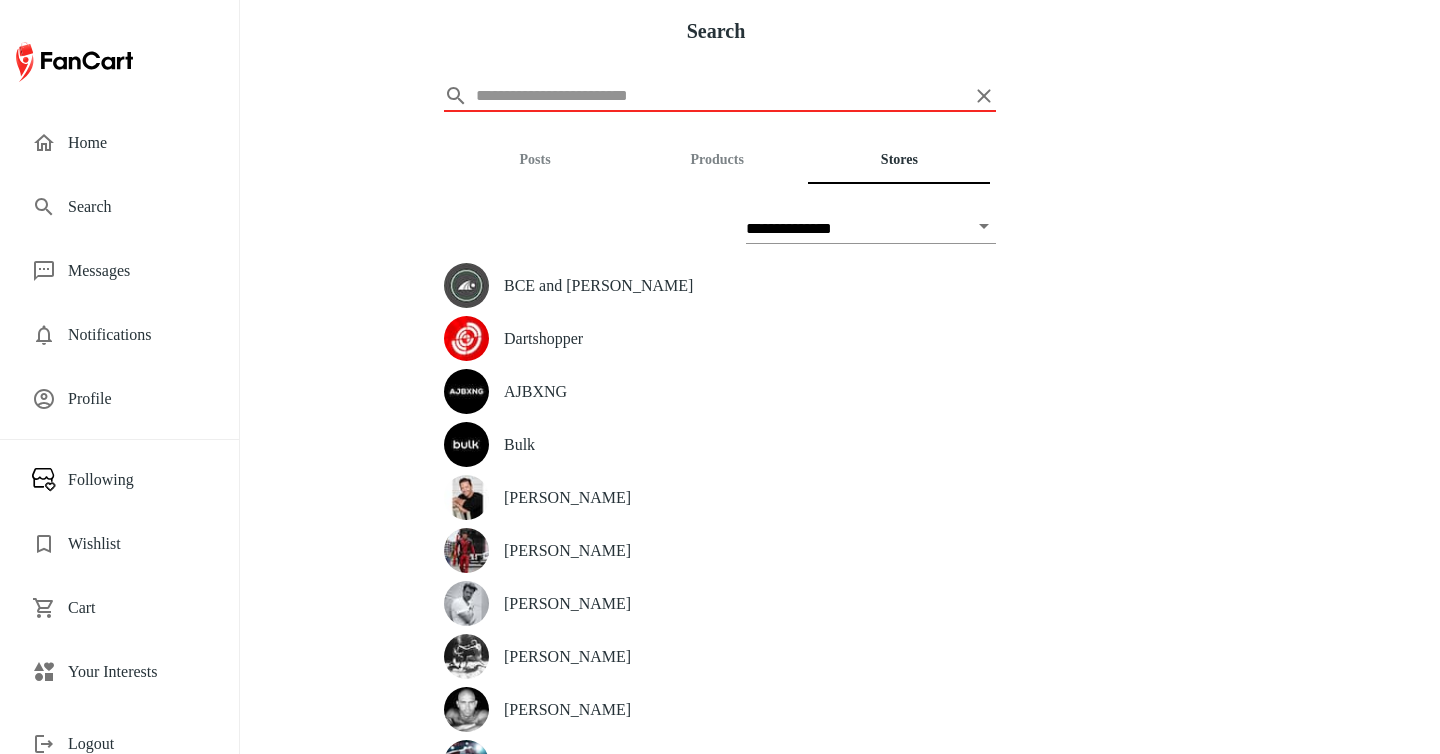 click on "Home" at bounding box center (137, 143) 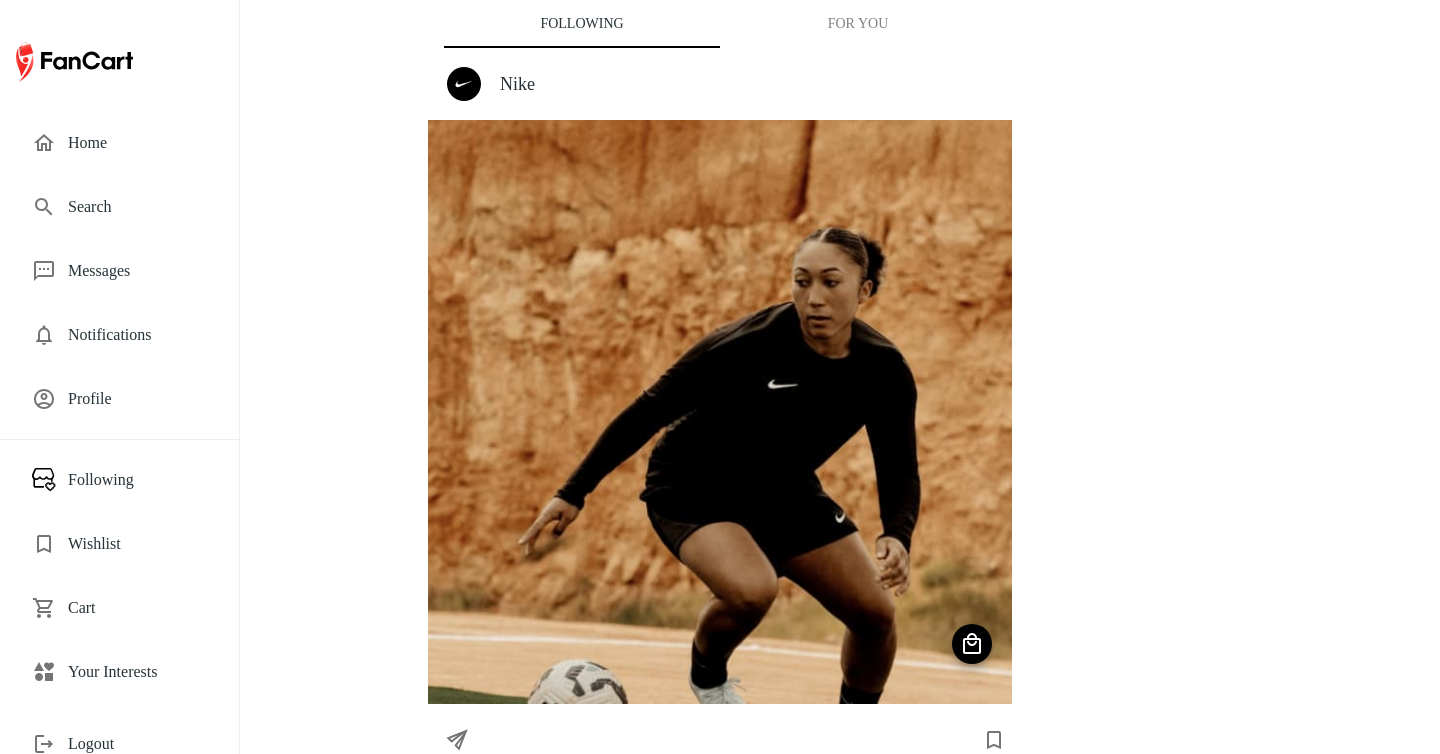 click on "Nike" at bounding box center [748, 84] 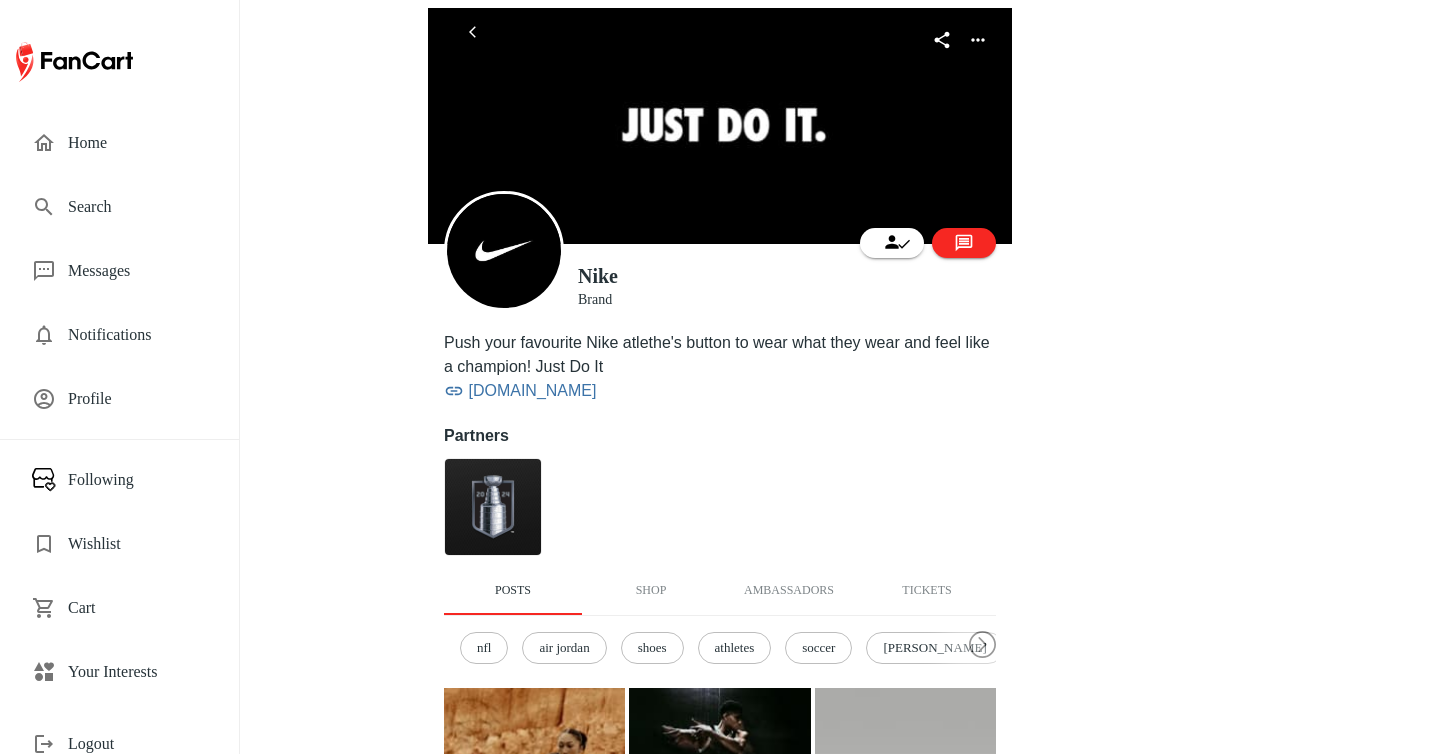 click at bounding box center [493, 507] 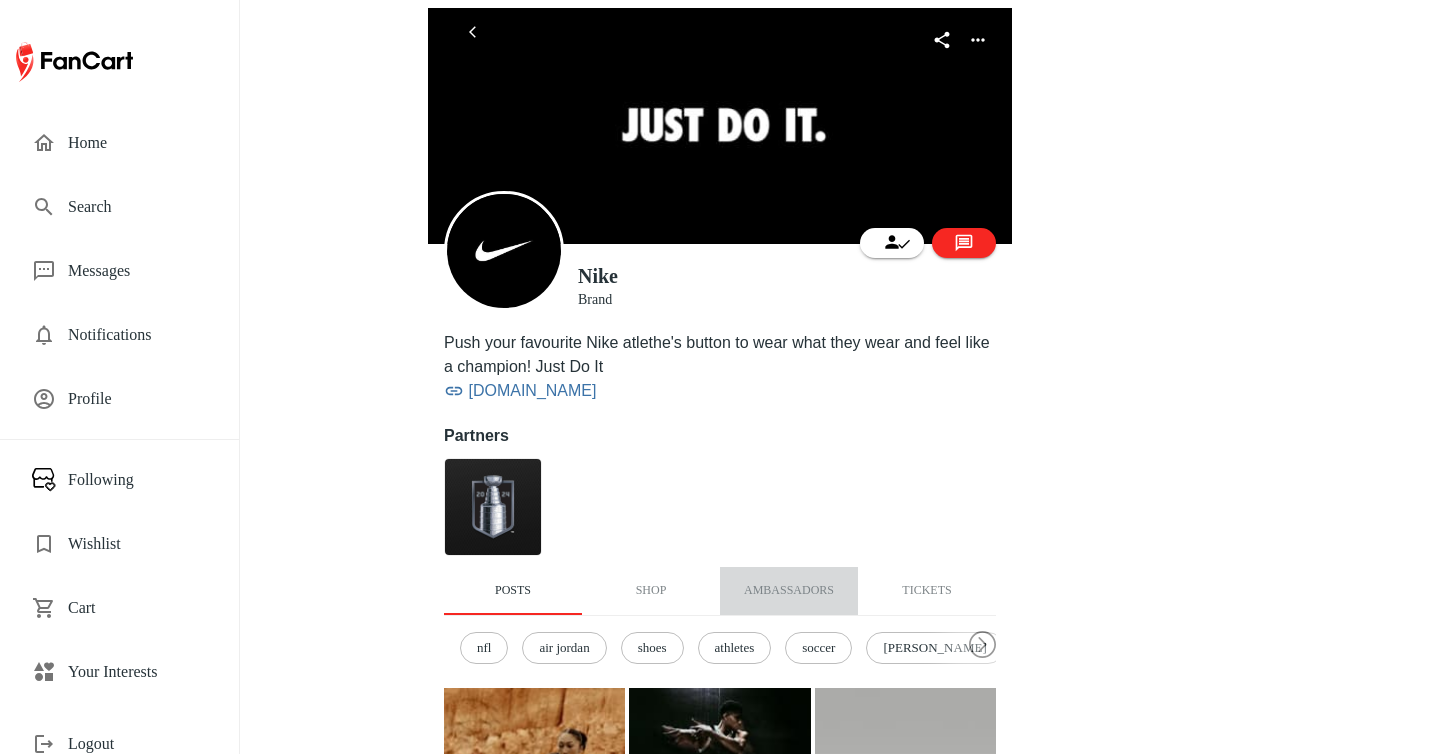 click on "Ambassadors" at bounding box center [789, 591] 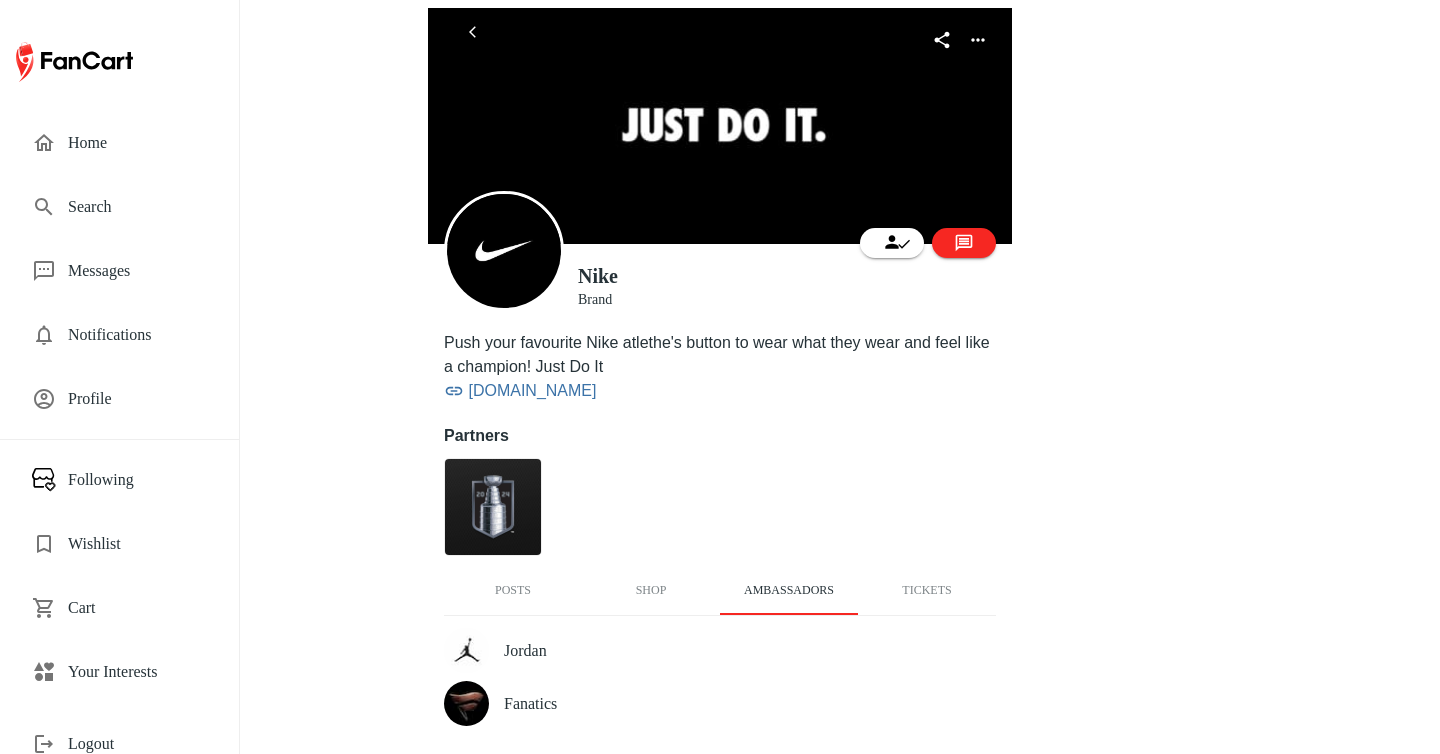 click 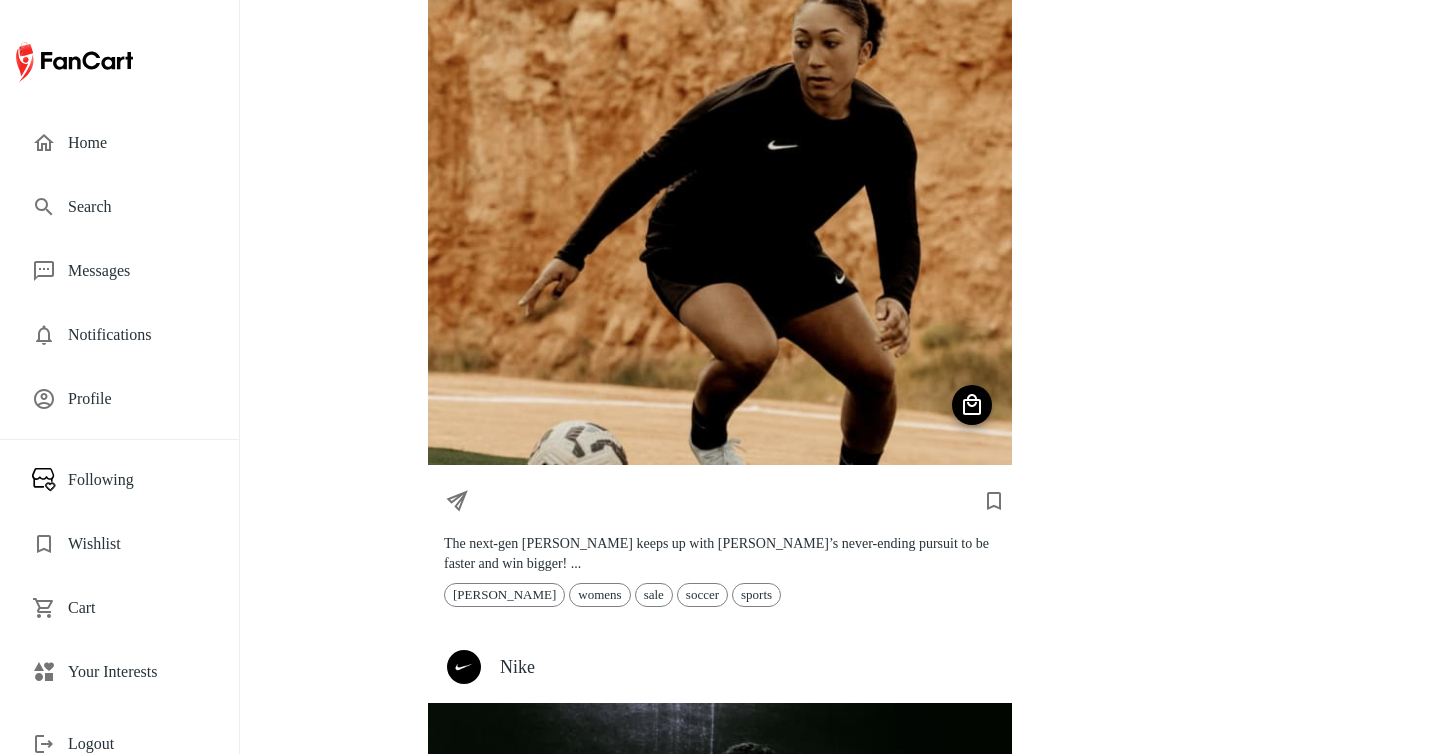 scroll, scrollTop: 0, scrollLeft: 0, axis: both 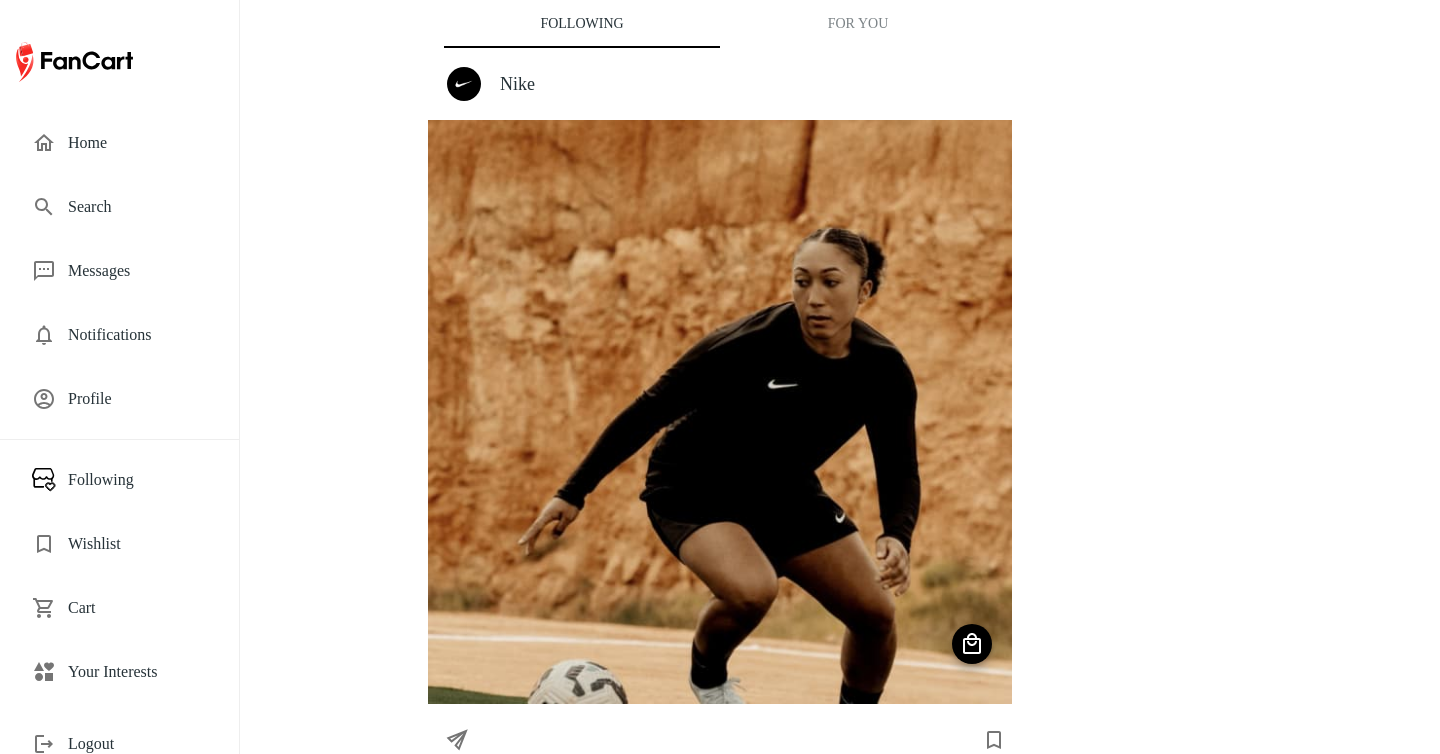 click on "Nike" at bounding box center (720, 84) 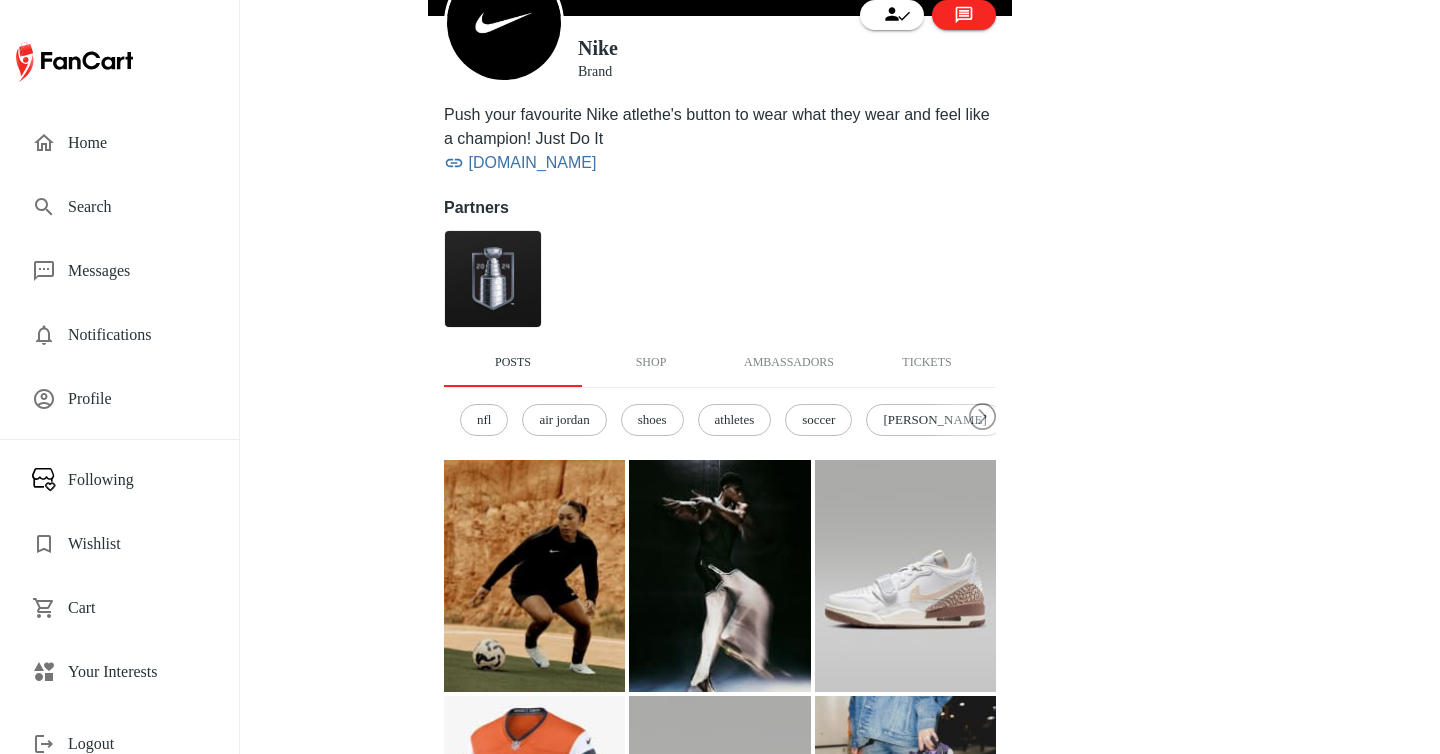 scroll, scrollTop: 229, scrollLeft: 0, axis: vertical 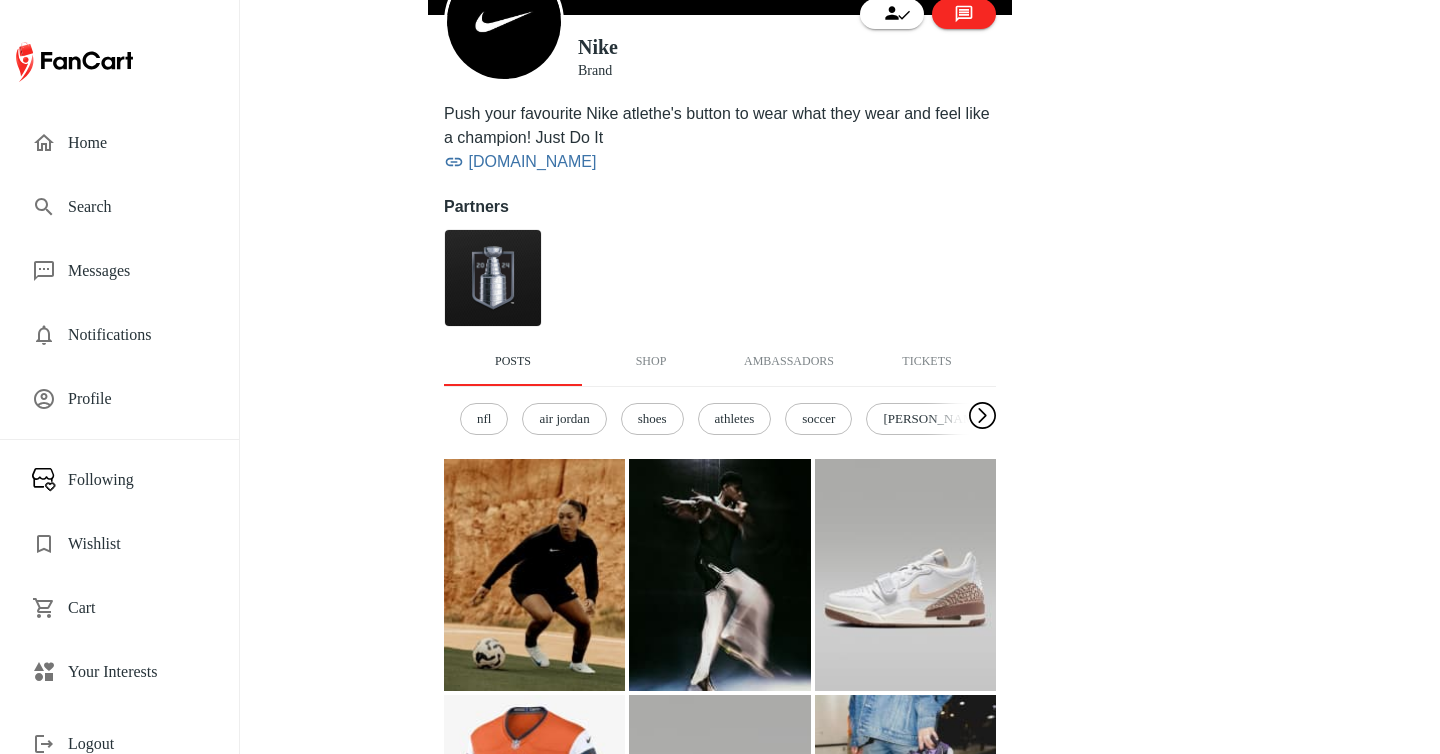 click at bounding box center [982, 416] 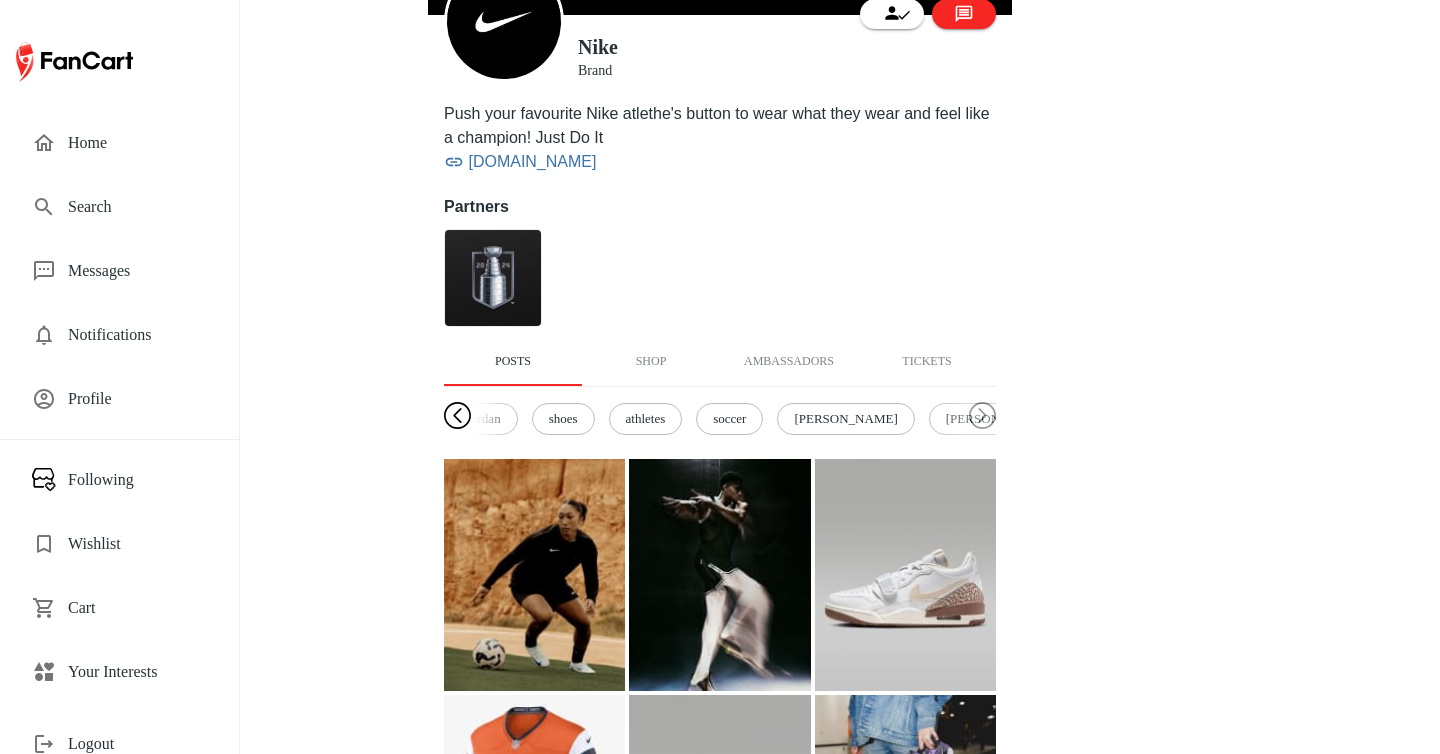 click at bounding box center [457, 416] 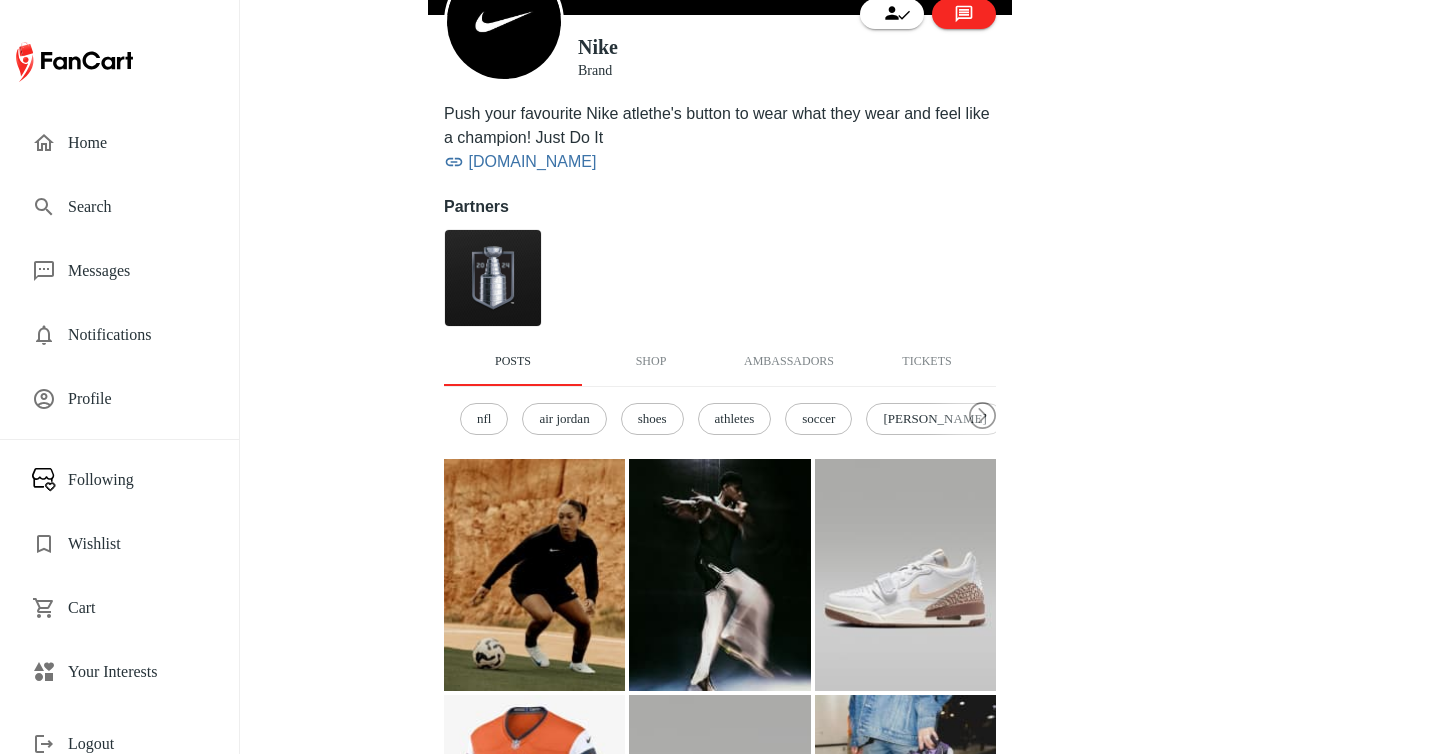 click on "nfl air jordan shoes athletes soccer ronaldo serena williams liverpool tiger woods basketball giannis lauren james womens sale sports" at bounding box center (720, 419) 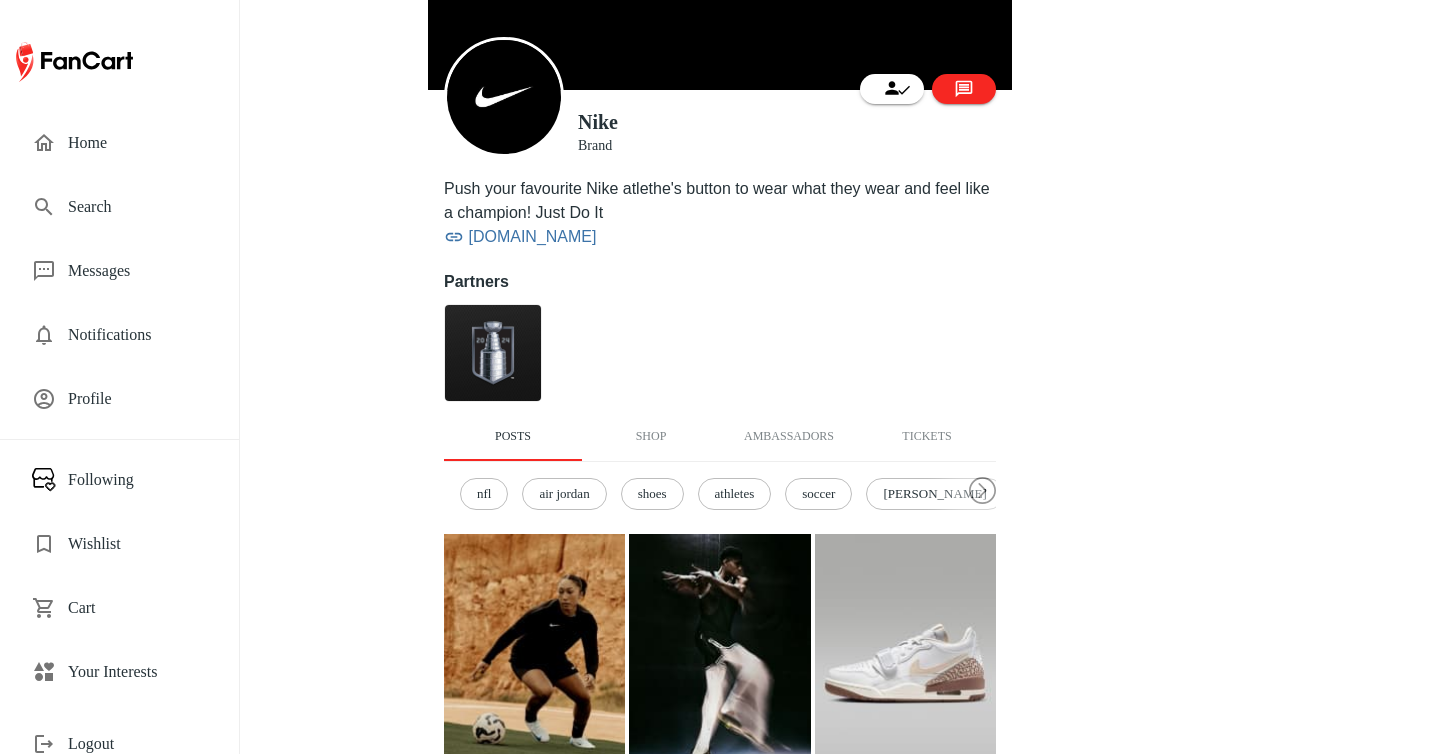 scroll, scrollTop: 178, scrollLeft: 0, axis: vertical 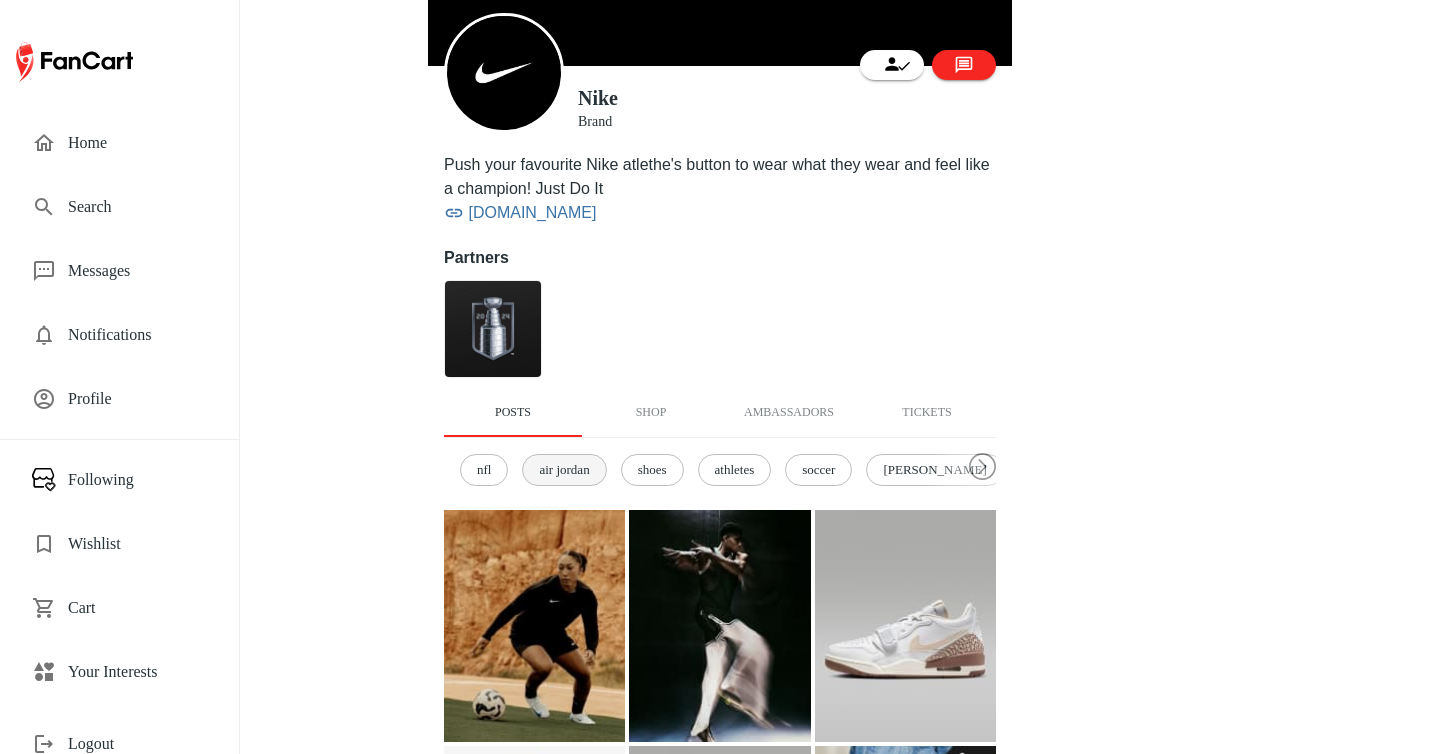 click on "air jordan" at bounding box center [564, 470] 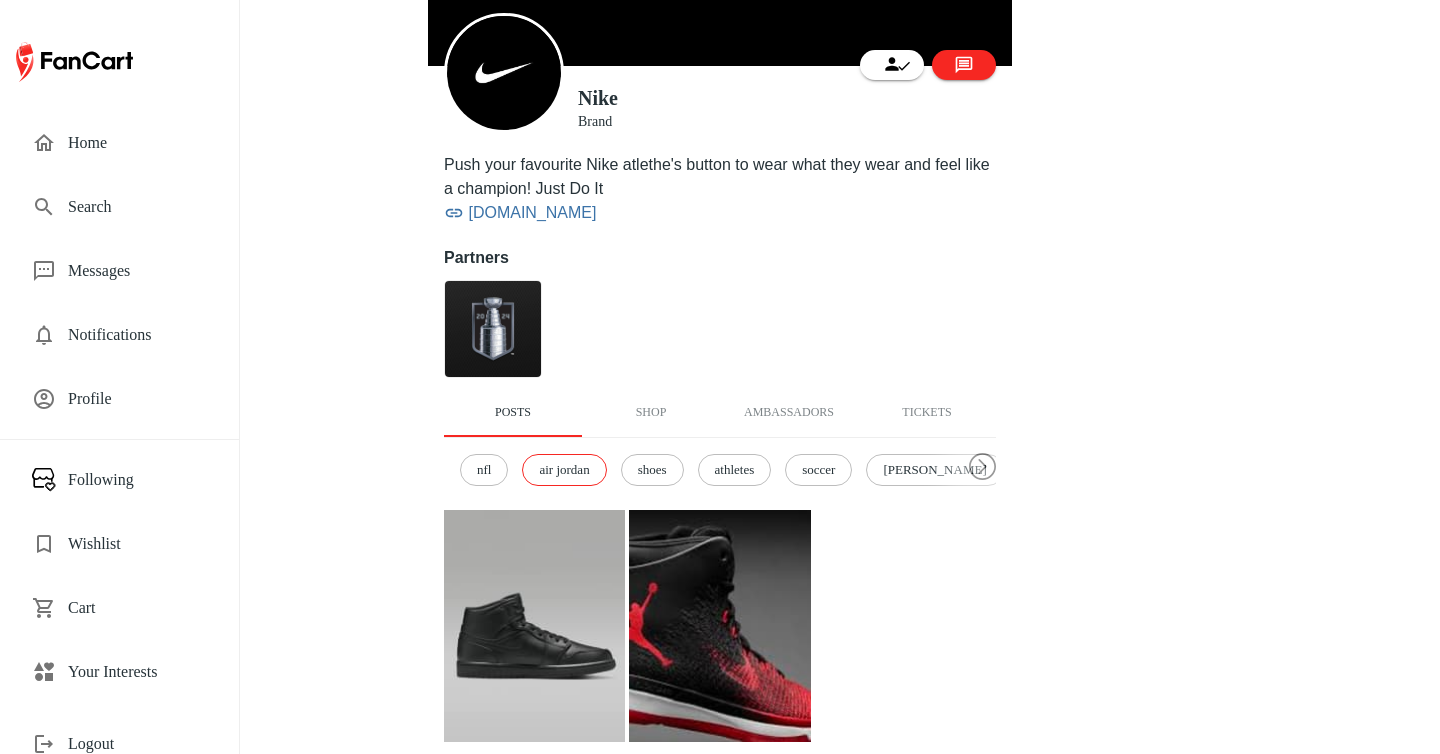 scroll, scrollTop: 219, scrollLeft: 0, axis: vertical 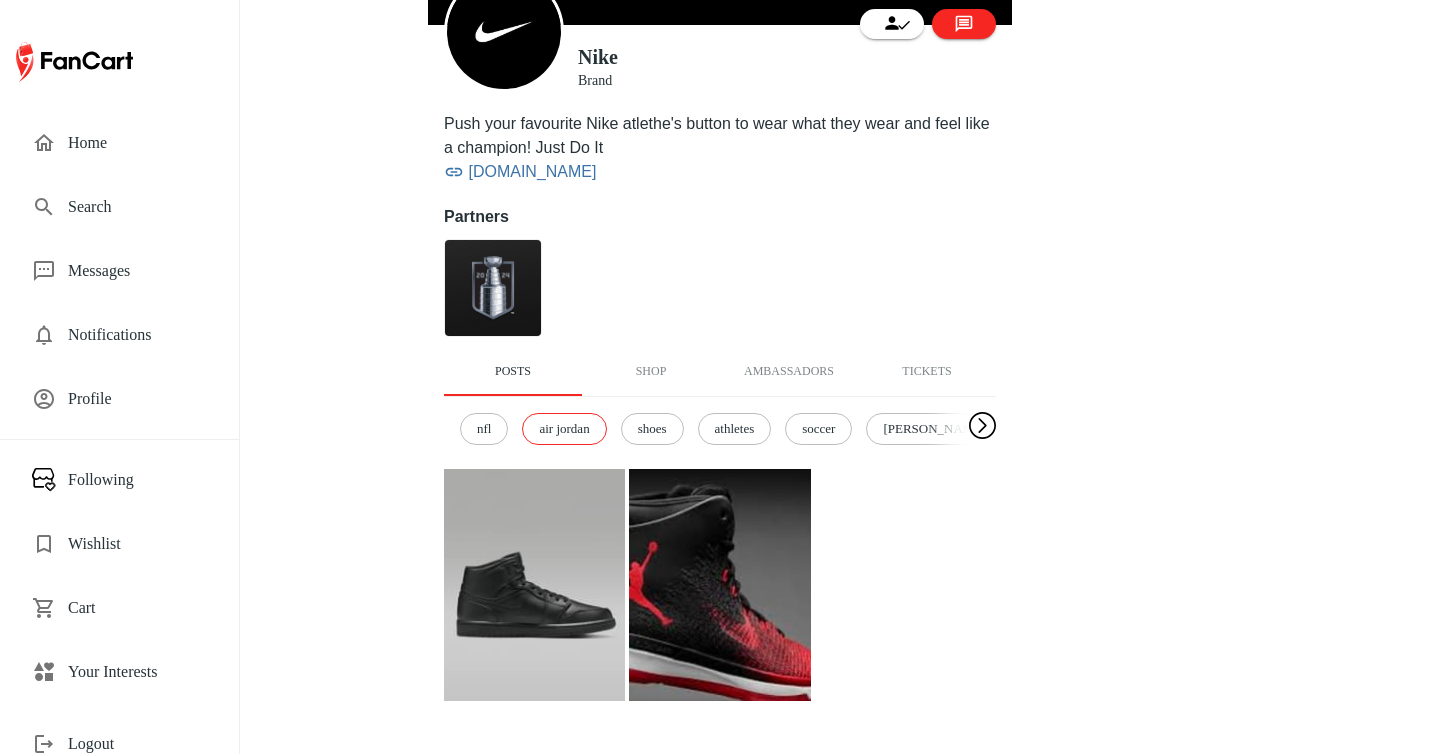 click at bounding box center (982, 426) 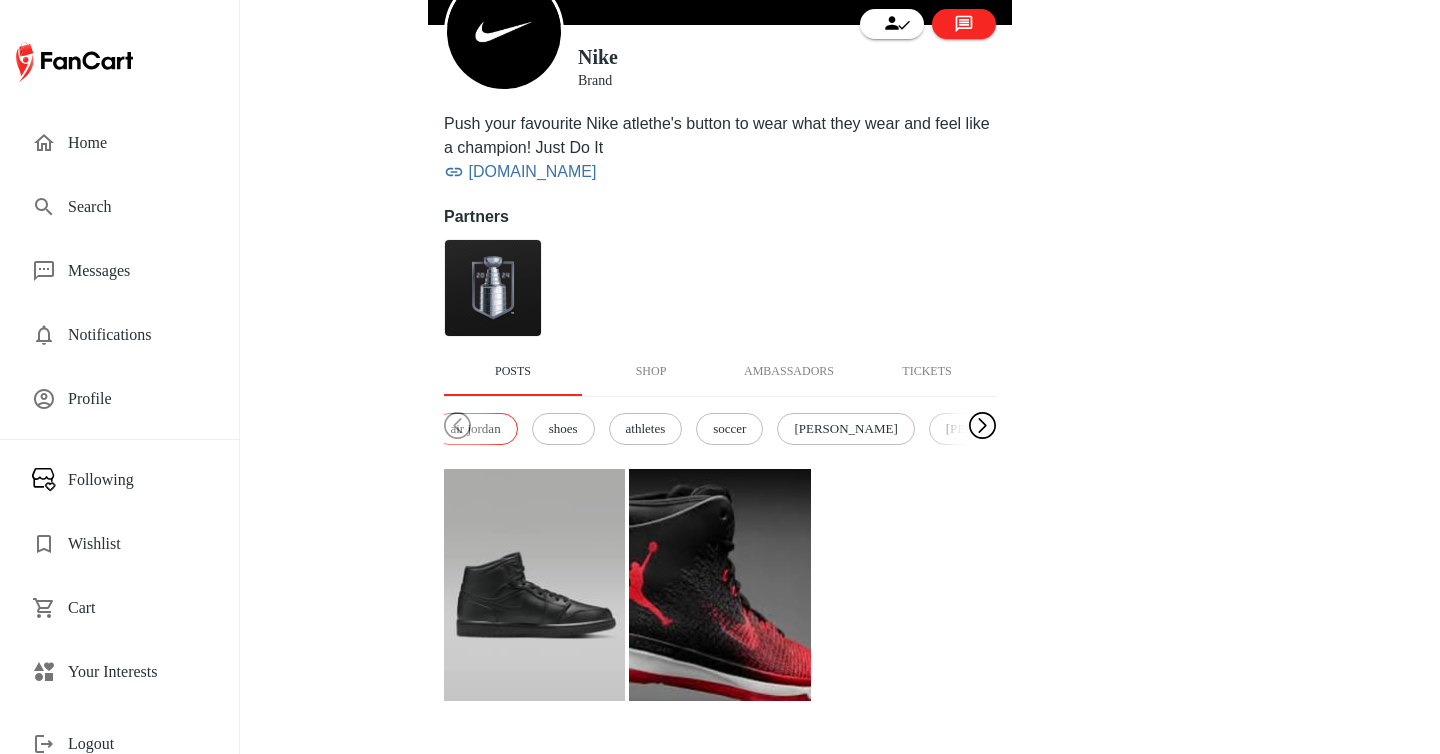 click at bounding box center (982, 426) 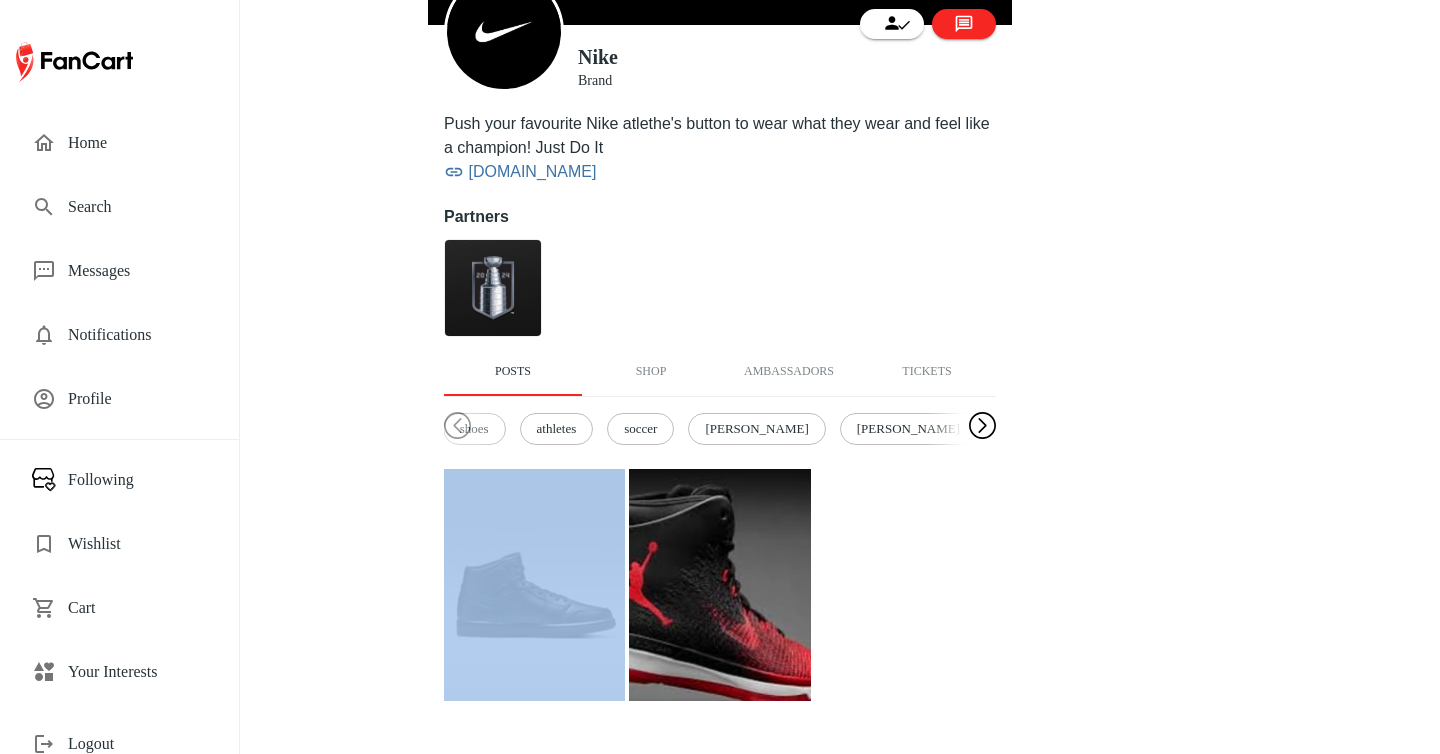 click at bounding box center [982, 426] 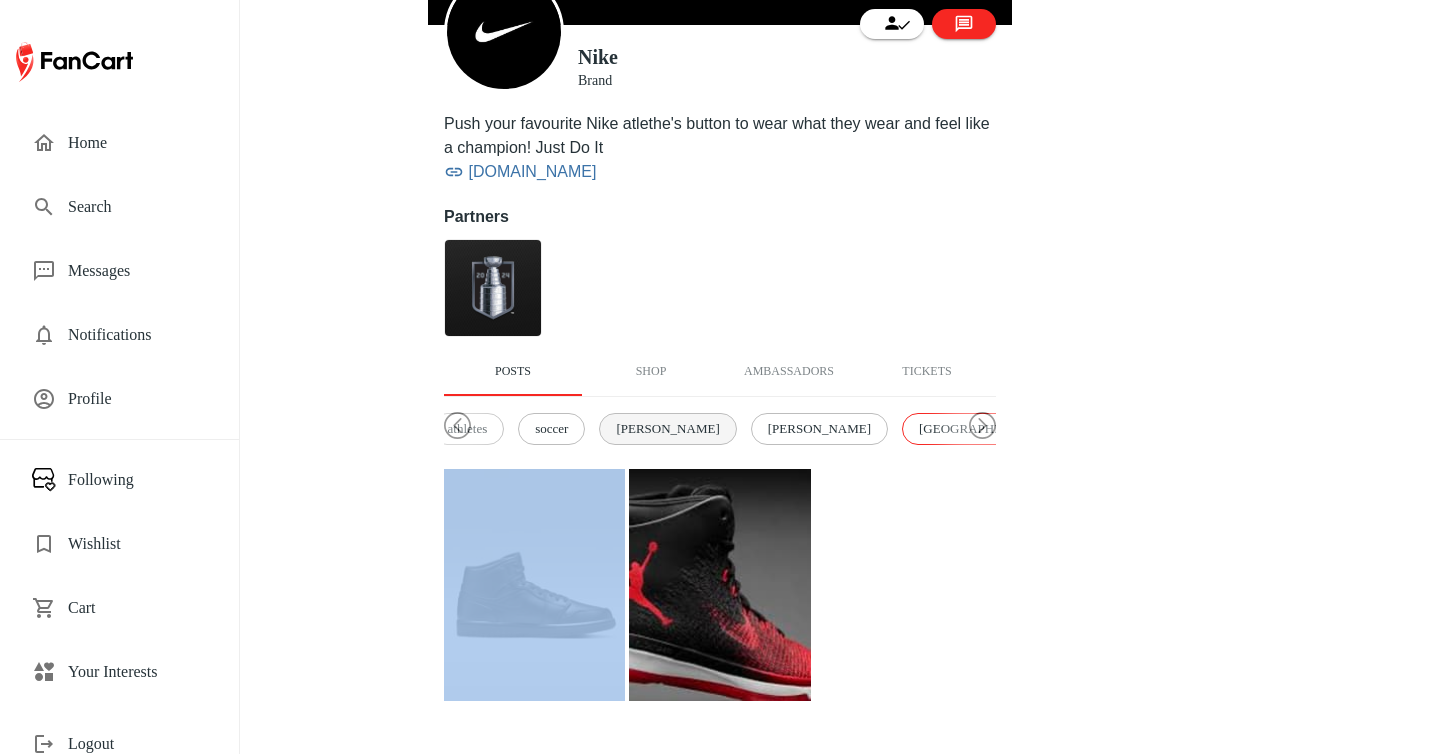 click on "ronaldo" at bounding box center (667, 429) 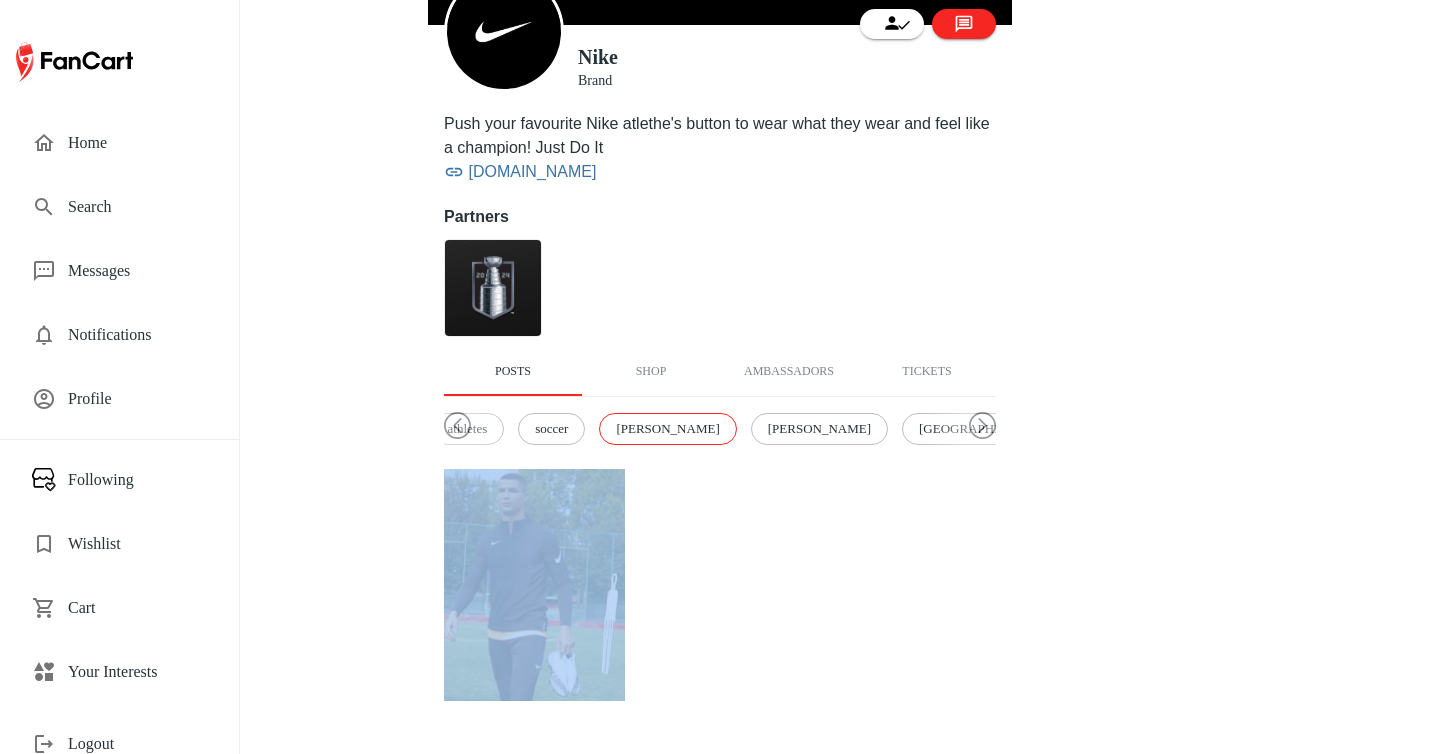 scroll, scrollTop: 245, scrollLeft: 0, axis: vertical 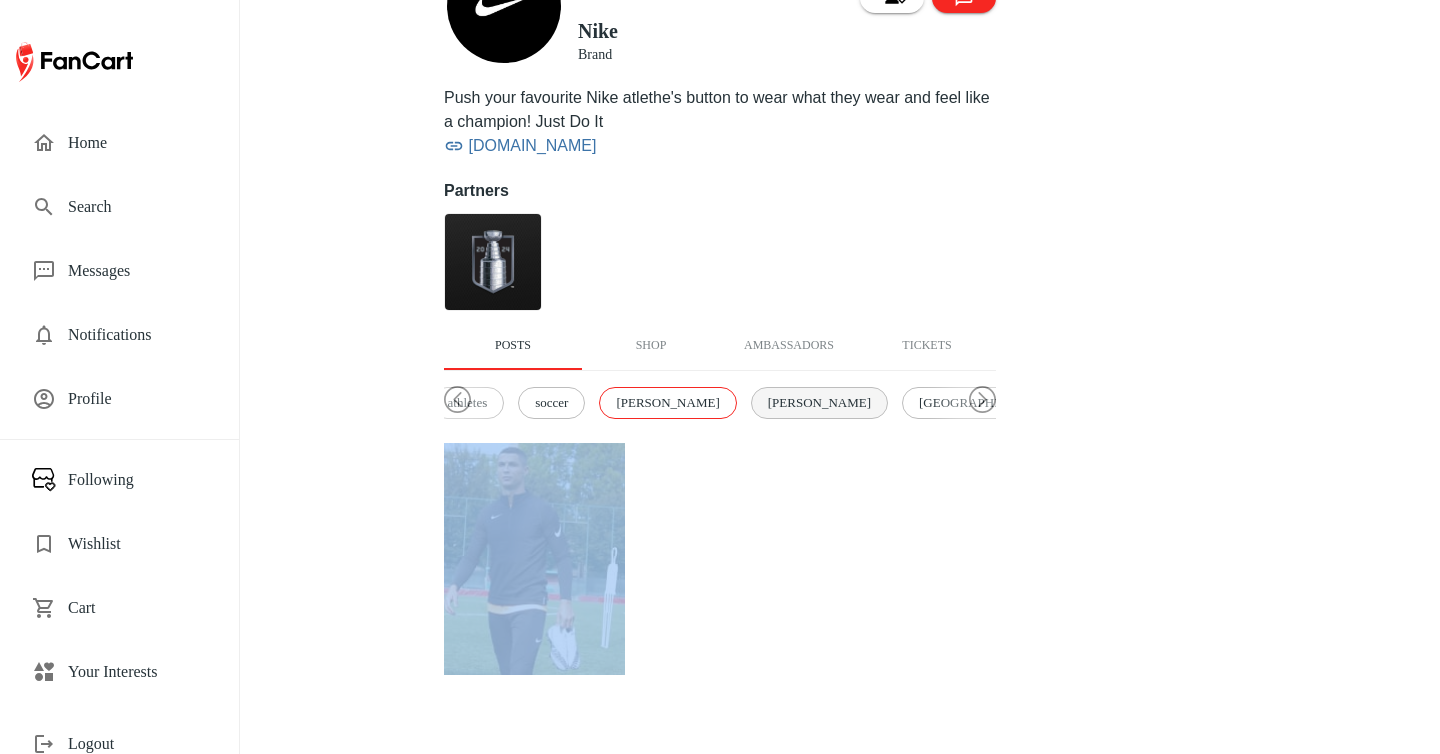 click on "serena williams" at bounding box center (819, 403) 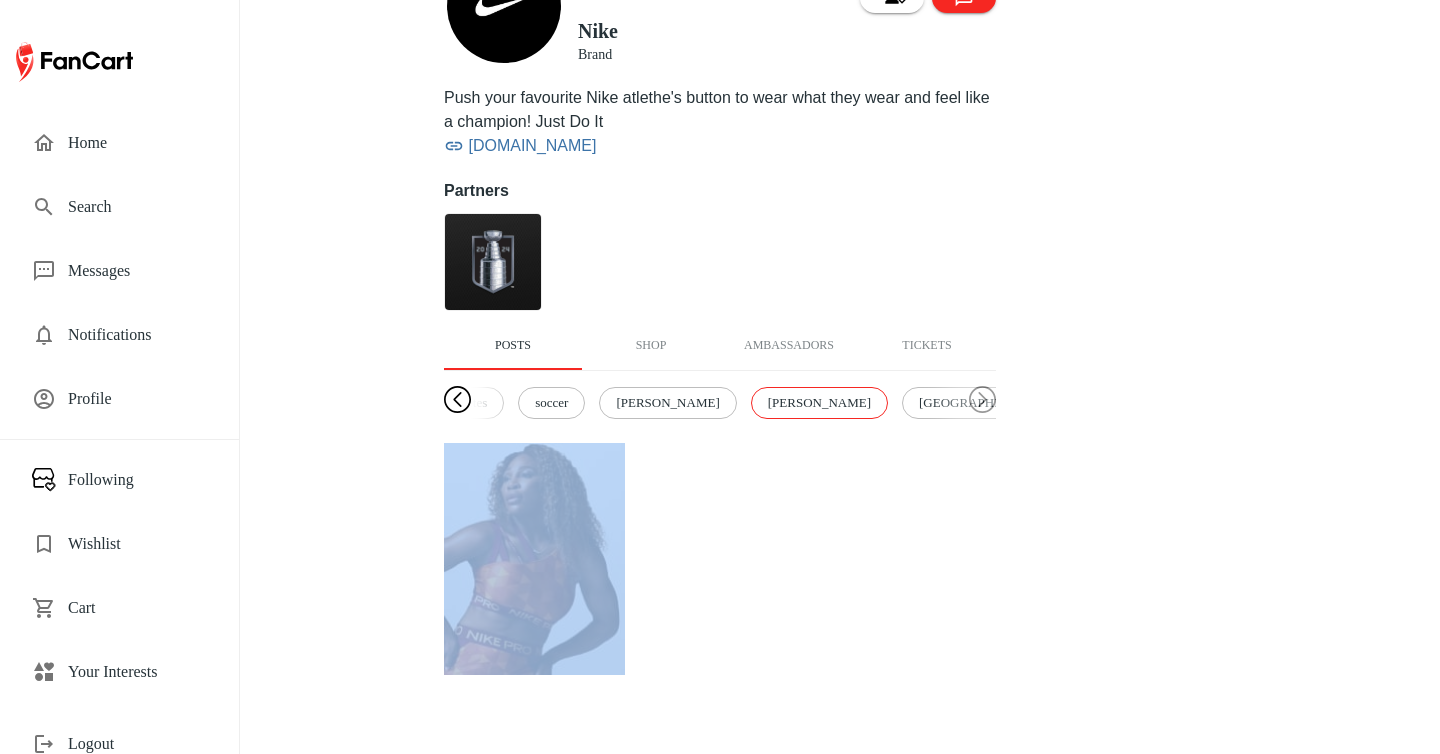 click at bounding box center [457, 400] 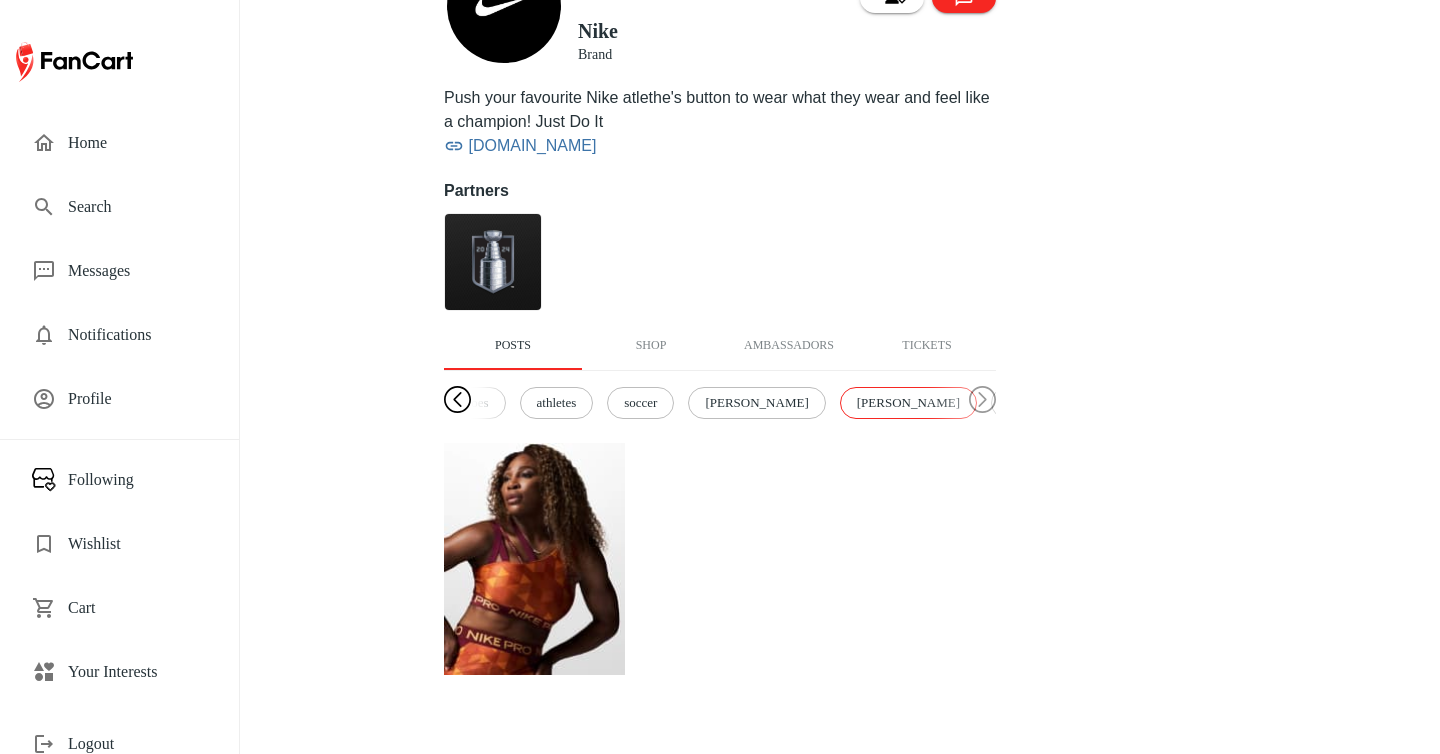 click at bounding box center (457, 400) 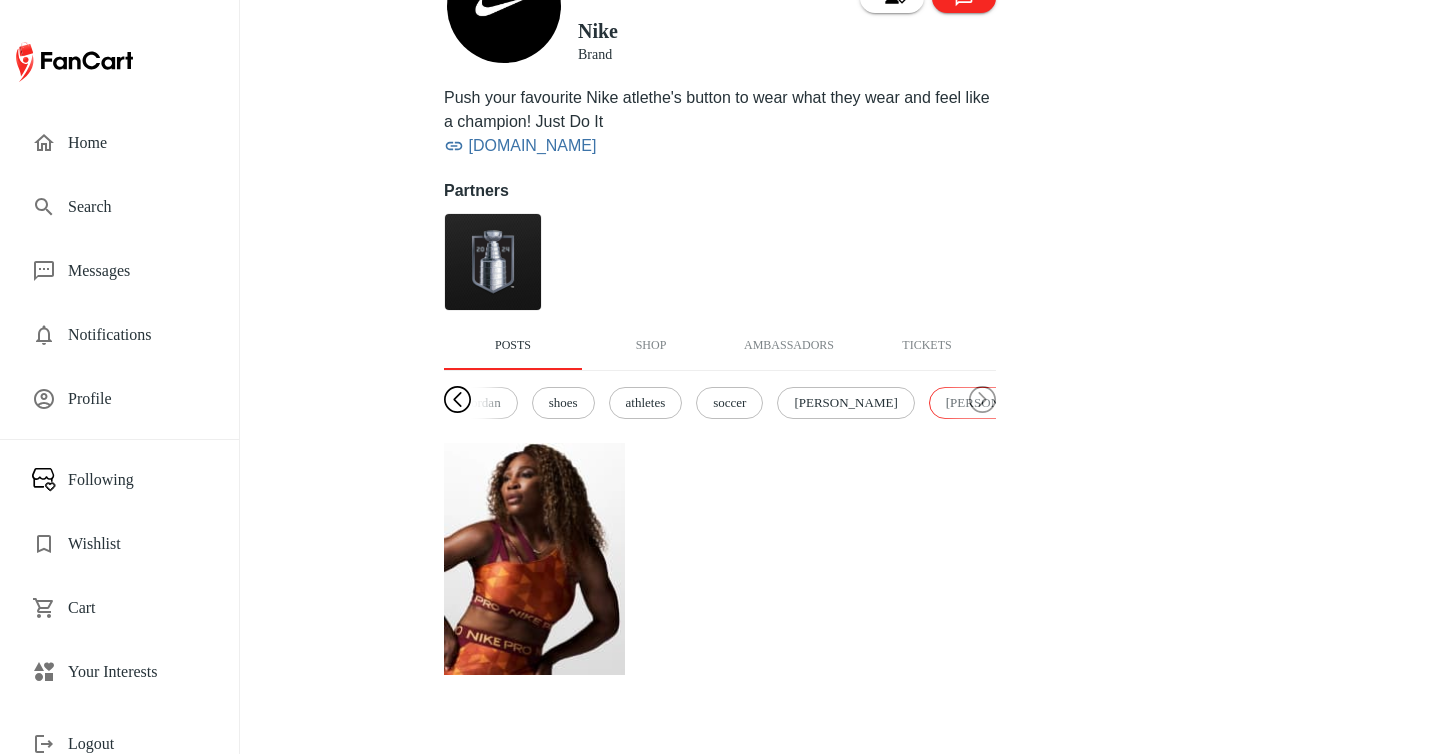 click at bounding box center [457, 400] 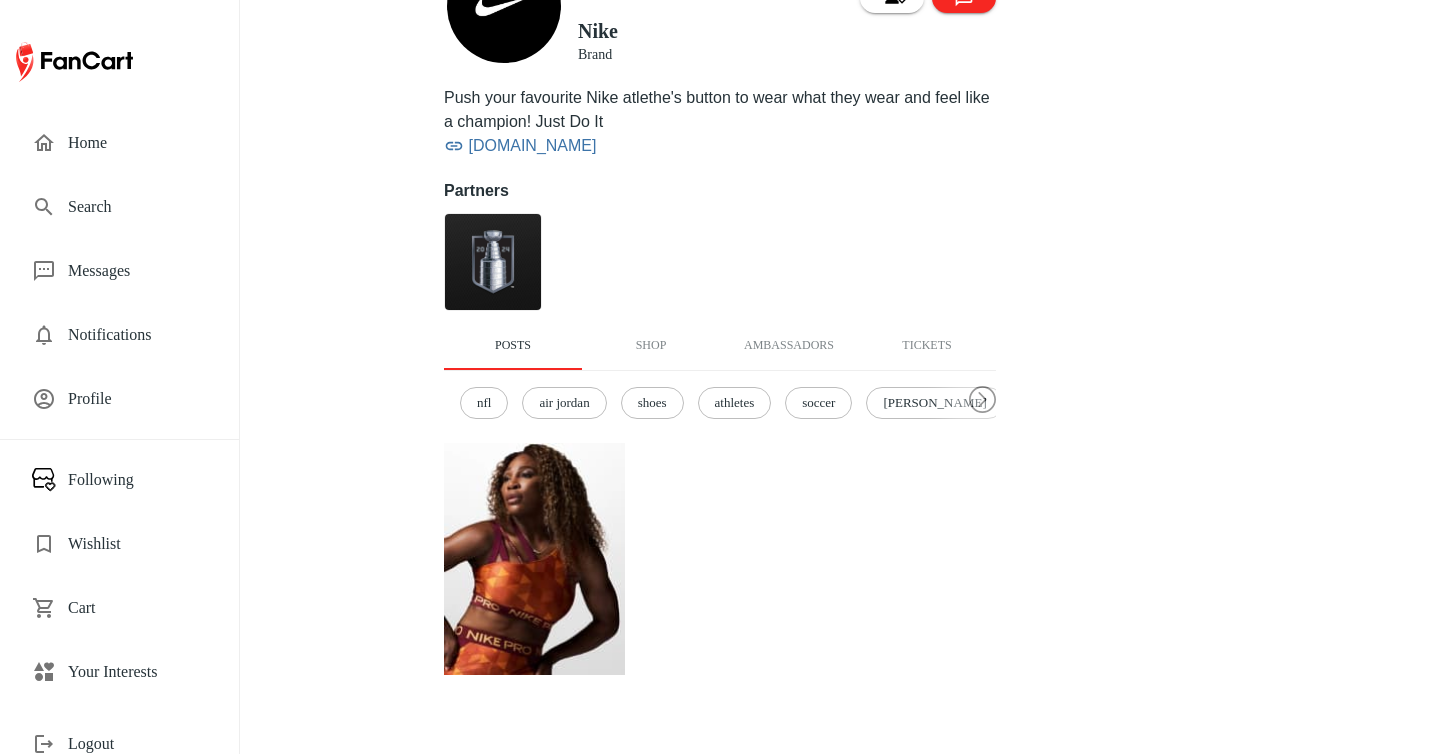 click on "nfl" at bounding box center [484, 403] 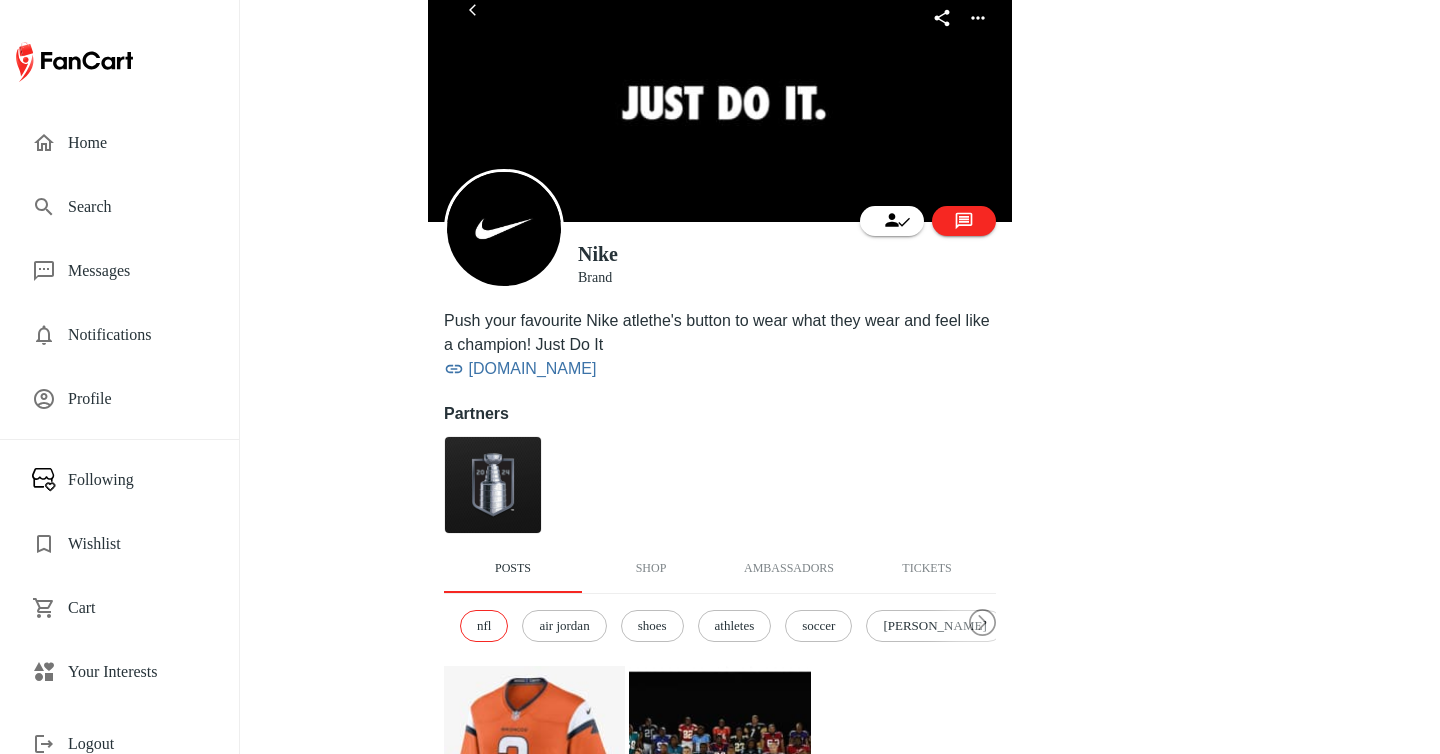 scroll, scrollTop: 0, scrollLeft: 0, axis: both 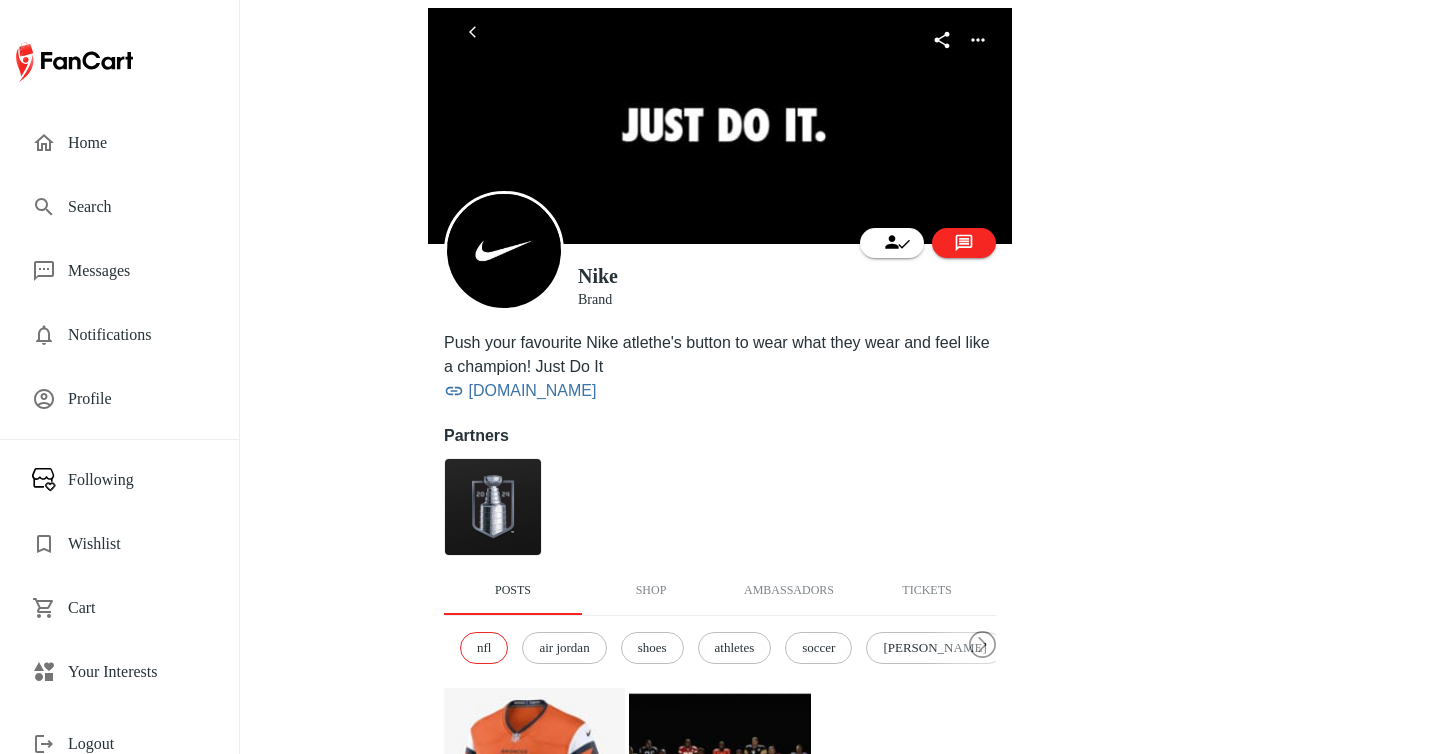 click on "Home" at bounding box center (119, 143) 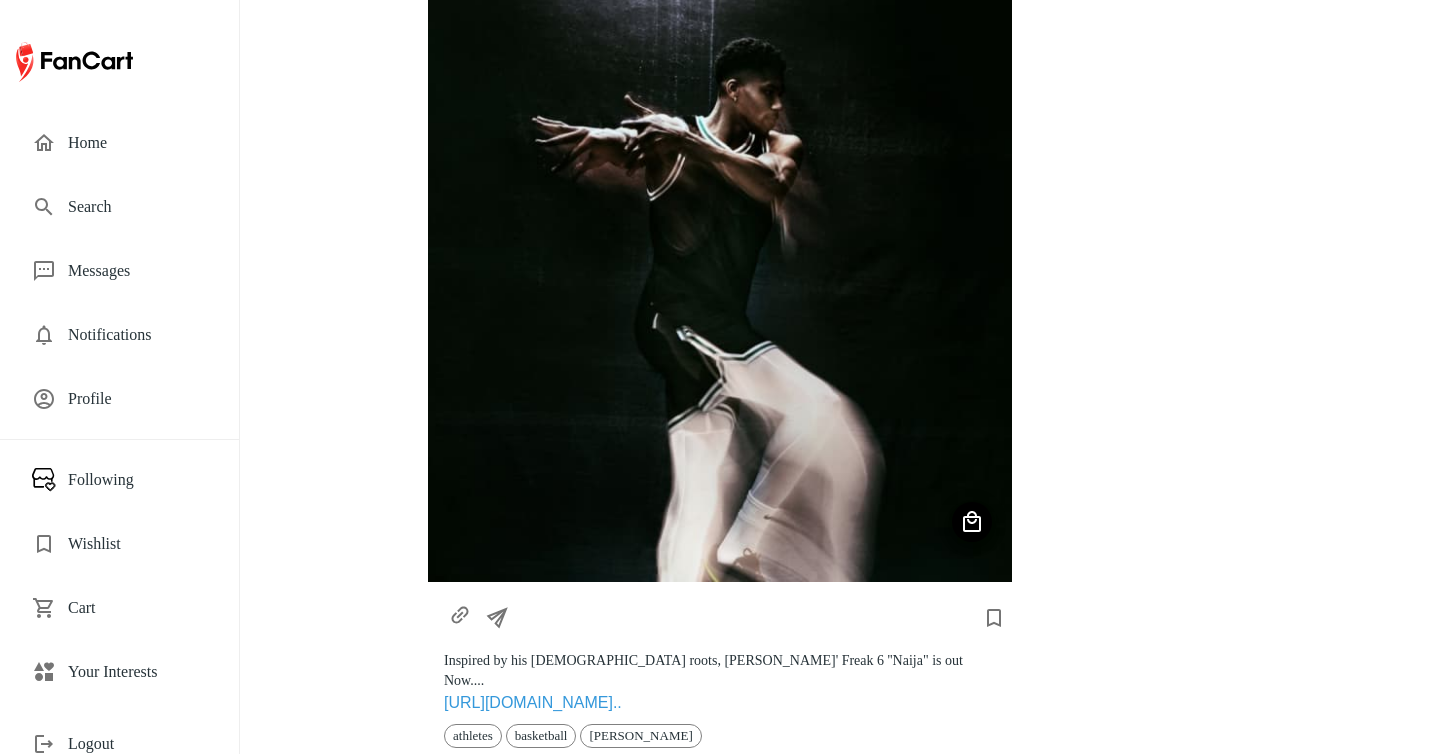 scroll, scrollTop: 0, scrollLeft: 0, axis: both 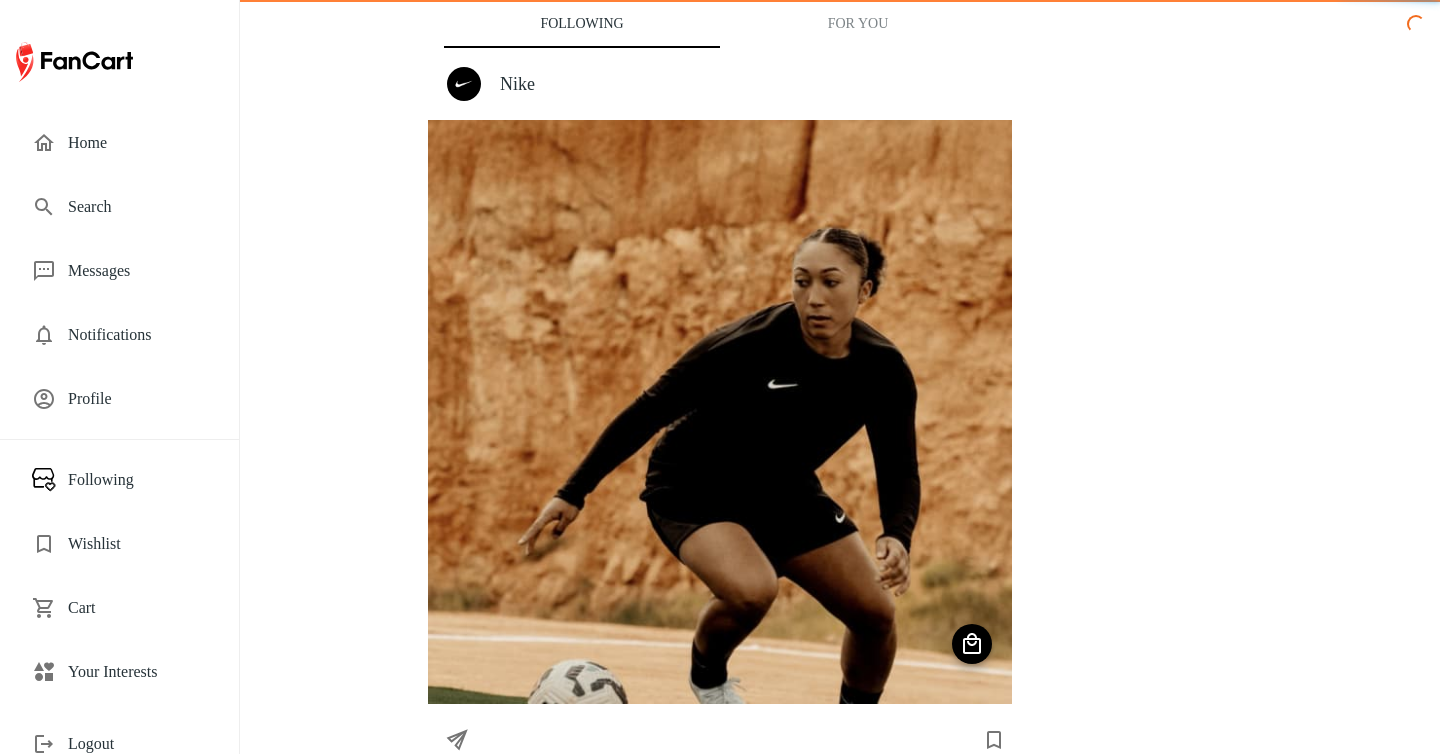 click on "Your Interests" at bounding box center [137, 672] 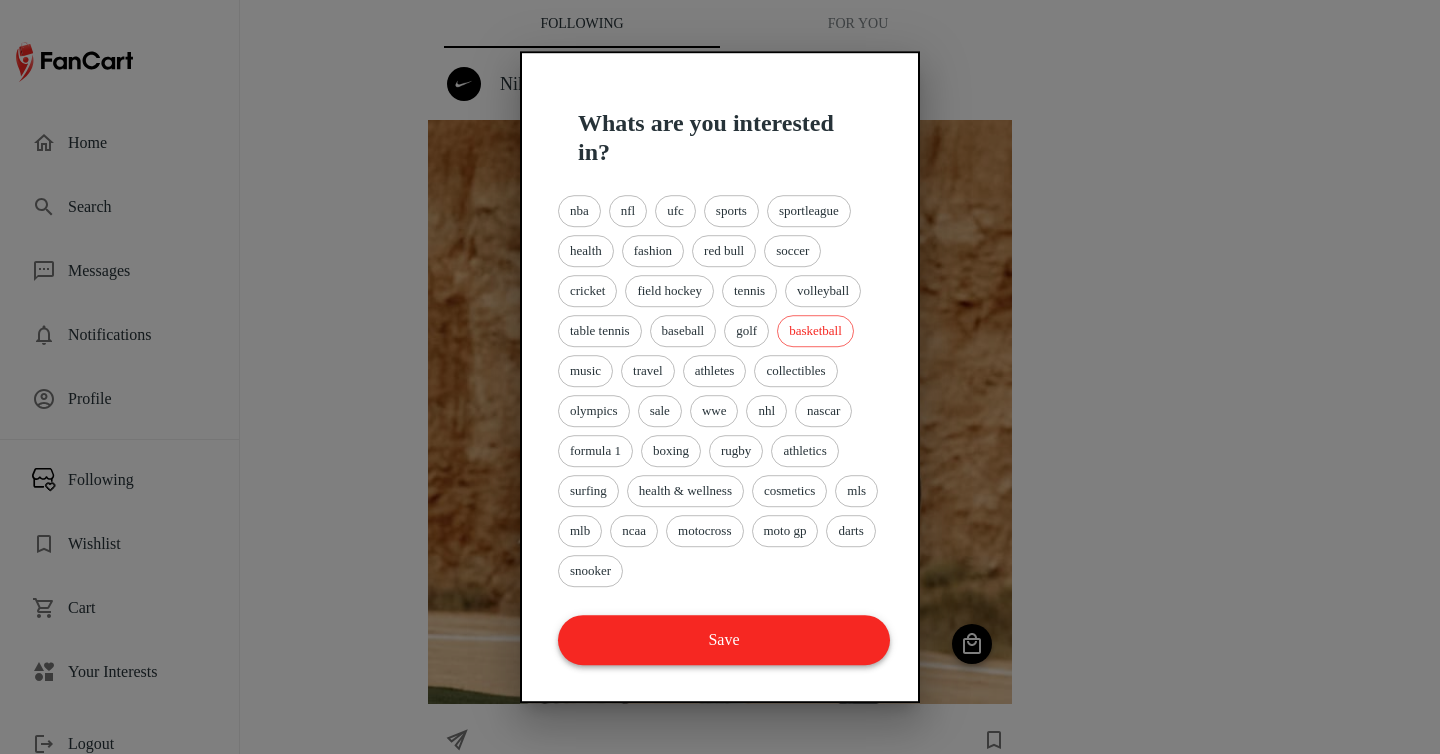 click on "Save" at bounding box center (724, 640) 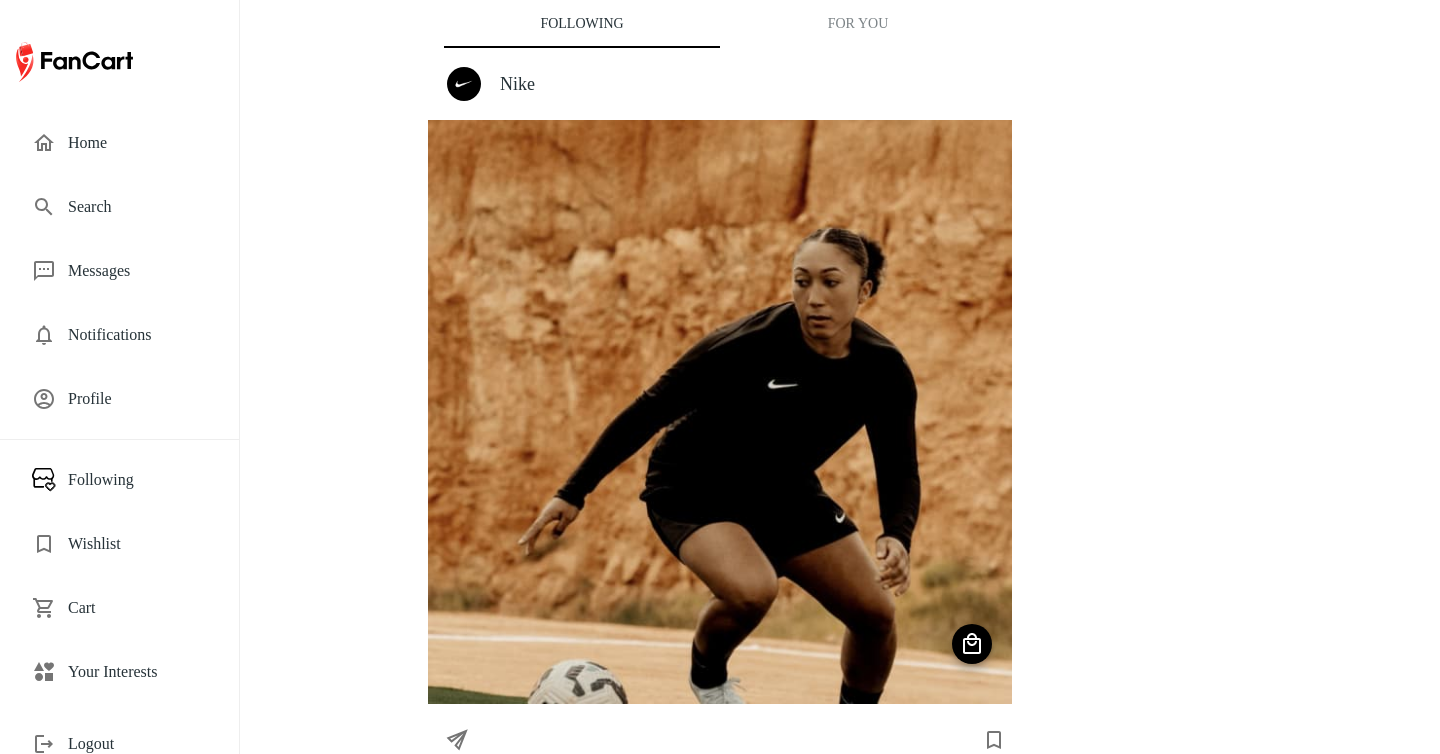 scroll, scrollTop: 0, scrollLeft: 0, axis: both 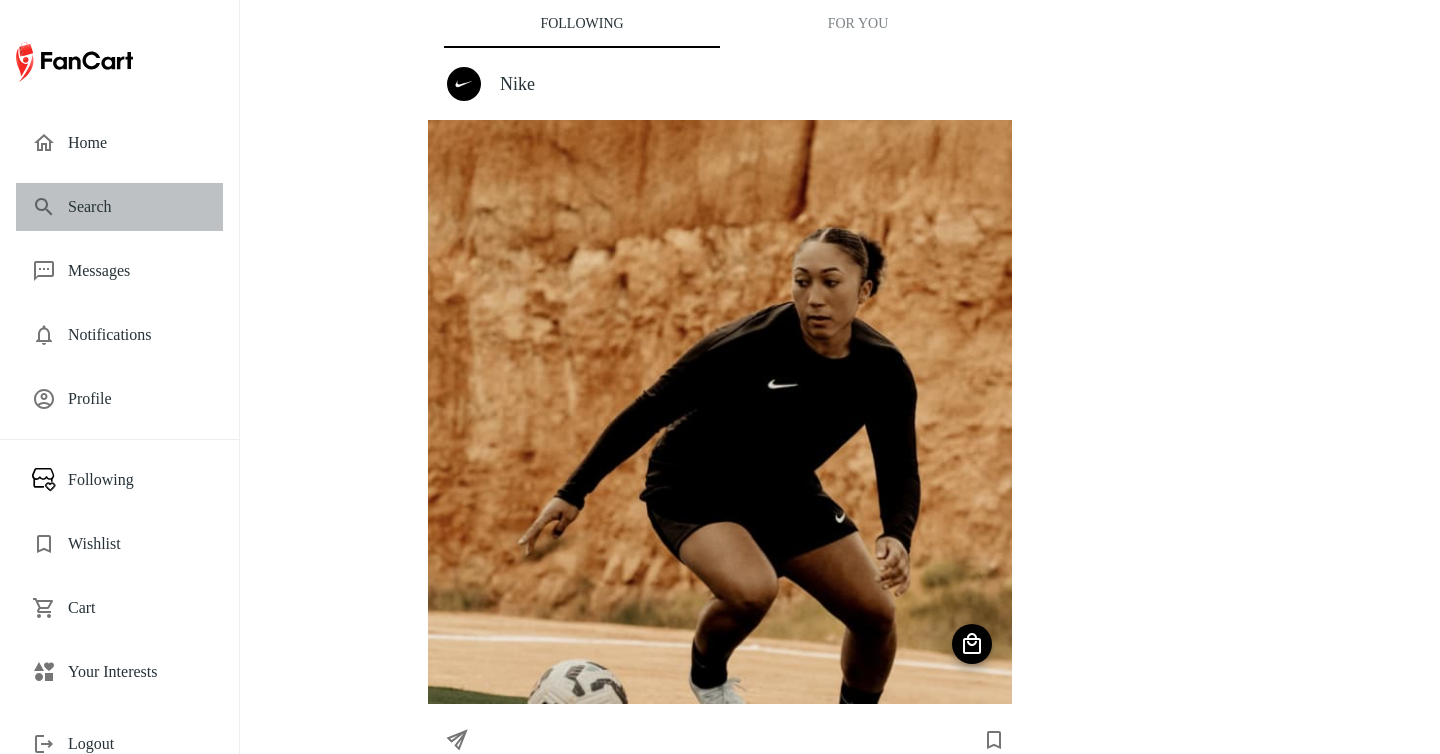 click on "Search" at bounding box center [137, 207] 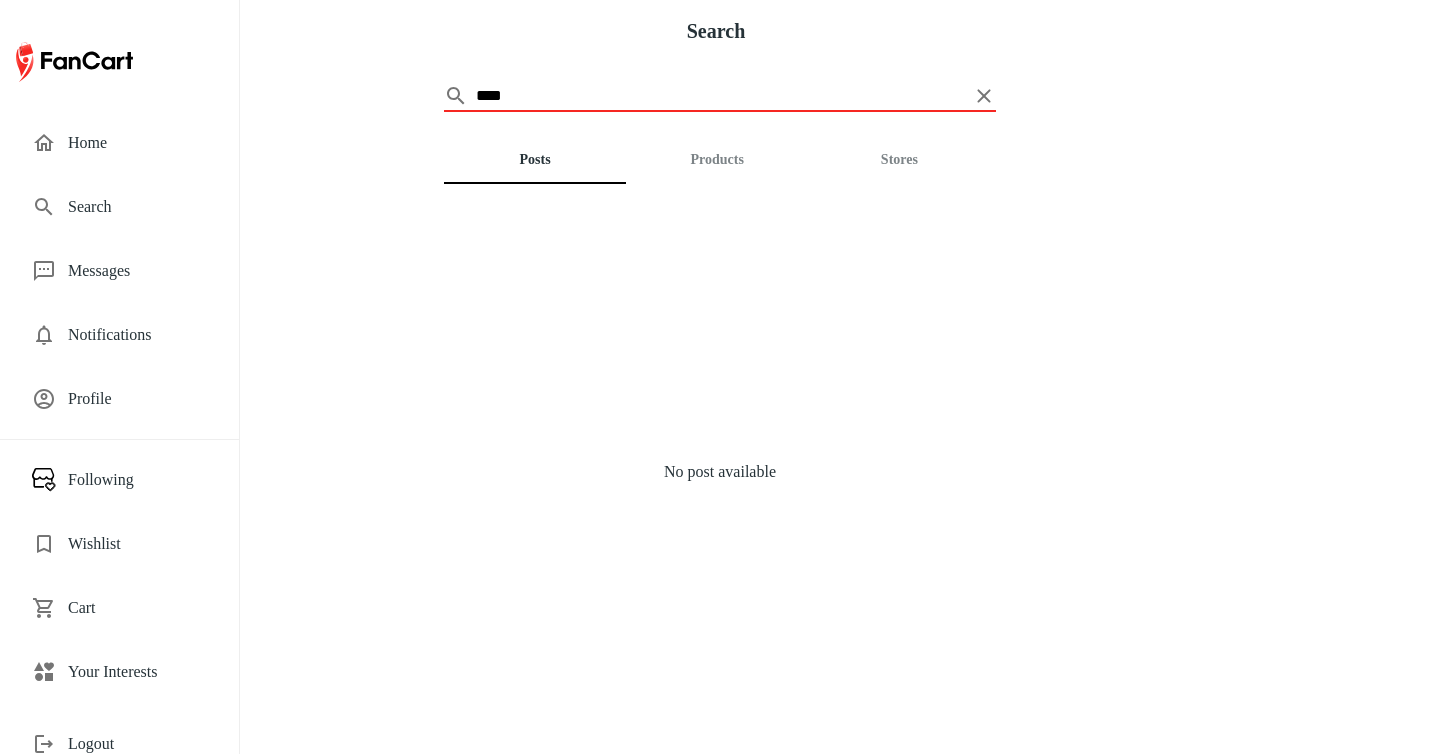 type on "**********" 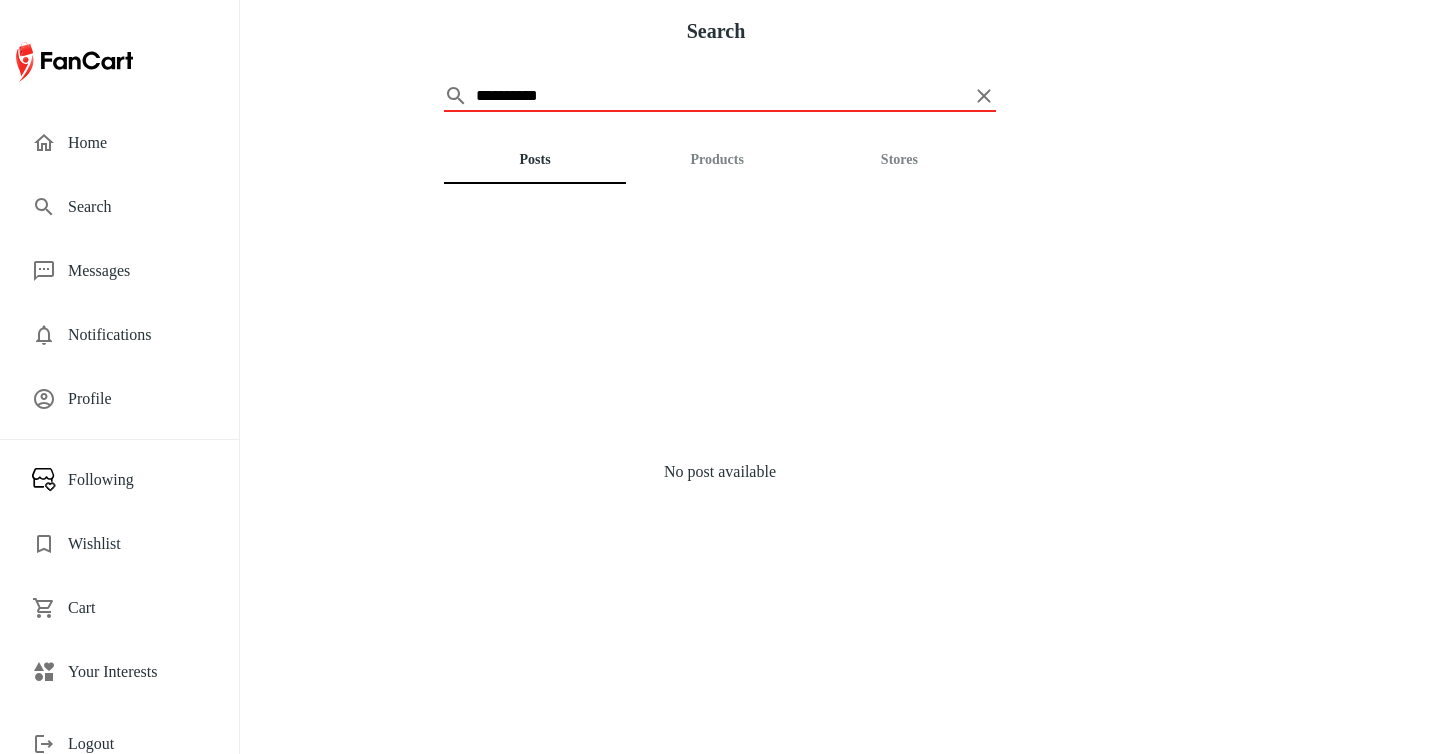 click on "Stores" at bounding box center (899, 160) 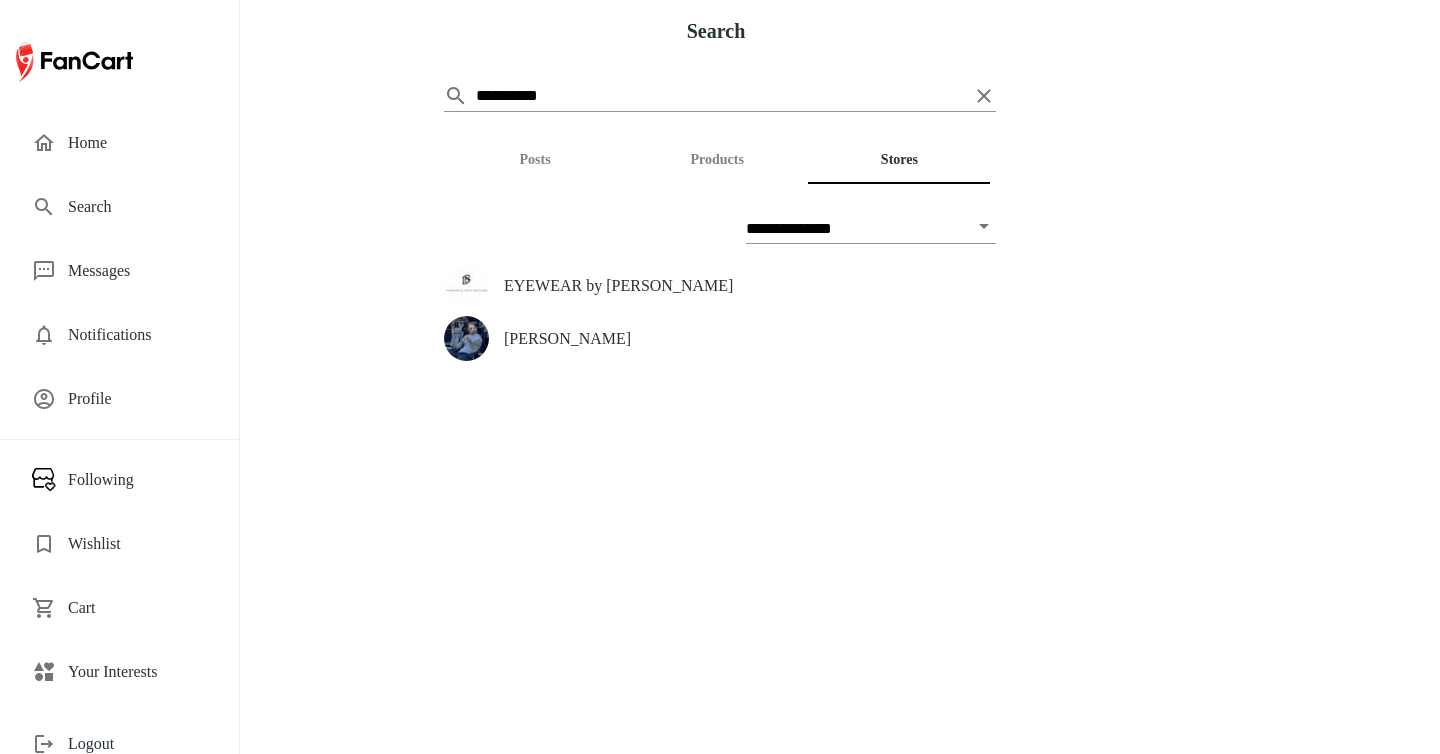 click on "[PERSON_NAME]" at bounding box center (750, 338) 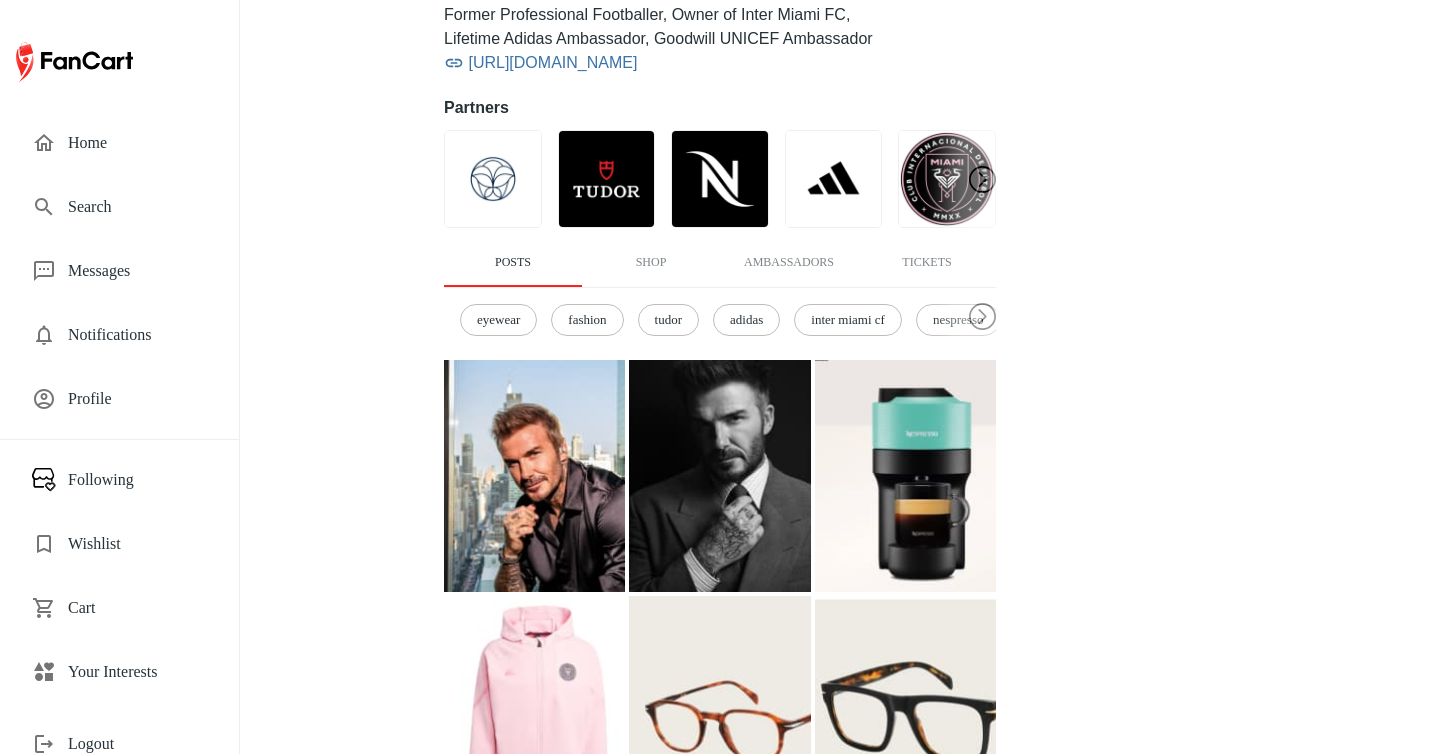 scroll, scrollTop: 352, scrollLeft: 0, axis: vertical 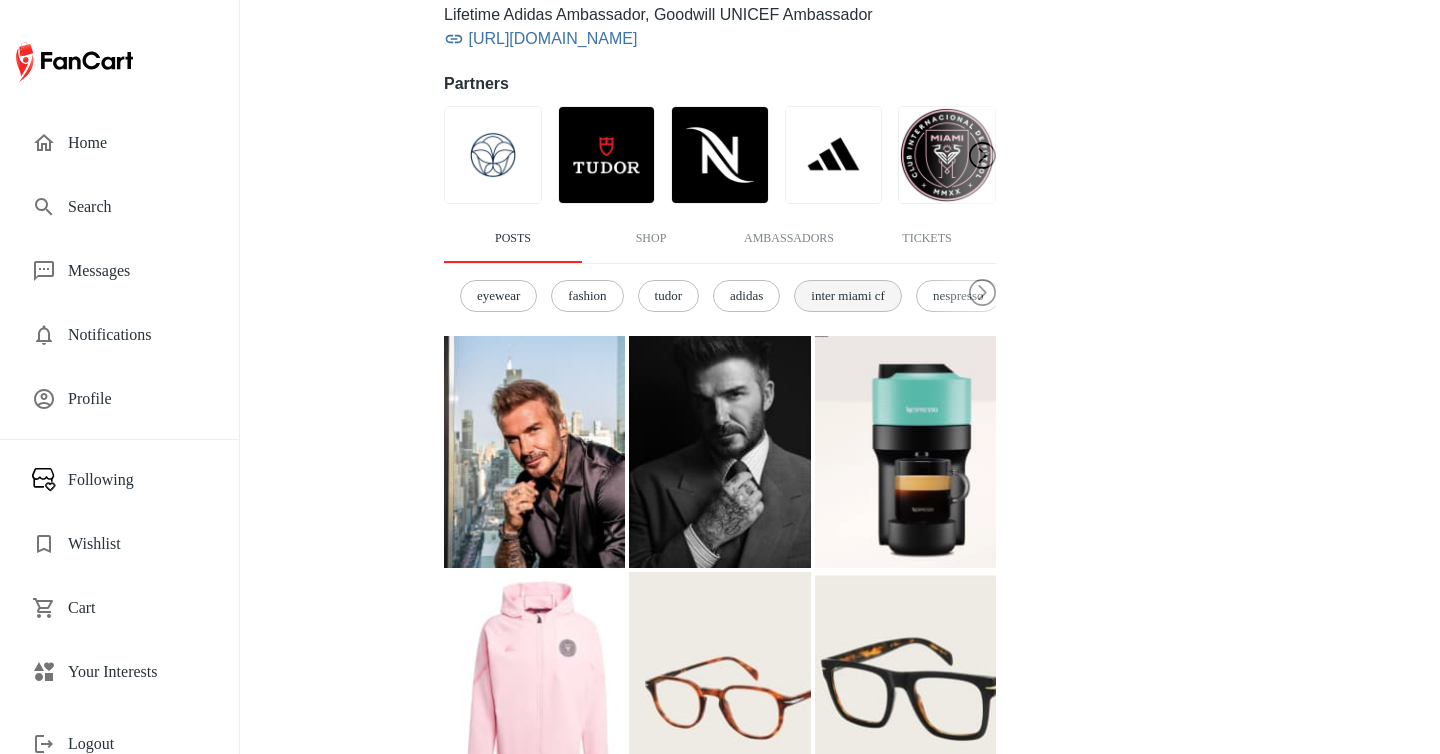 click on "inter miami cf" at bounding box center (848, 296) 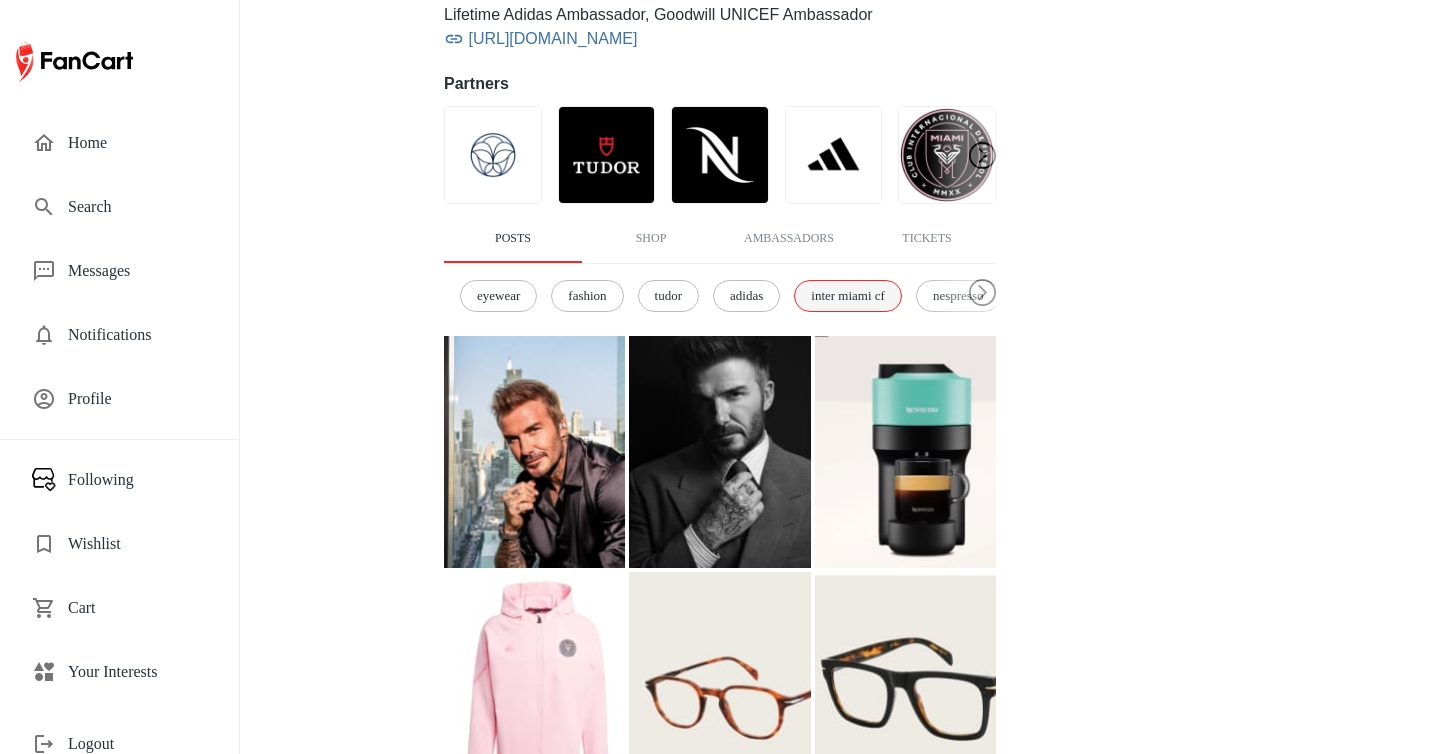 scroll, scrollTop: 245, scrollLeft: 0, axis: vertical 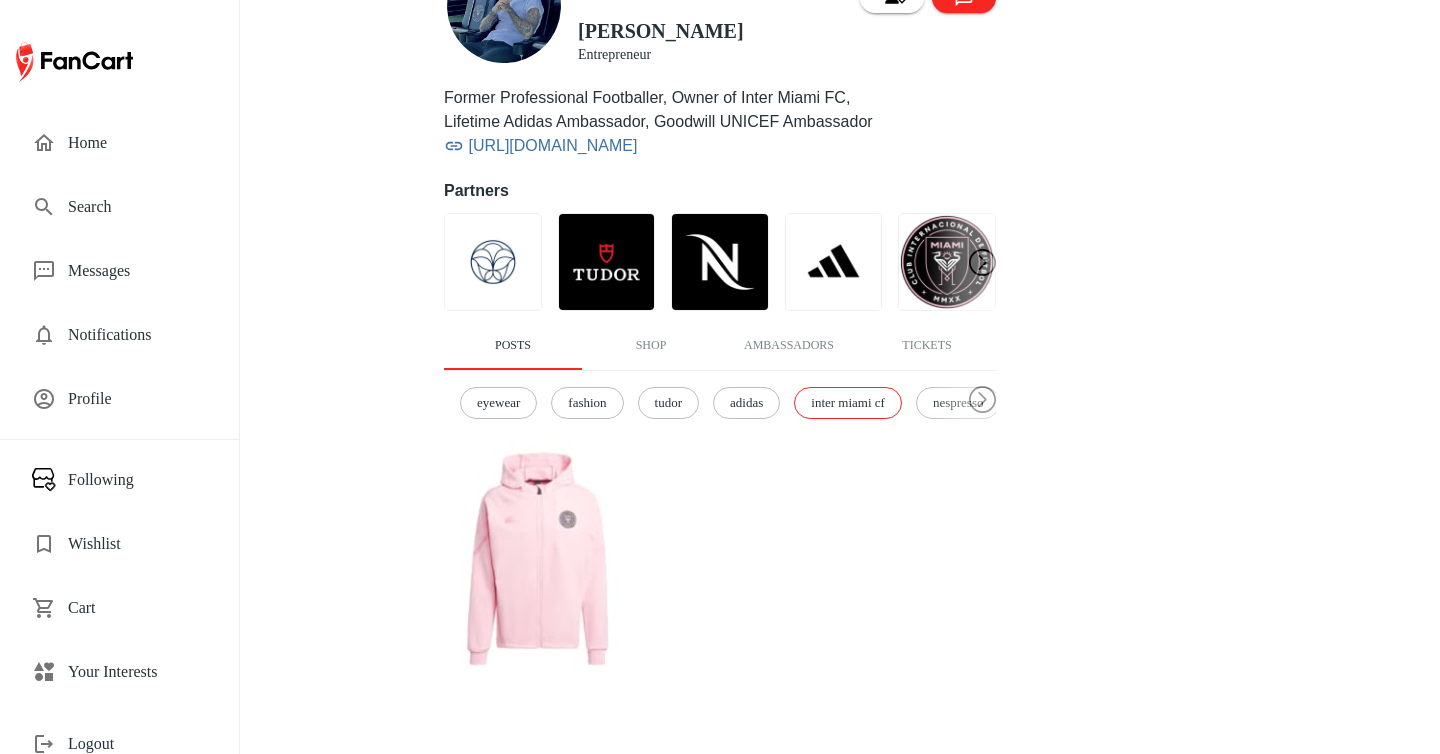 click at bounding box center [534, 559] 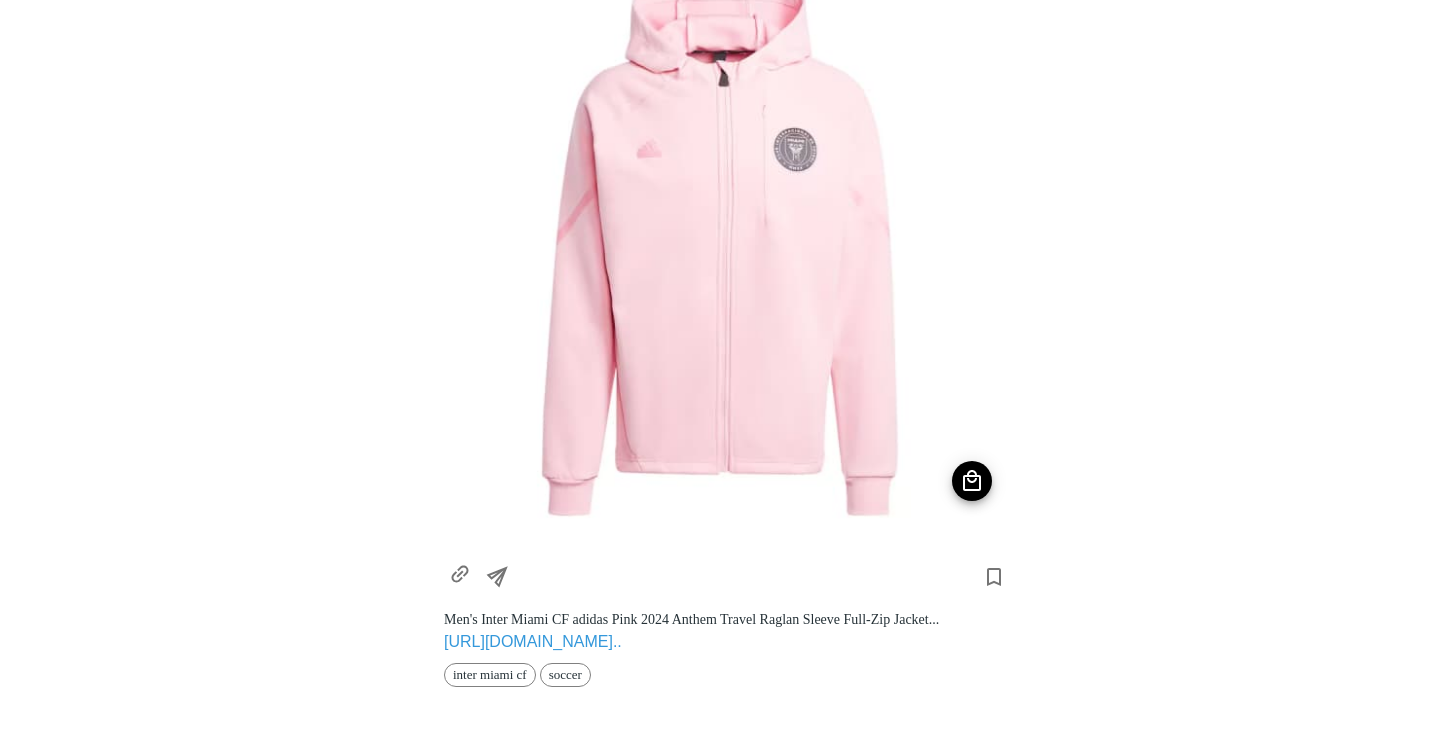 scroll, scrollTop: 199, scrollLeft: 0, axis: vertical 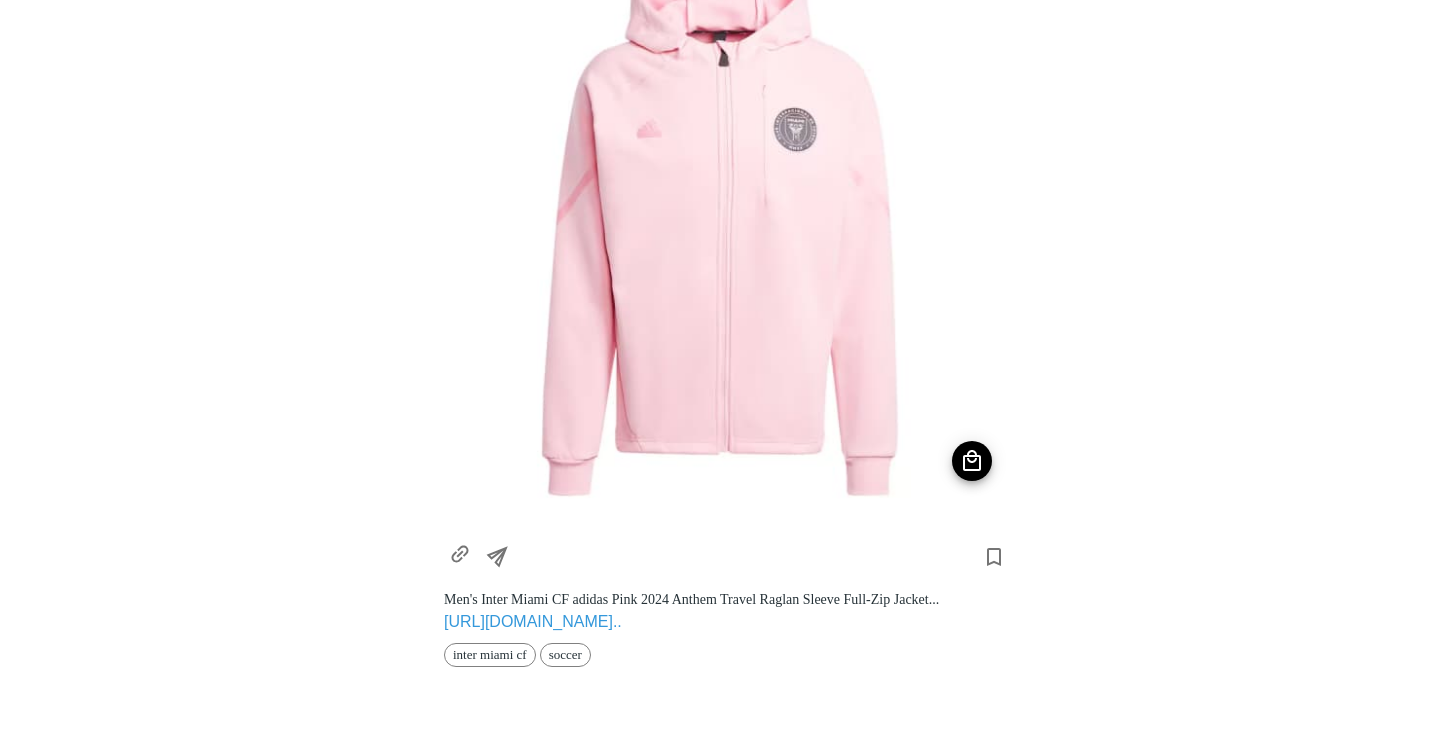 click 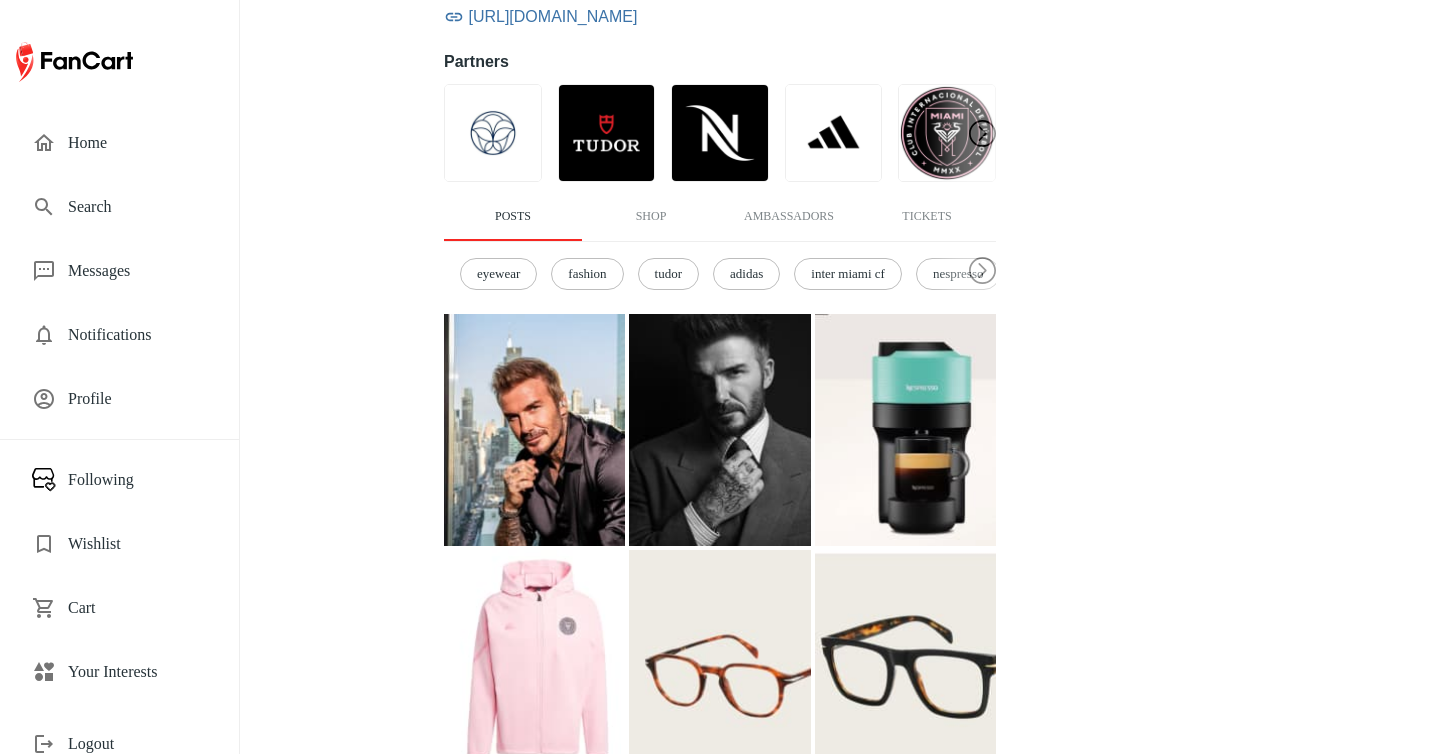 scroll, scrollTop: 376, scrollLeft: 0, axis: vertical 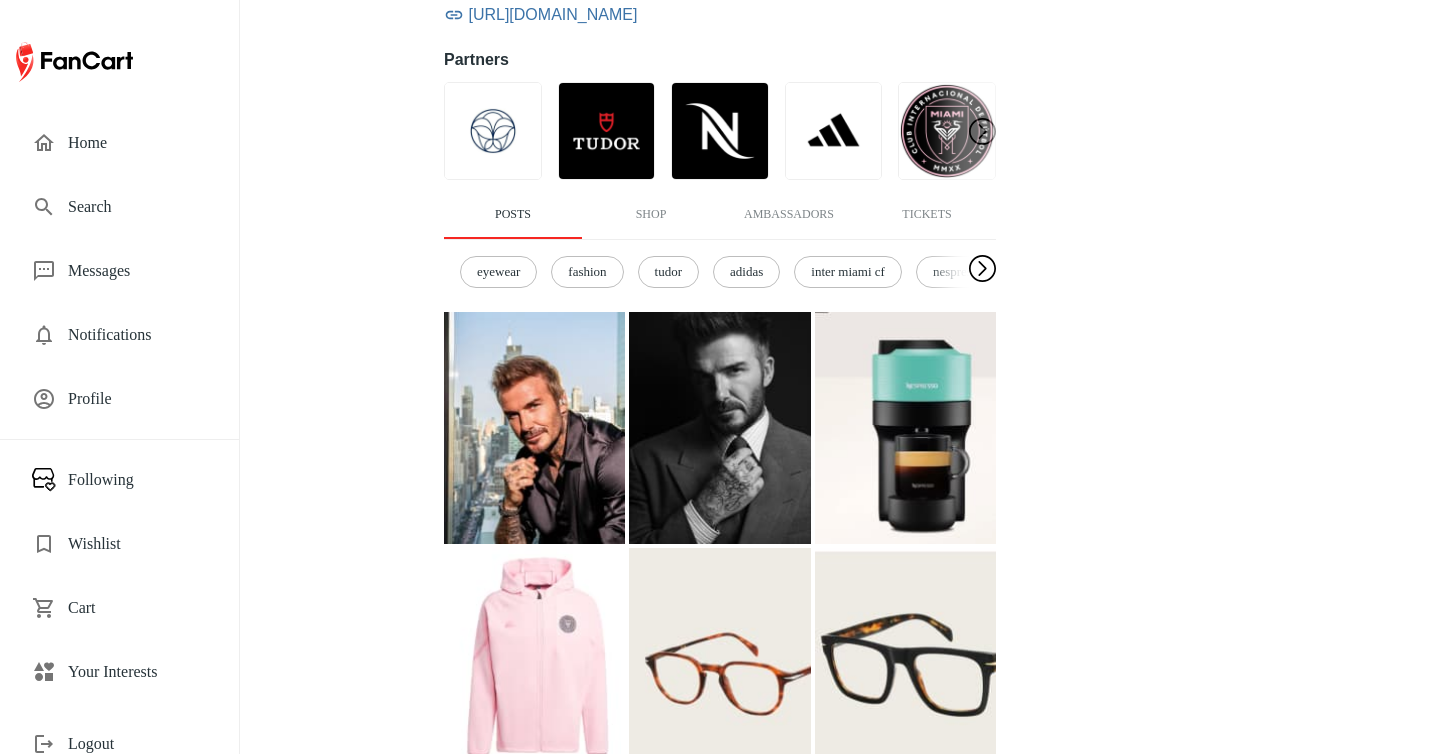 click at bounding box center [982, 269] 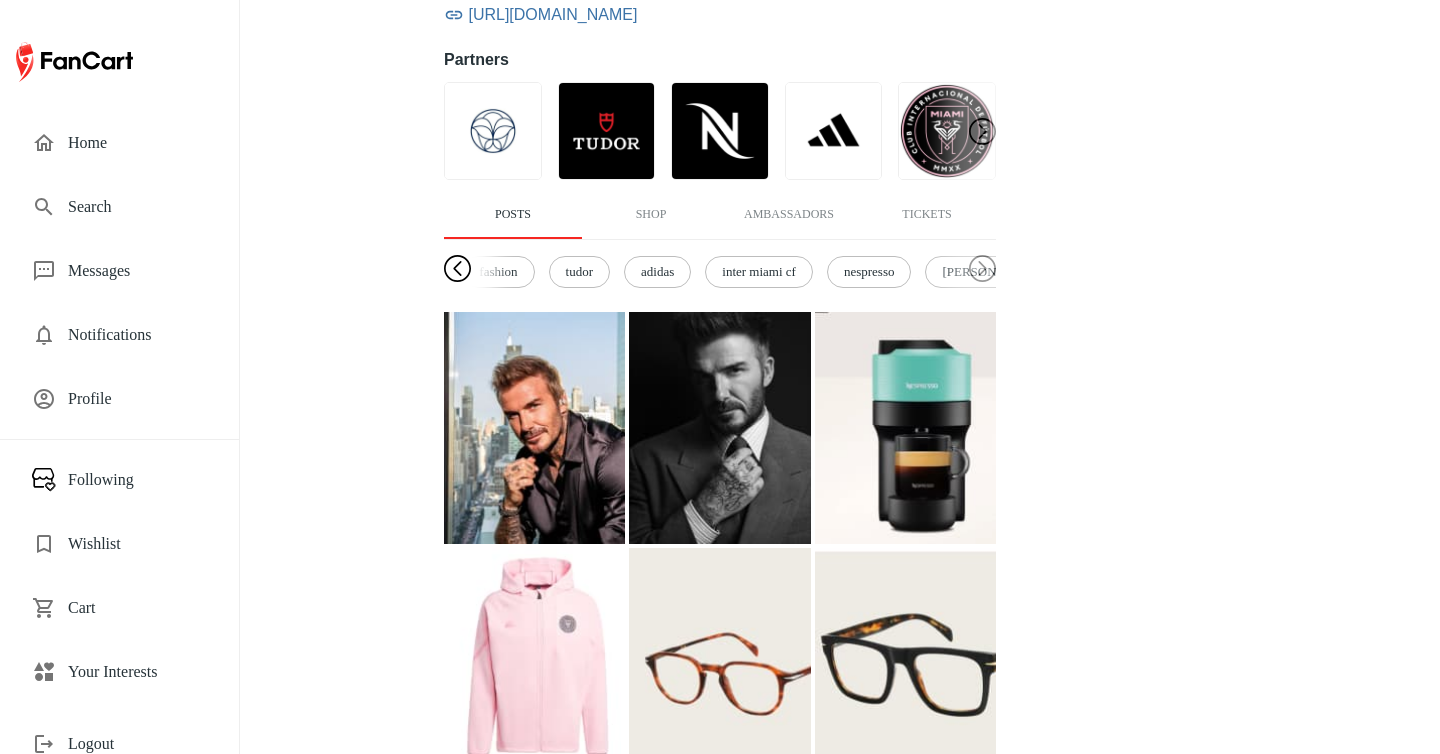 click at bounding box center [457, 269] 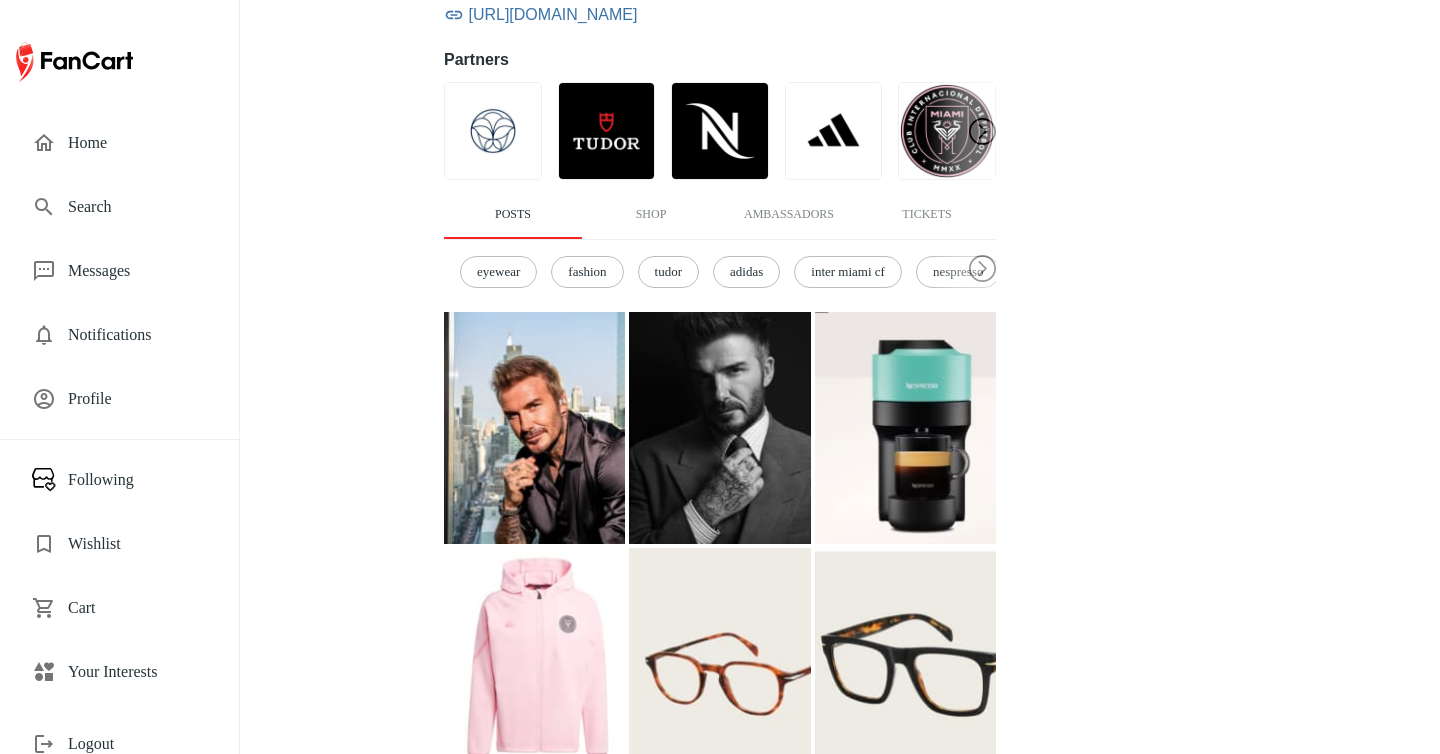 click on "eyewear" at bounding box center [498, 272] 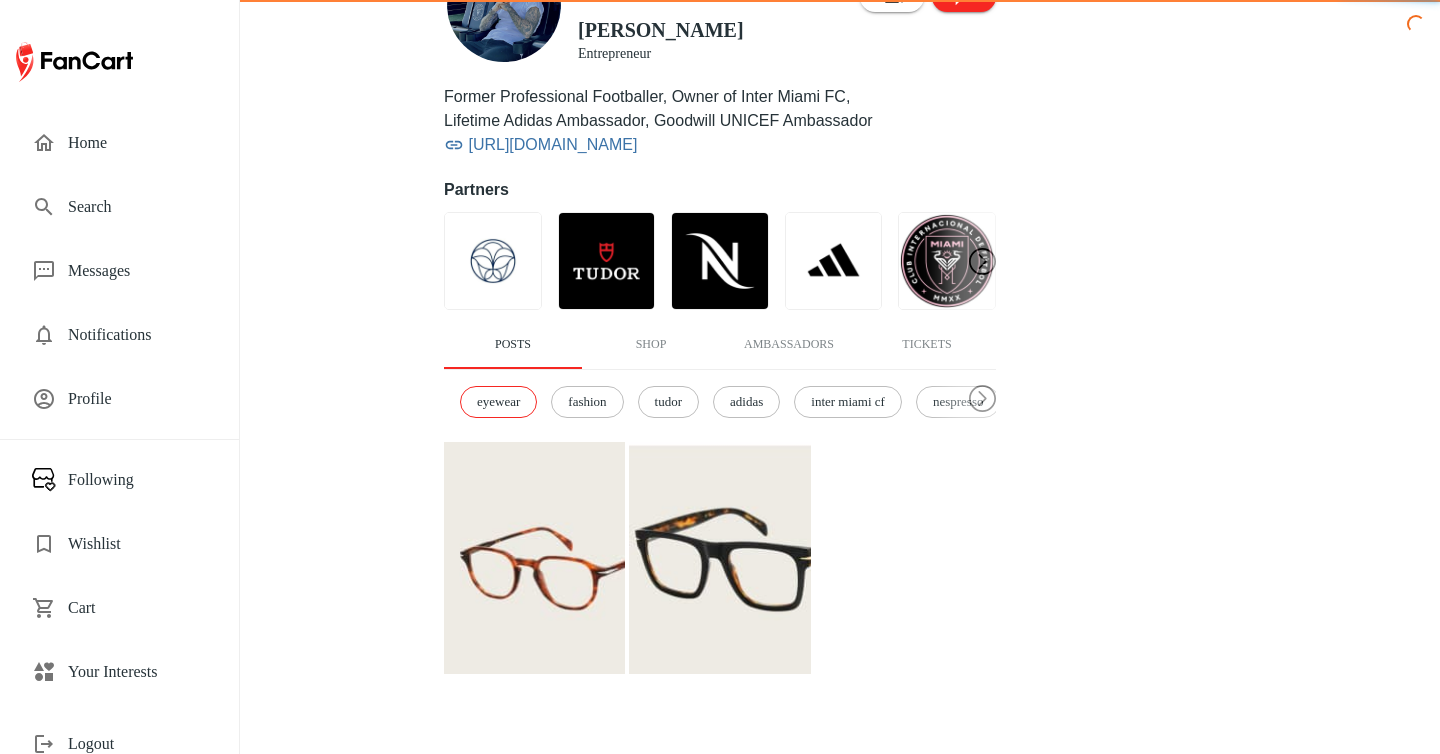 scroll, scrollTop: 245, scrollLeft: 0, axis: vertical 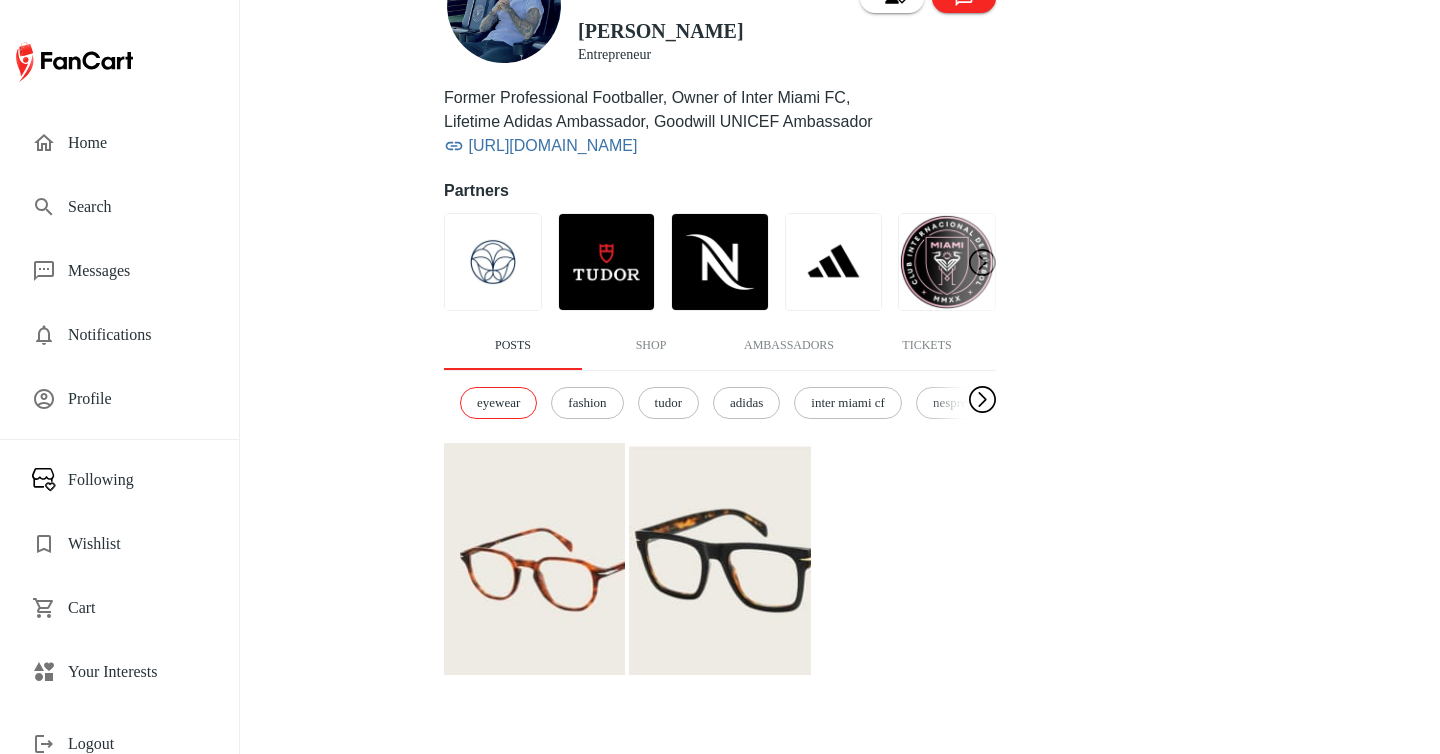 click at bounding box center [982, 400] 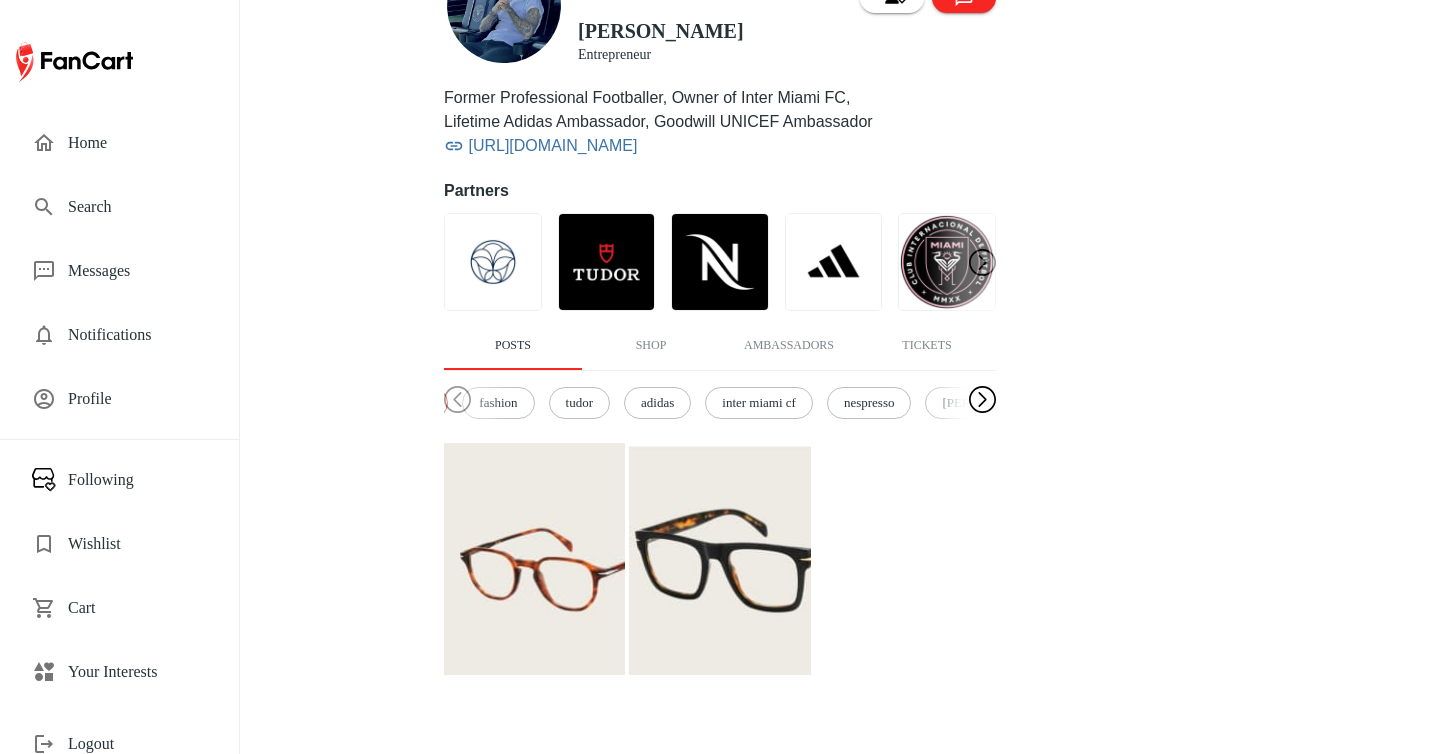 click at bounding box center (982, 400) 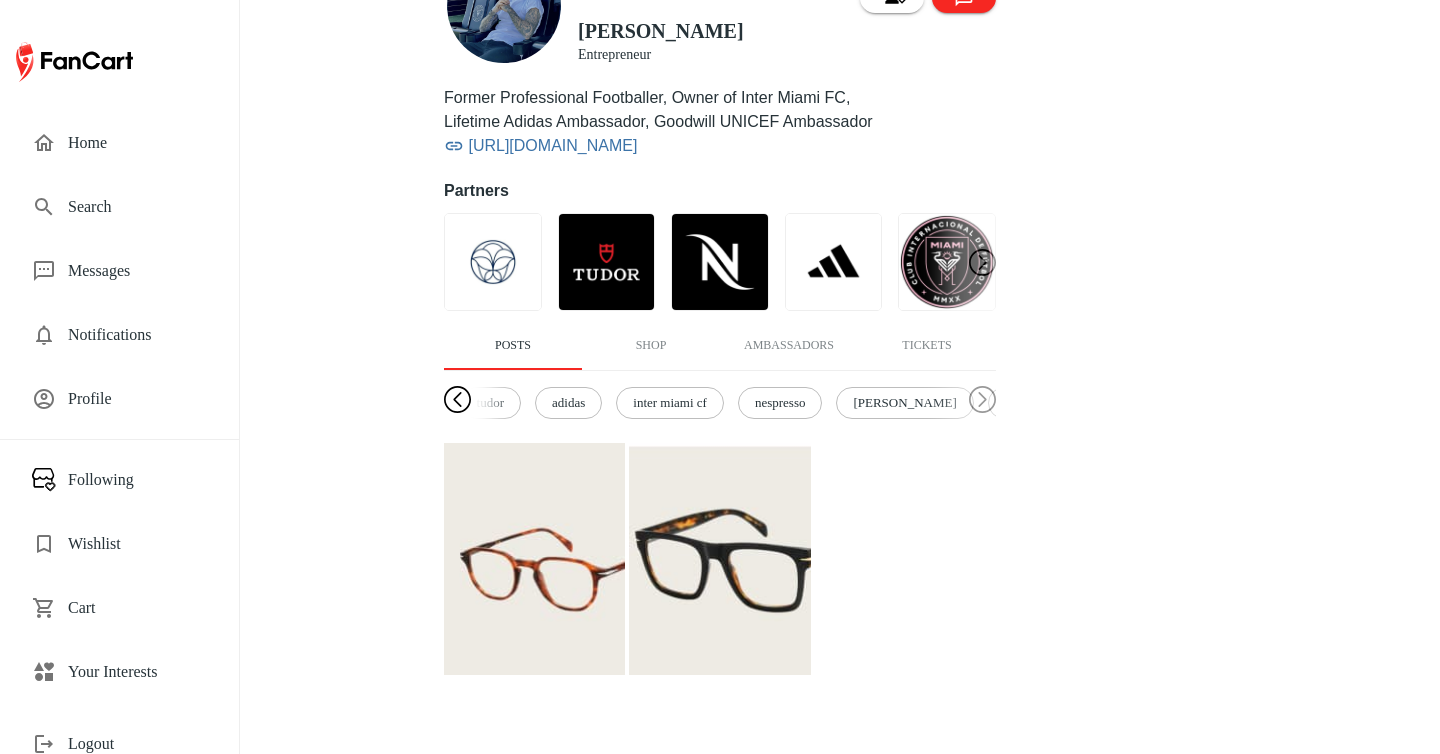 click at bounding box center (457, 400) 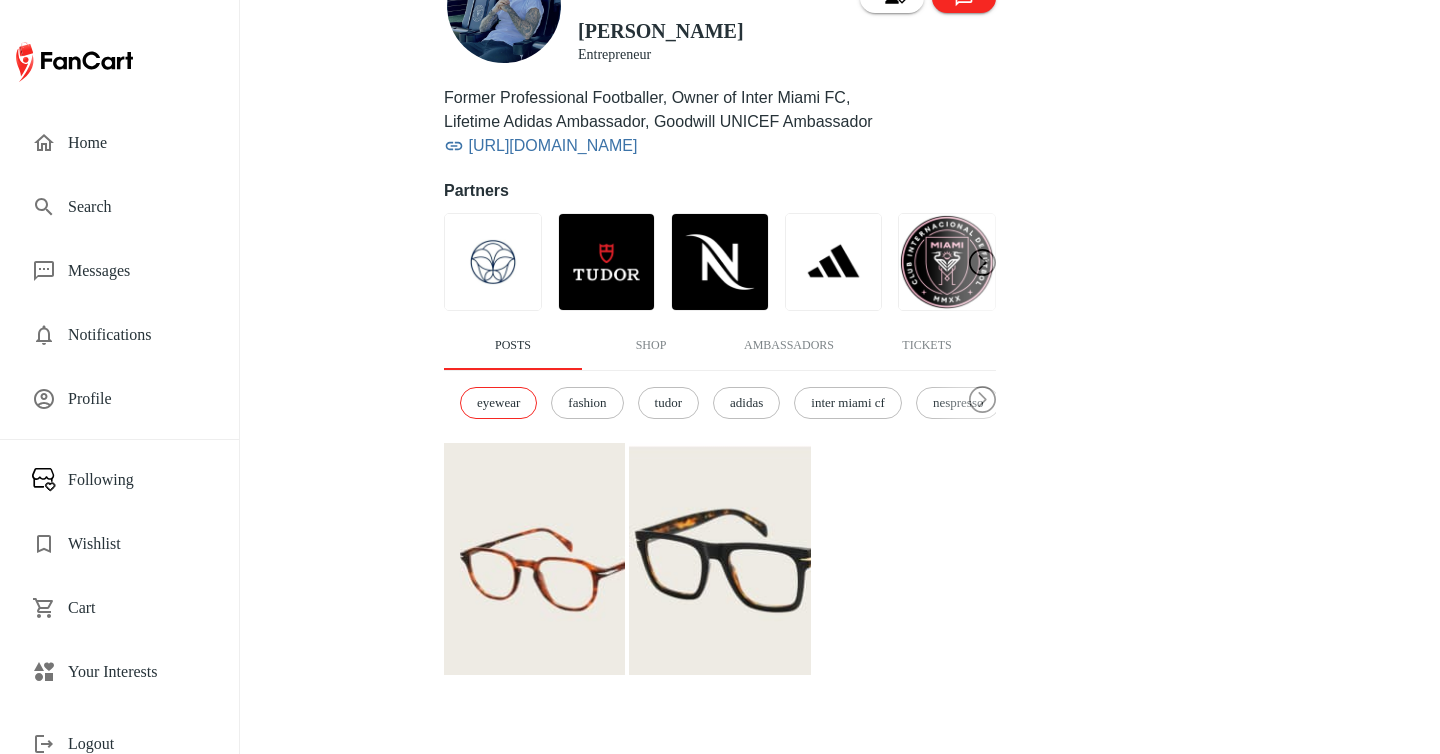 click on "eyewear" at bounding box center [498, 403] 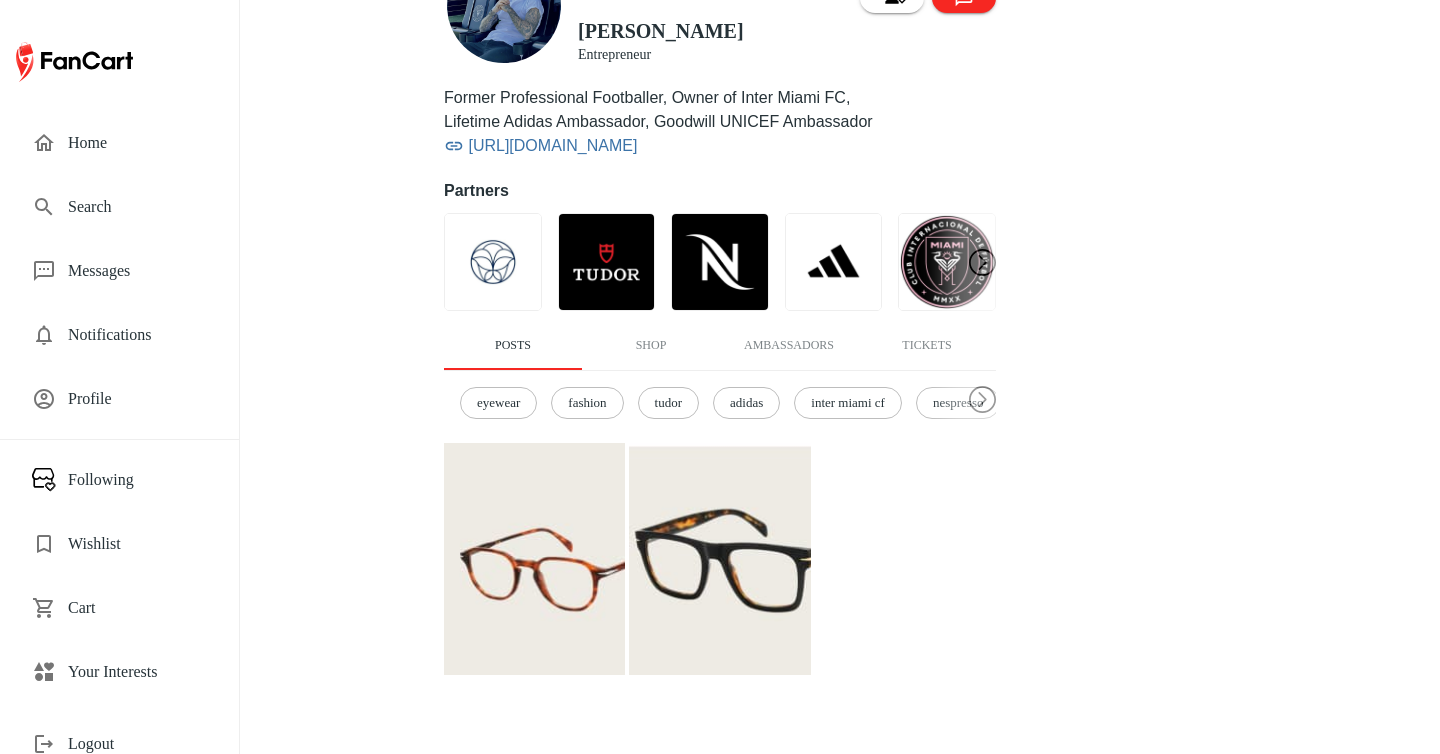 click on "eyewear fashion tudor adidas inter miami cf nespresso hugo boss soccer [PERSON_NAME] [PERSON_NAME]" at bounding box center [720, 403] 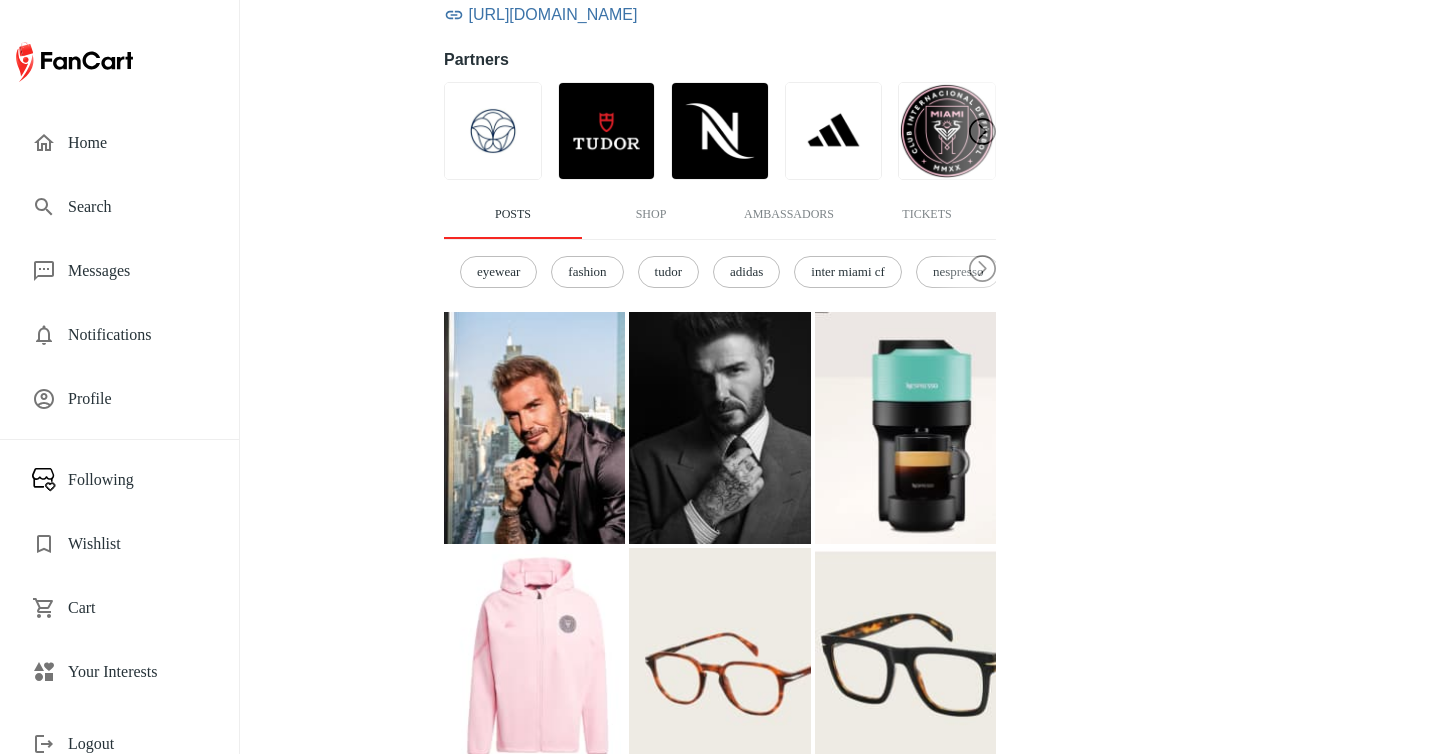 scroll, scrollTop: 0, scrollLeft: 0, axis: both 